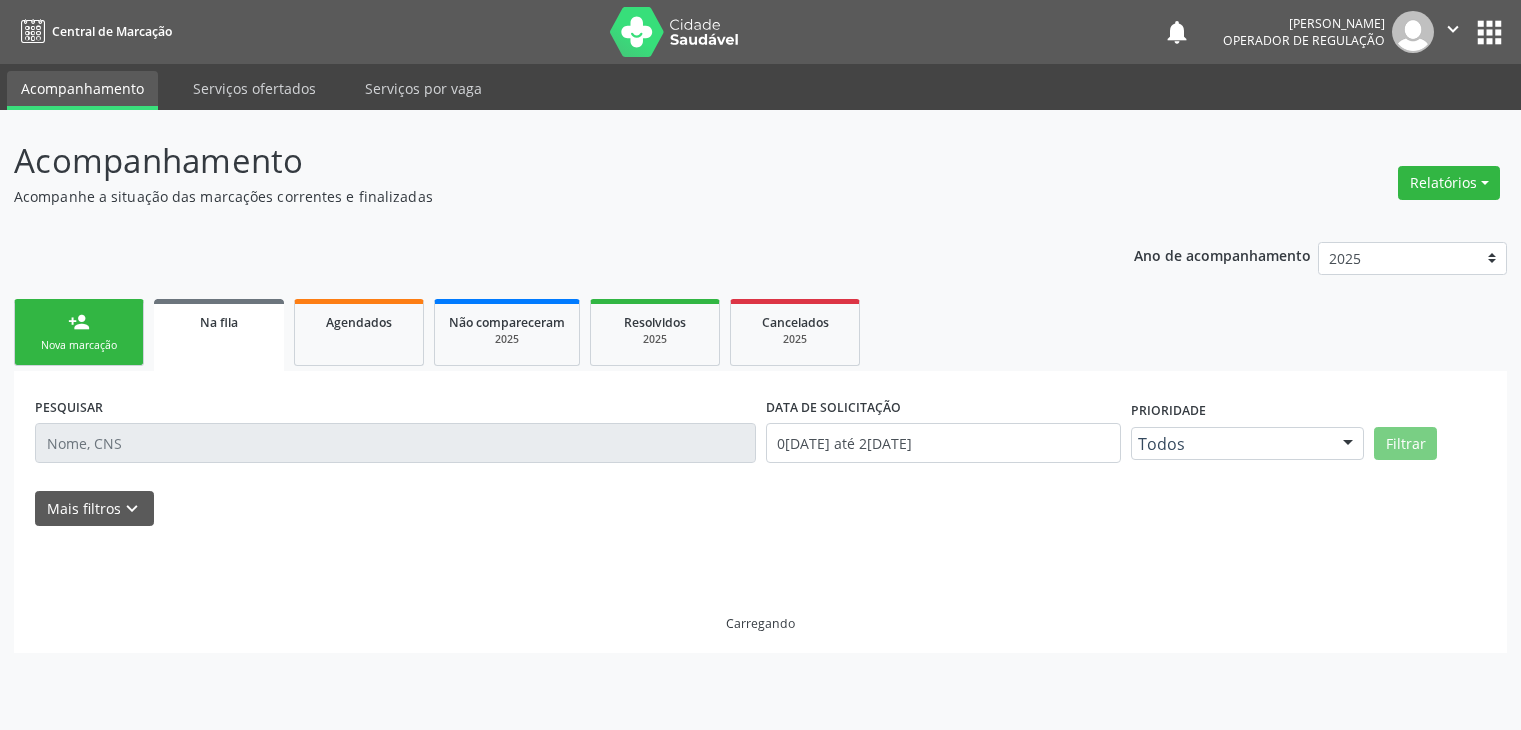 scroll, scrollTop: 0, scrollLeft: 0, axis: both 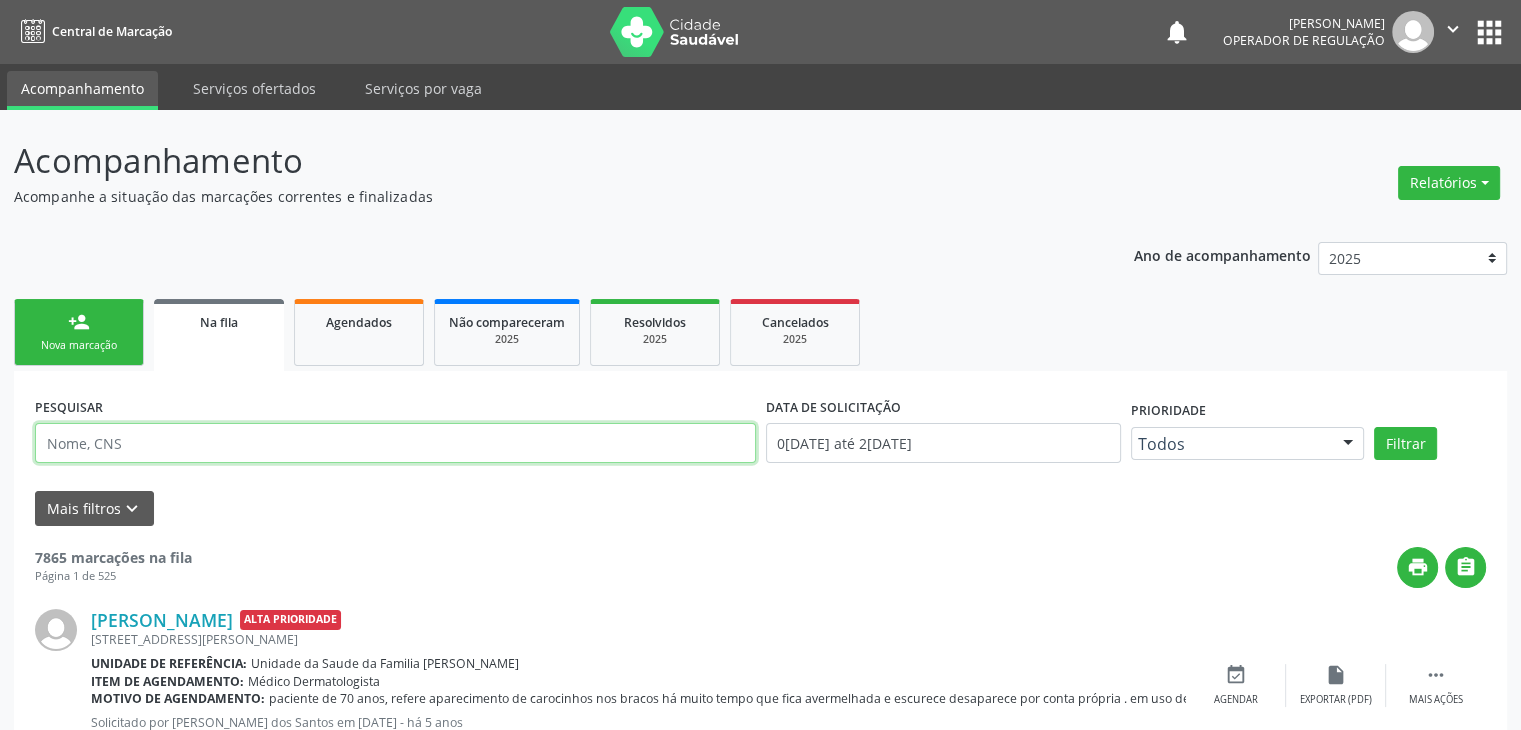 click at bounding box center (395, 443) 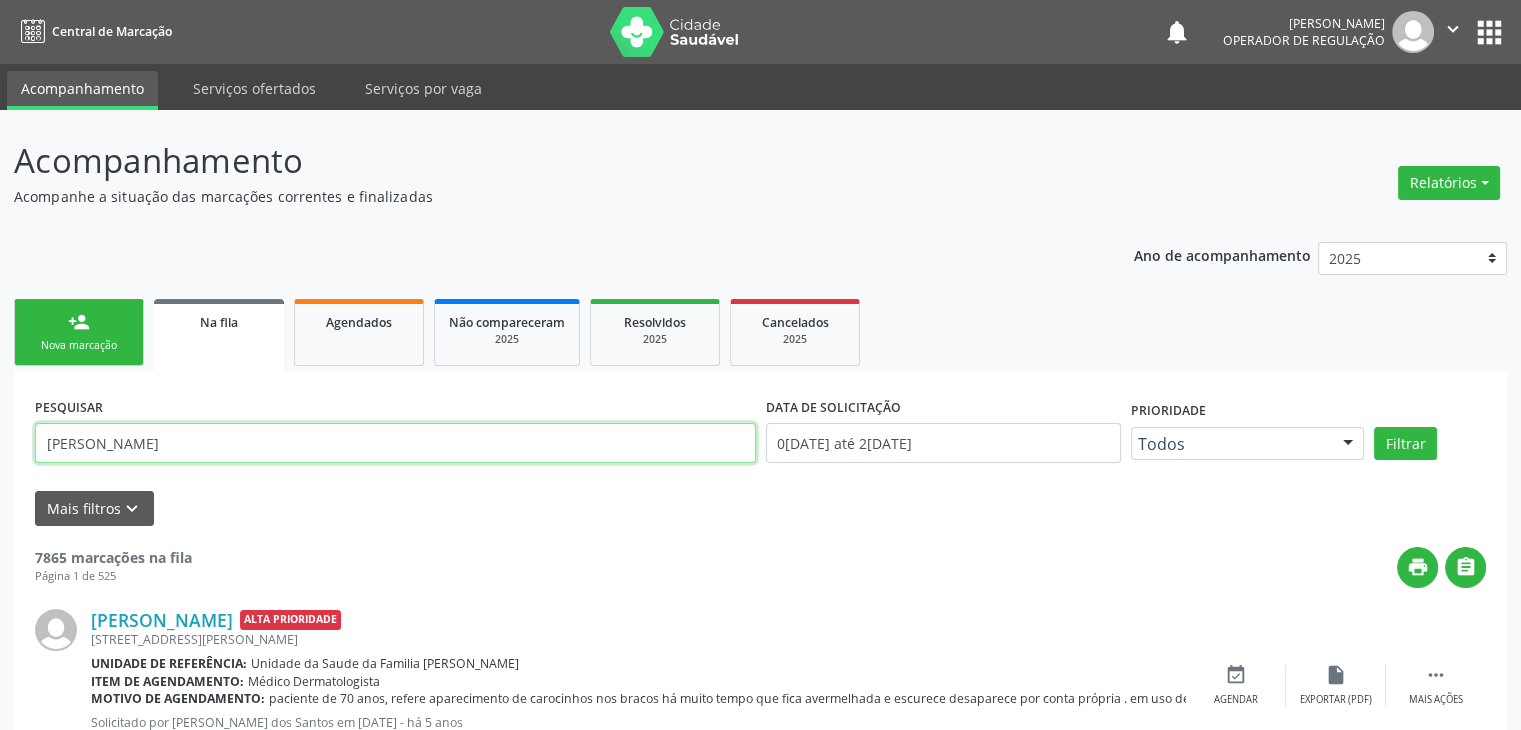 click on "Filtrar" at bounding box center (1405, 444) 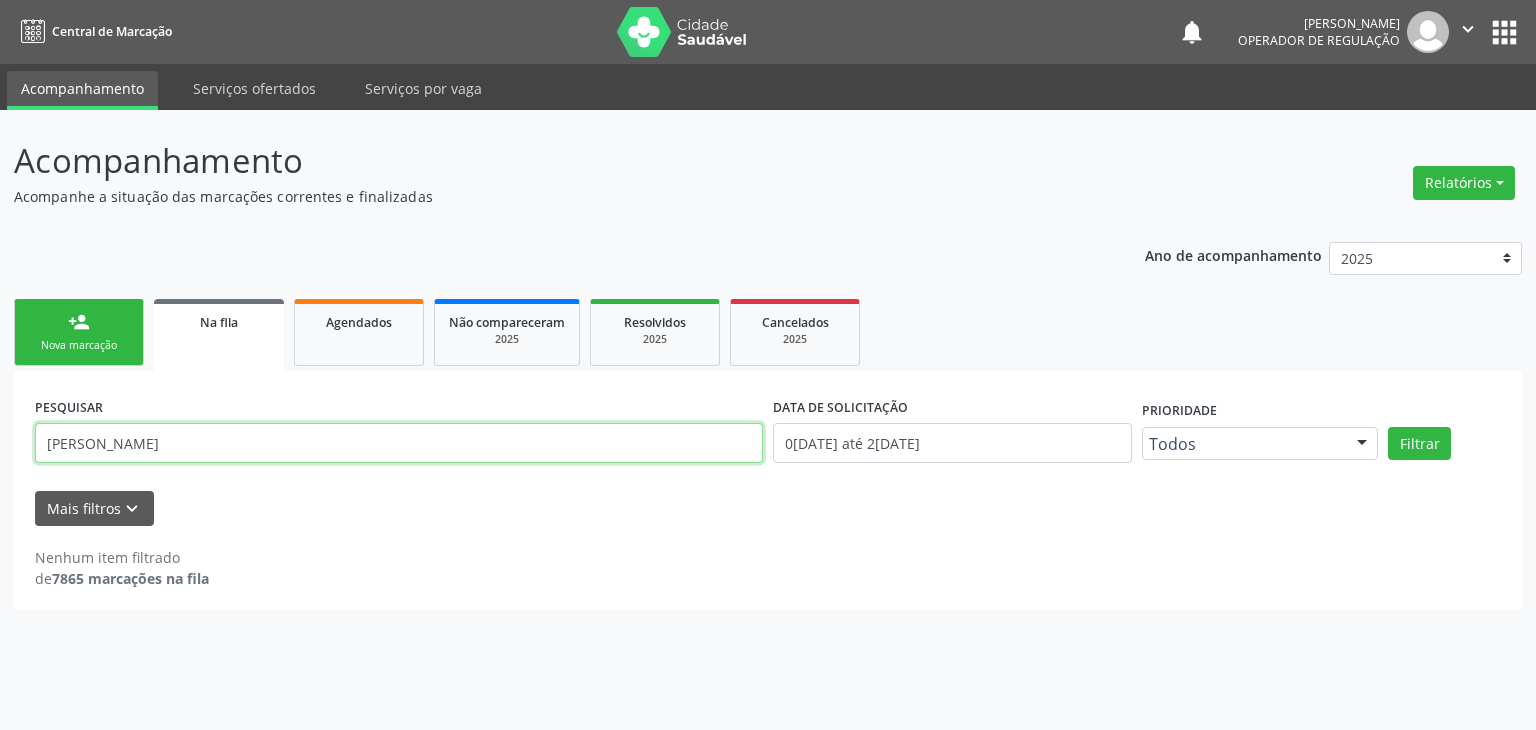 drag, startPoint x: 270, startPoint y: 461, endPoint x: 0, endPoint y: 436, distance: 271.15494 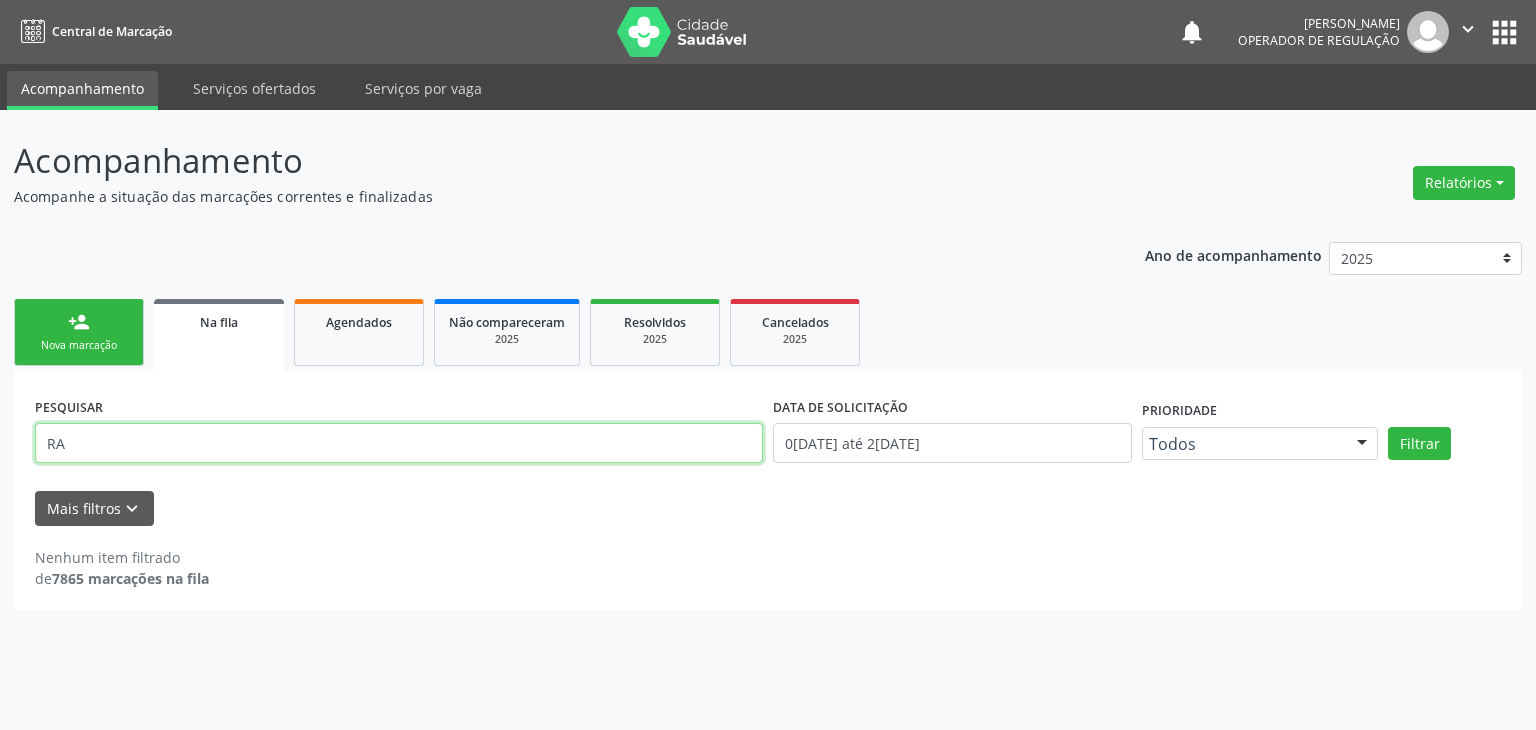 type on "R" 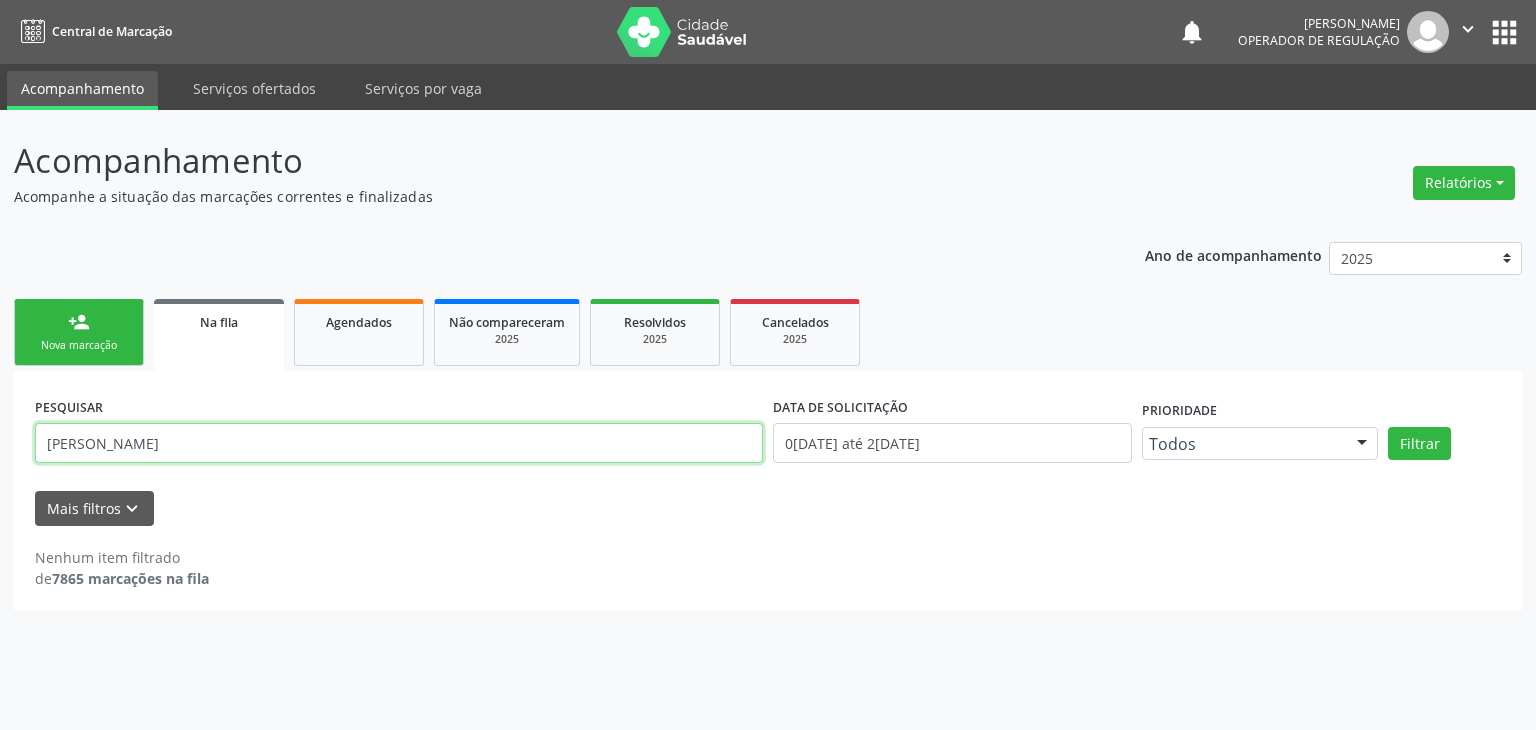 click on "Filtrar" at bounding box center [1419, 444] 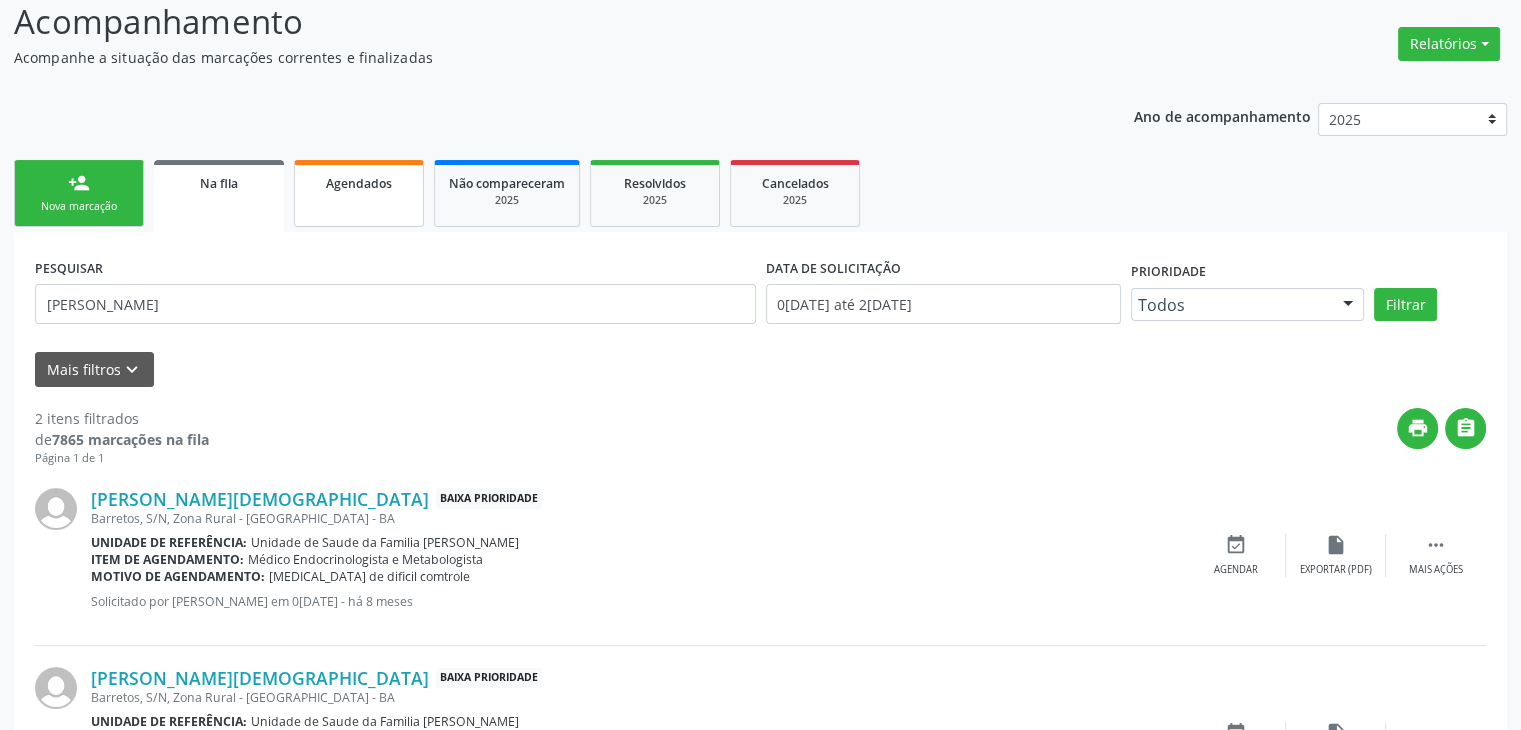 scroll, scrollTop: 0, scrollLeft: 0, axis: both 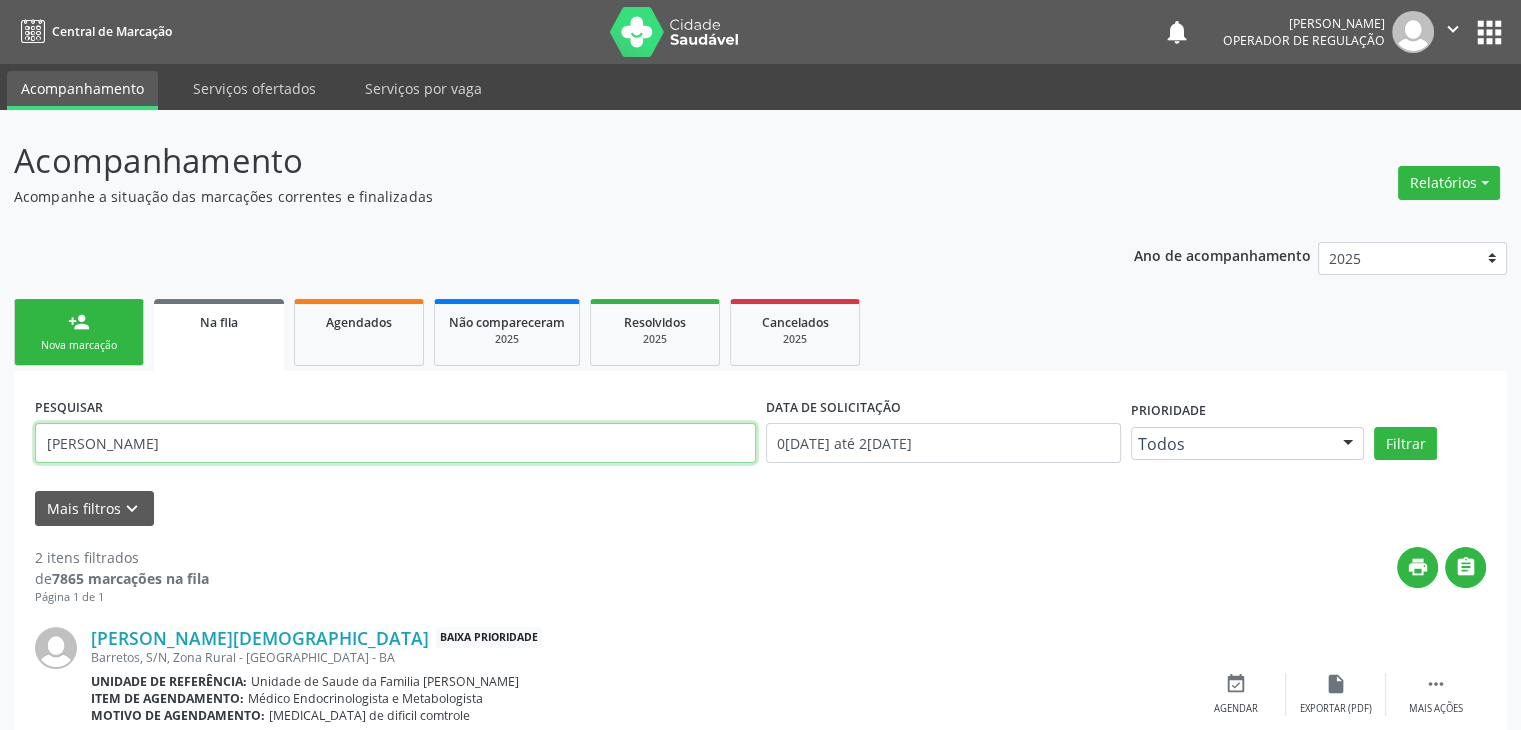 drag, startPoint x: 256, startPoint y: 431, endPoint x: 0, endPoint y: 477, distance: 260.09998 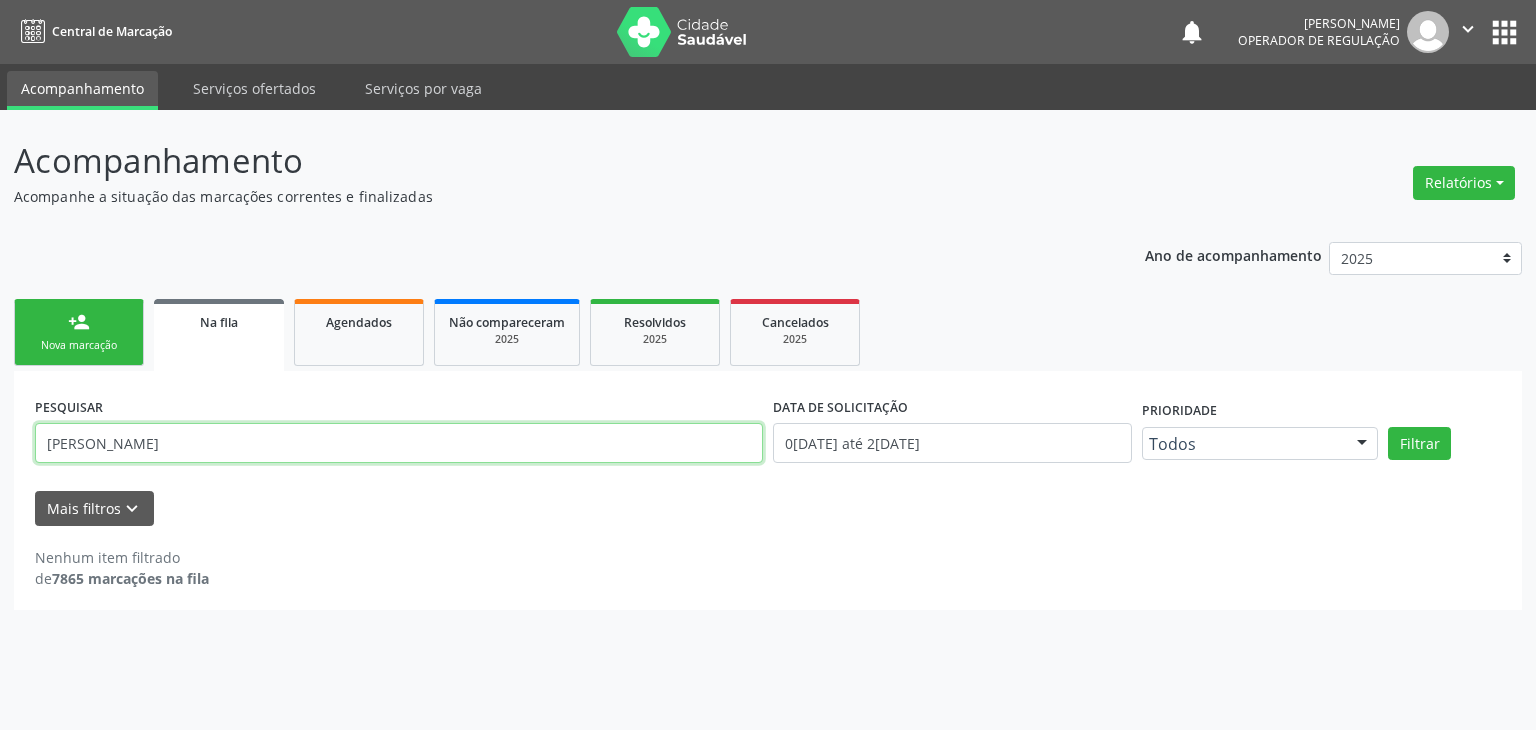 drag, startPoint x: 134, startPoint y: 430, endPoint x: 0, endPoint y: 471, distance: 140.13208 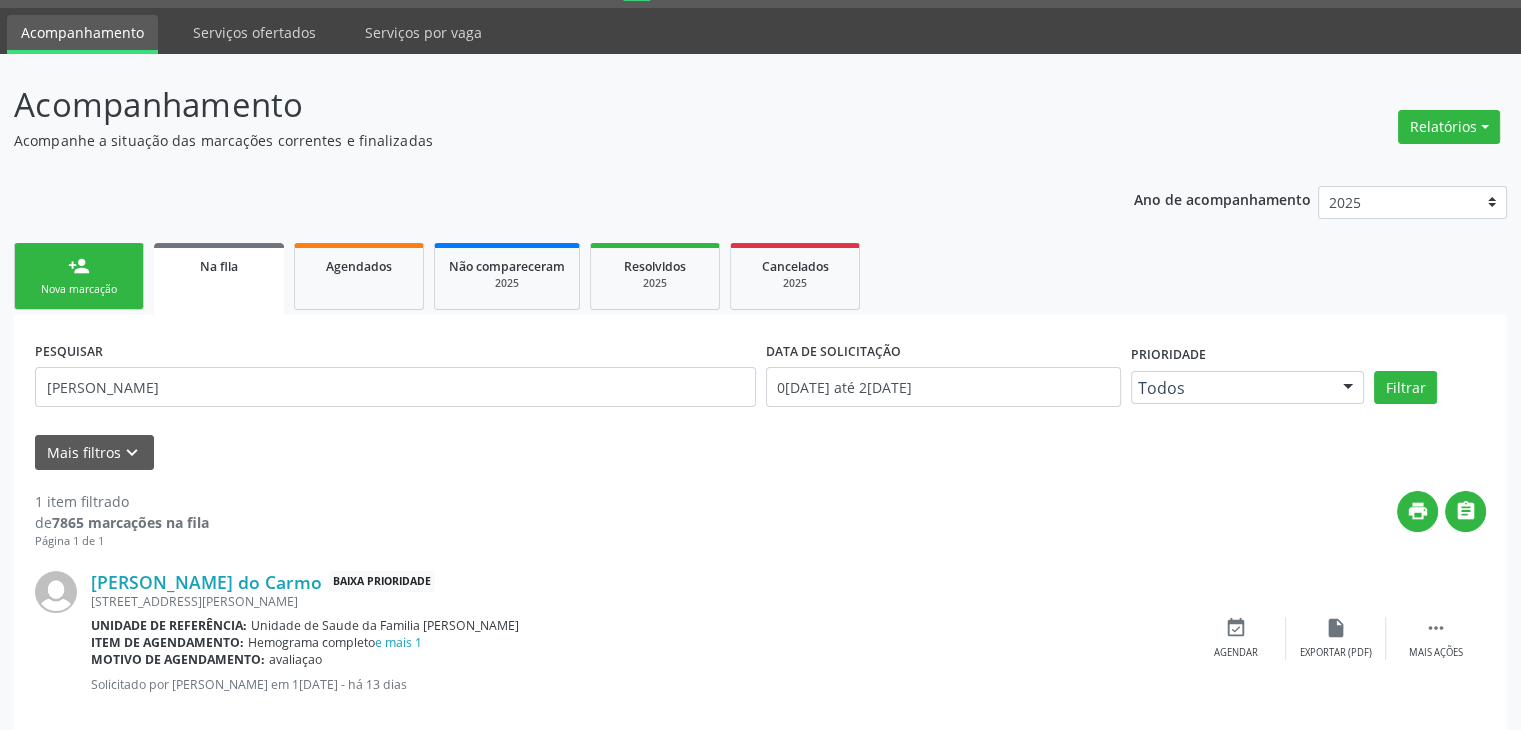 scroll, scrollTop: 88, scrollLeft: 0, axis: vertical 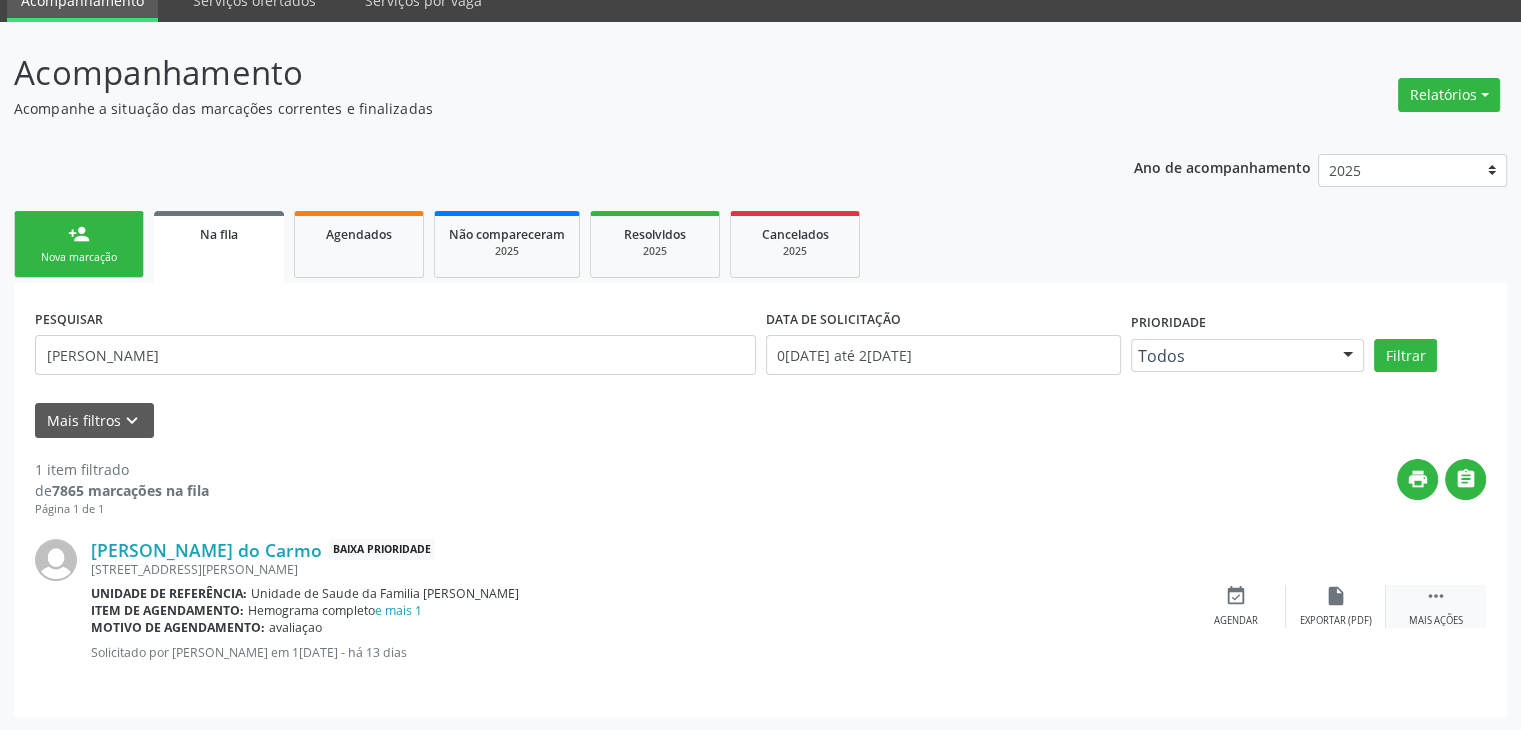 click on "
Mais ações" at bounding box center (1436, 606) 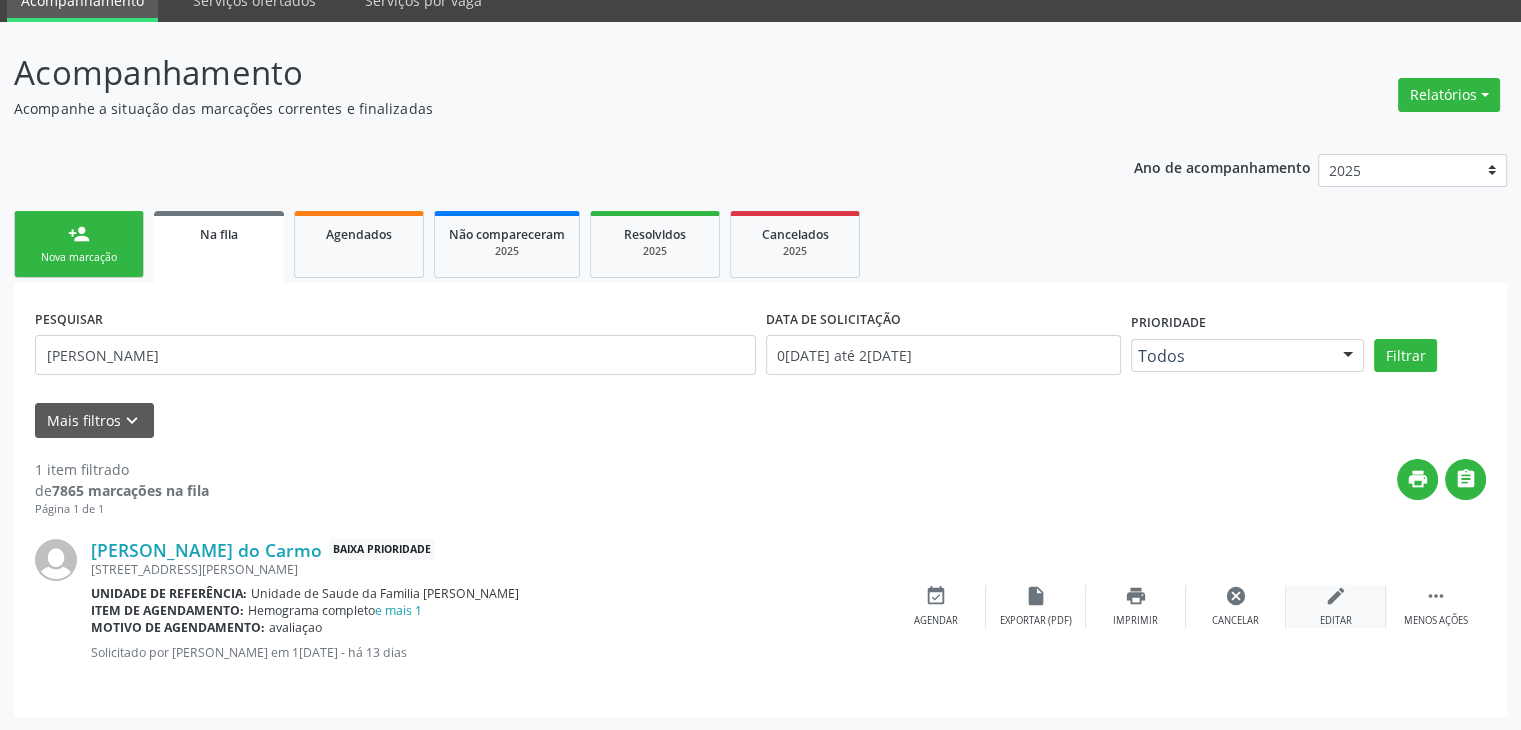 click on "edit" at bounding box center [1336, 596] 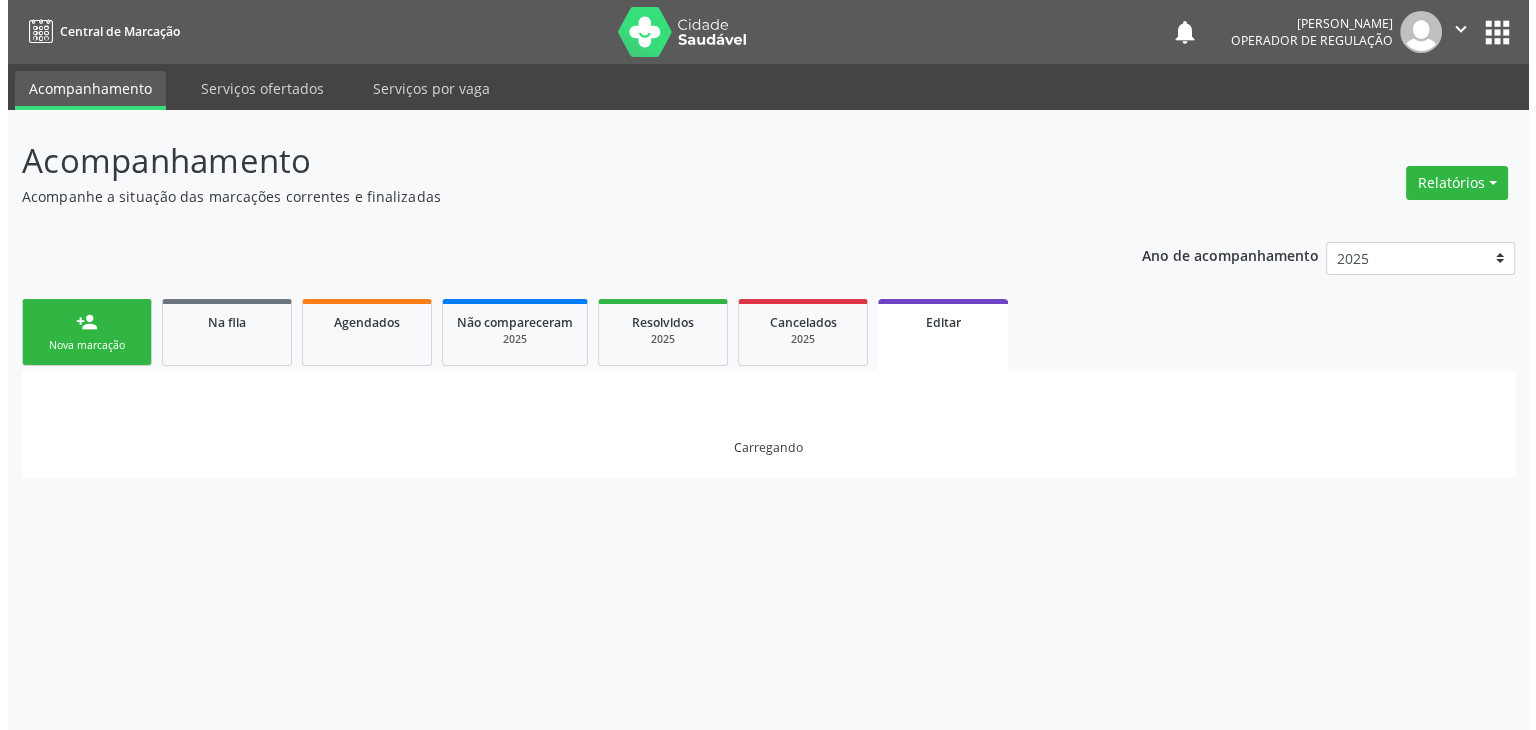 scroll, scrollTop: 0, scrollLeft: 0, axis: both 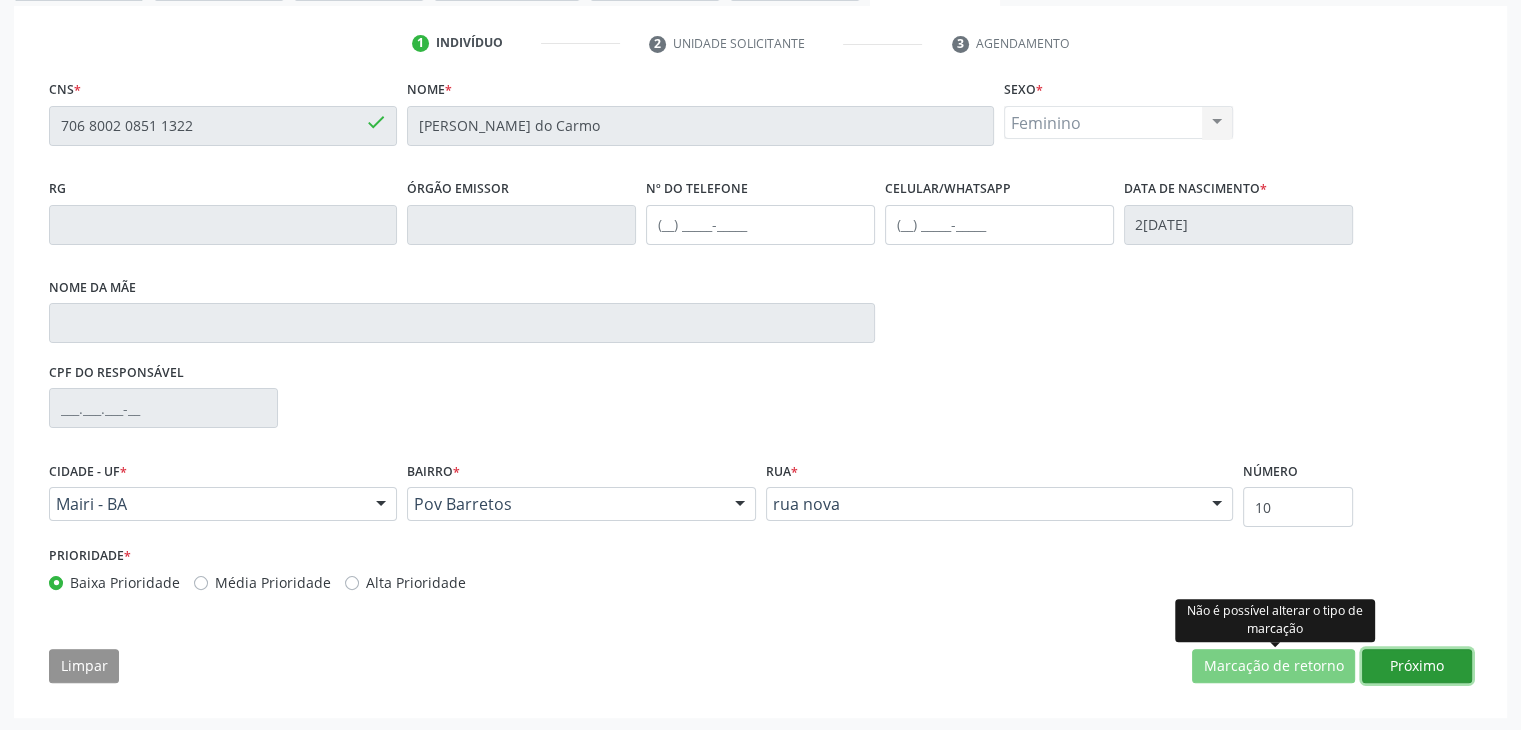 click on "Próximo" at bounding box center (1417, 666) 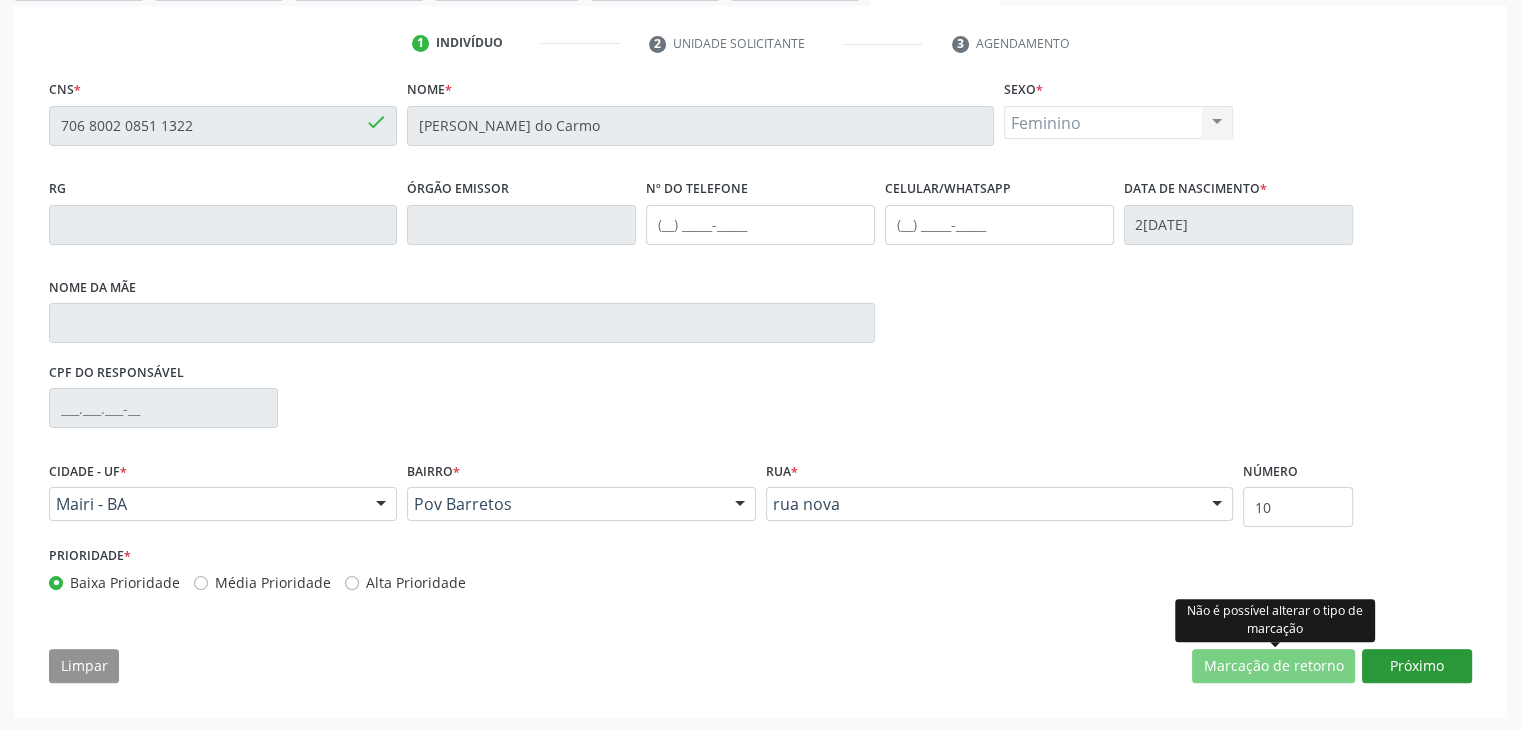 scroll, scrollTop: 214, scrollLeft: 0, axis: vertical 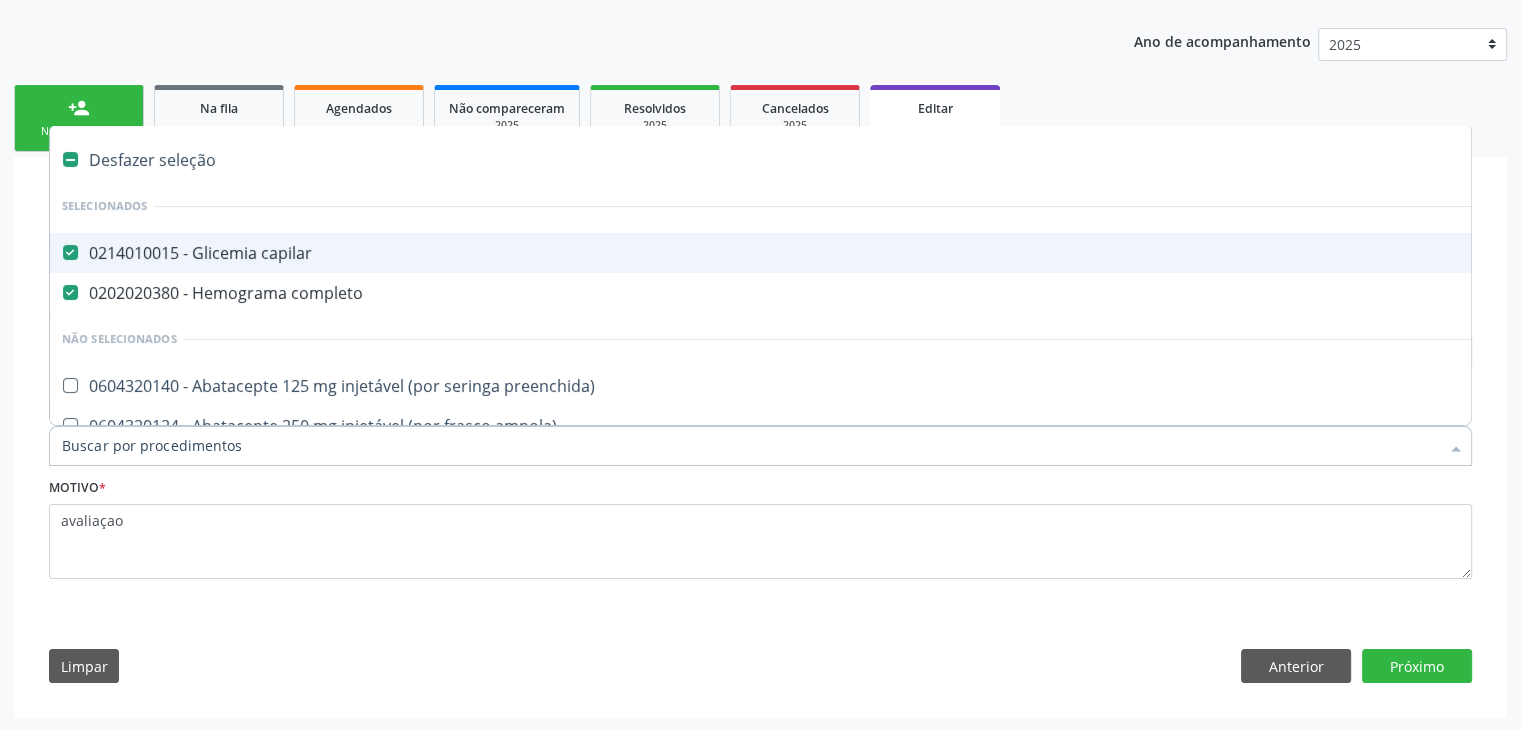 click on "Desfazer seleção" at bounding box center [831, 160] 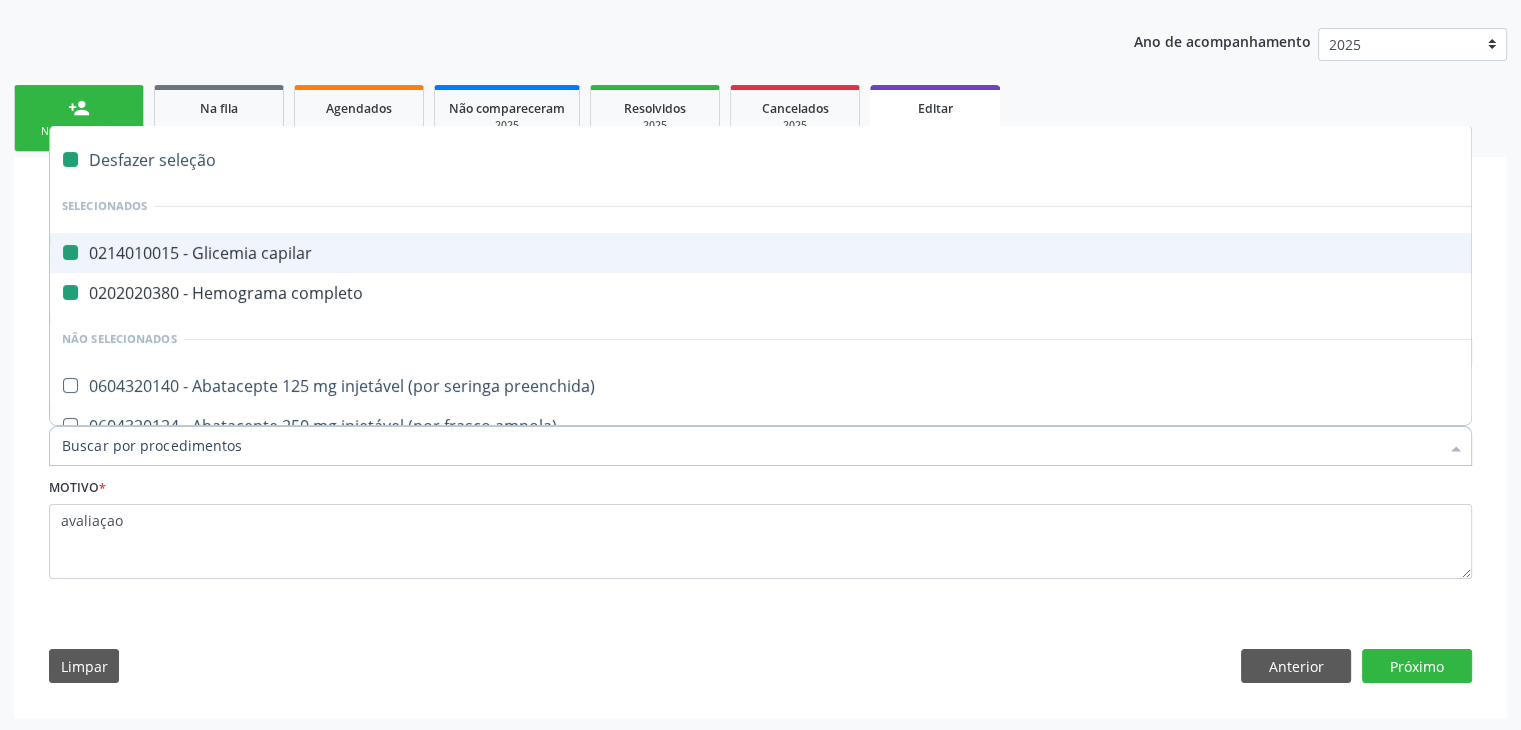 checkbox on "false" 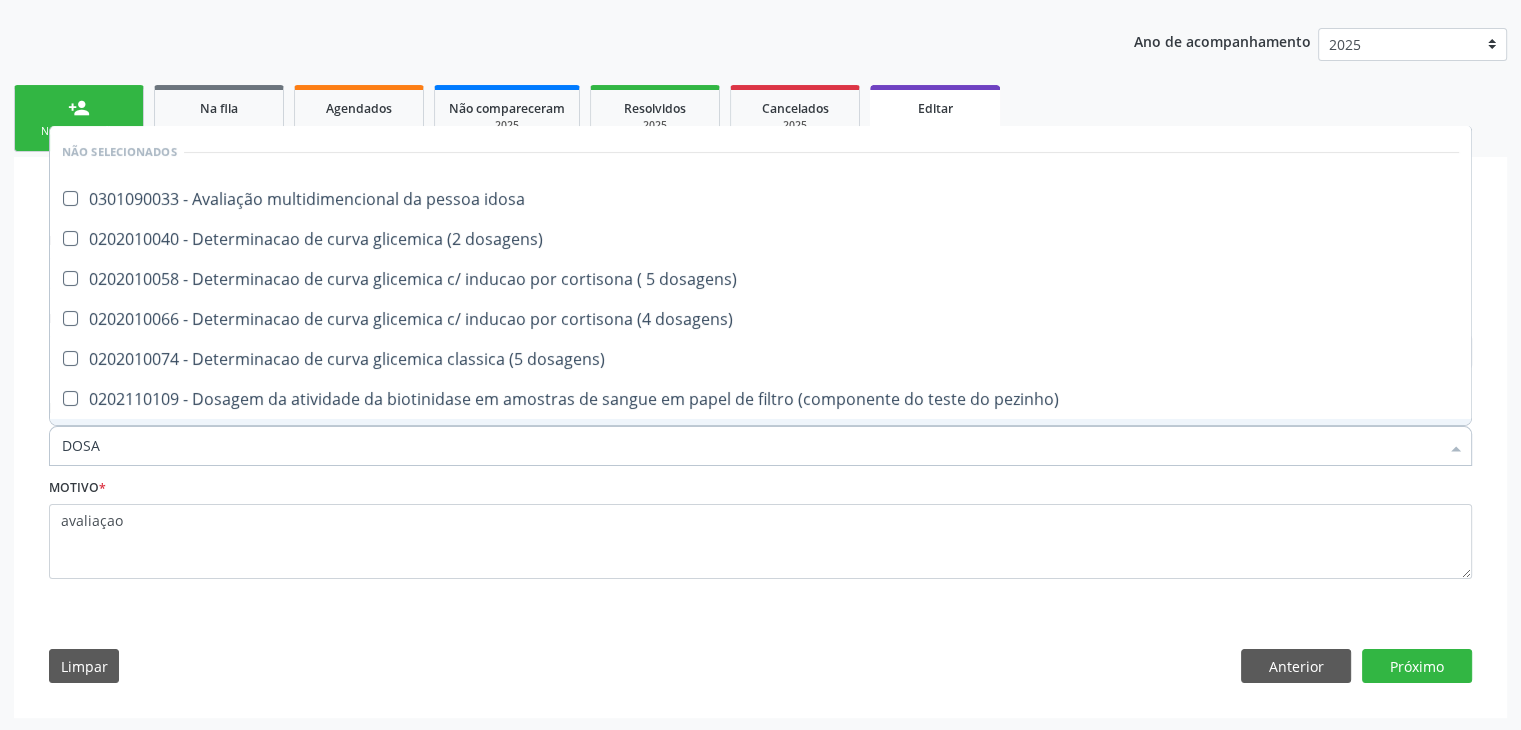 type on "DOSAGEM DE TSH" 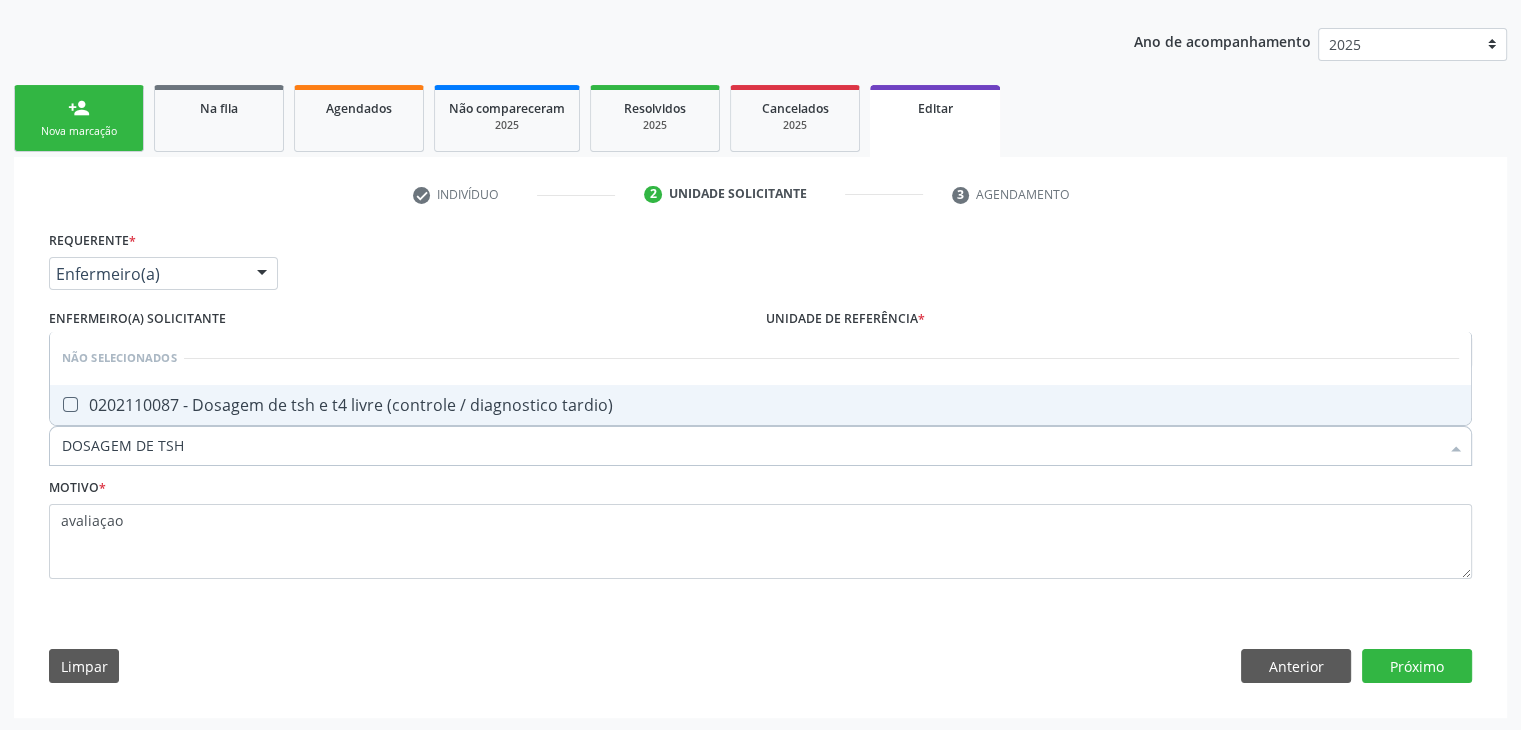 click on "0202110087 - Dosagem de tsh e t4 livre (controle / diagnostico tardio)" at bounding box center (760, 405) 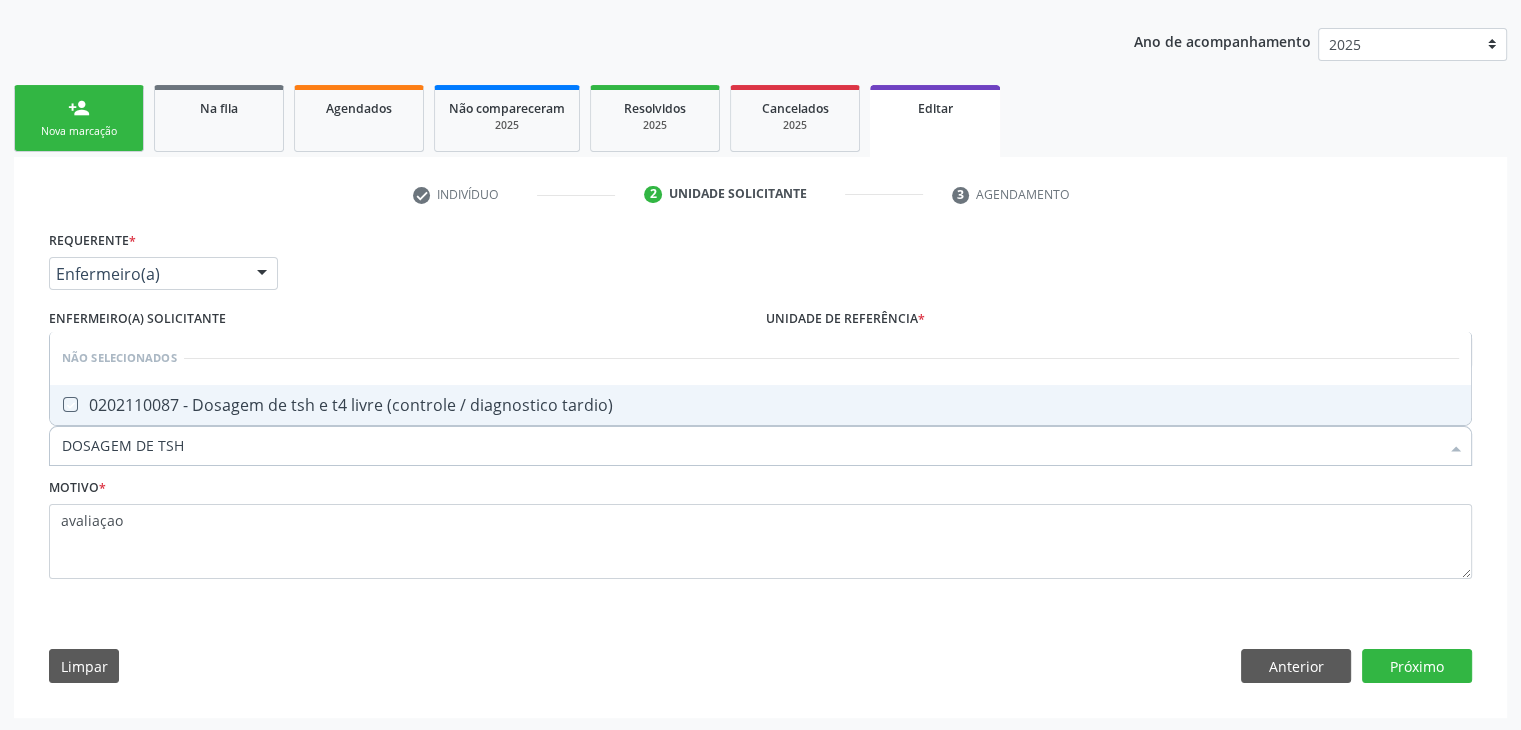 checkbox on "true" 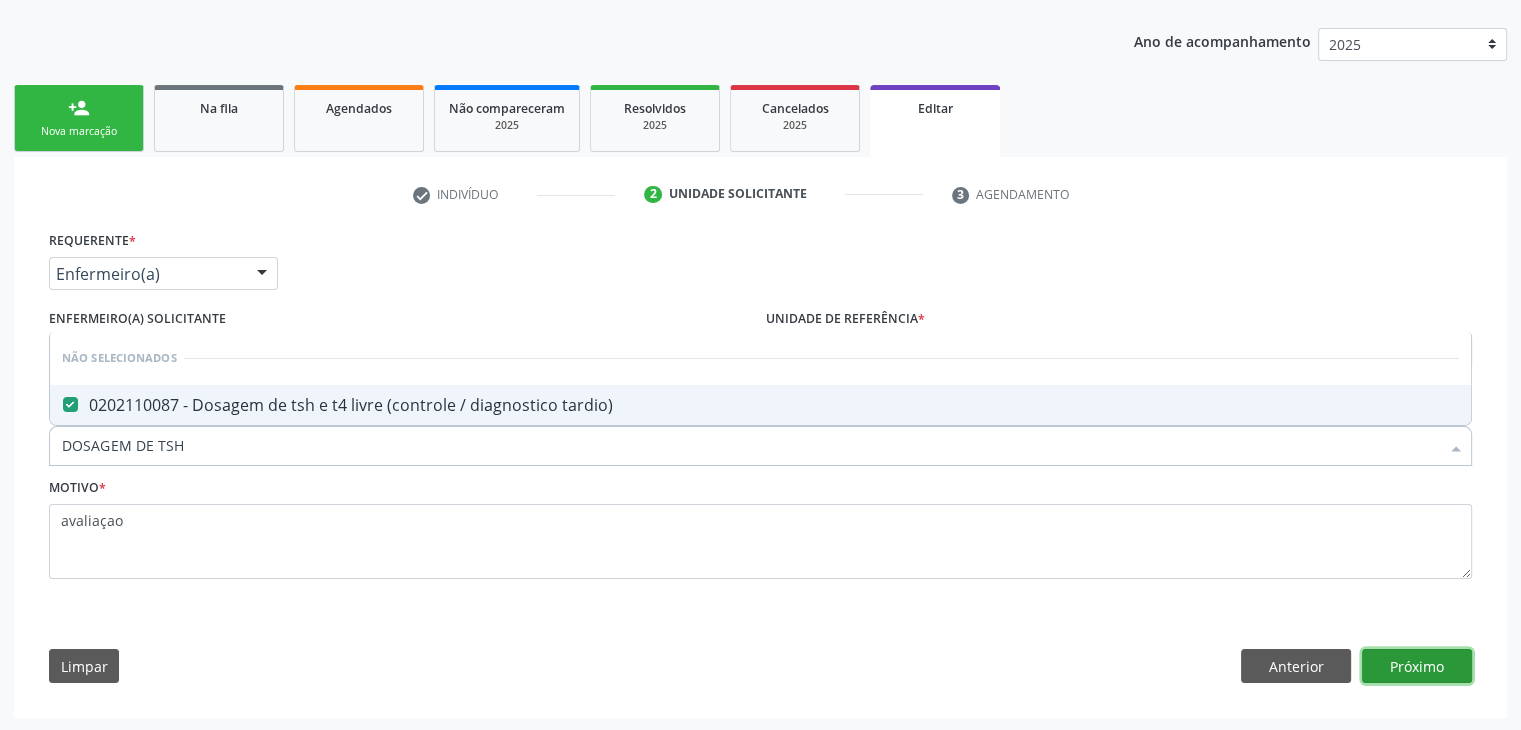 click on "Próximo" at bounding box center (1417, 666) 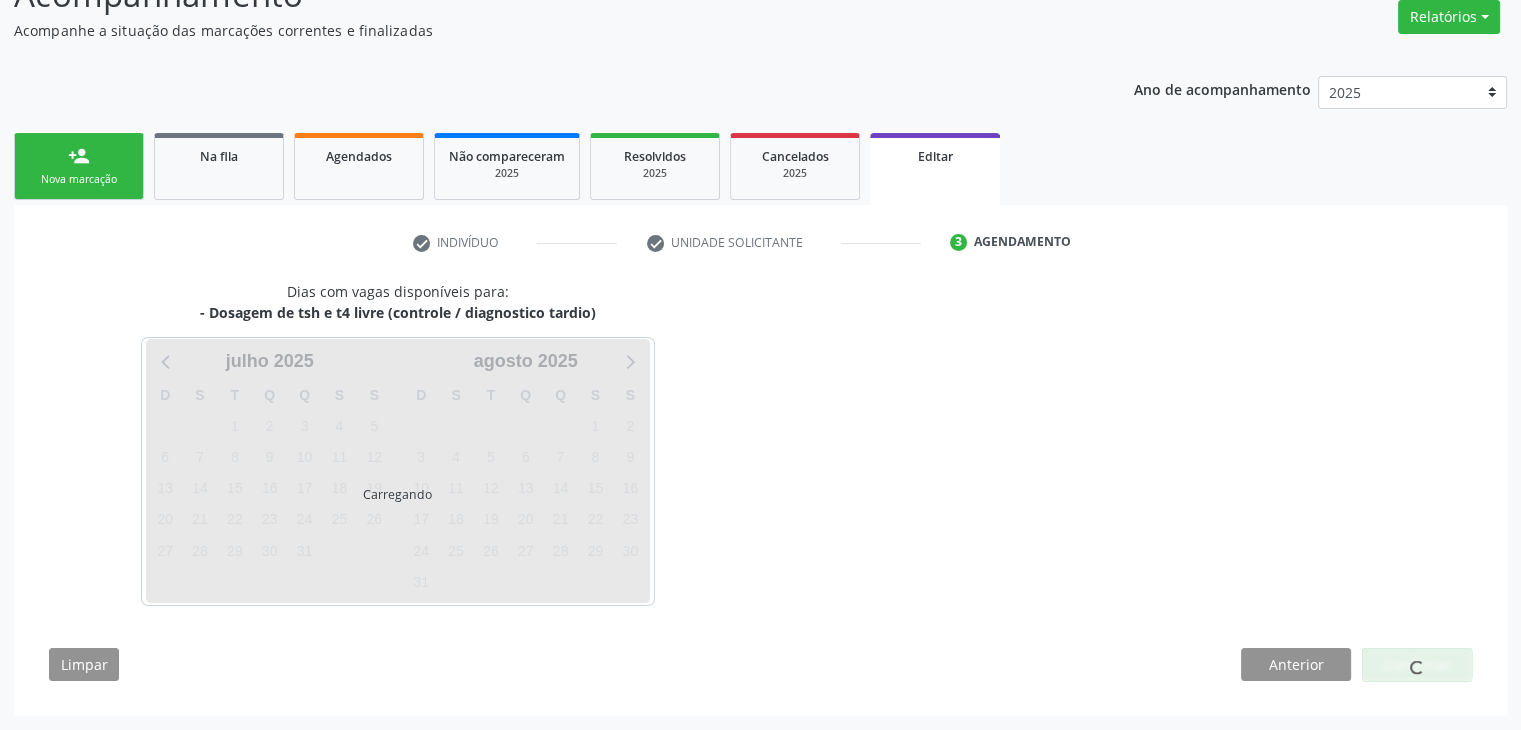 scroll, scrollTop: 165, scrollLeft: 0, axis: vertical 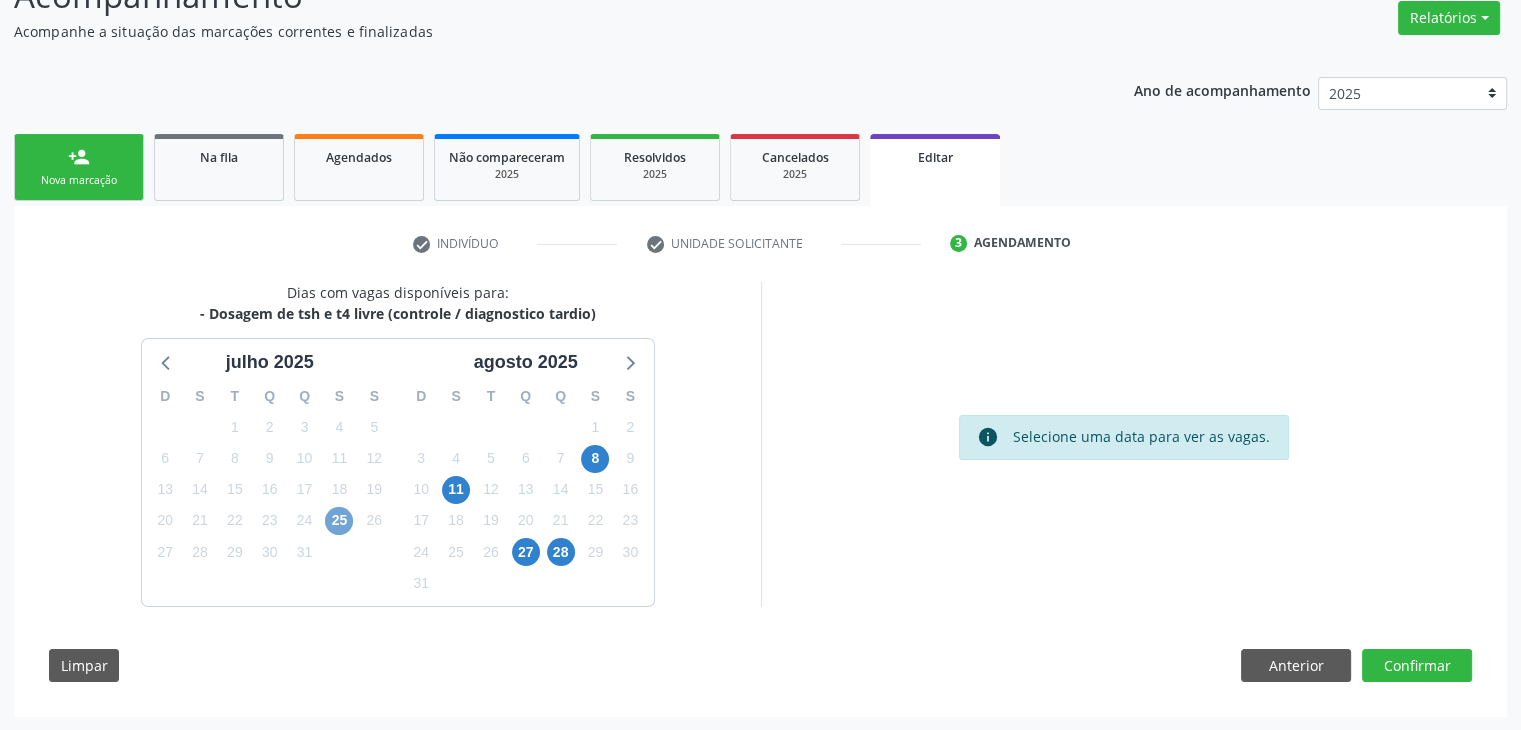 click on "25" at bounding box center [339, 521] 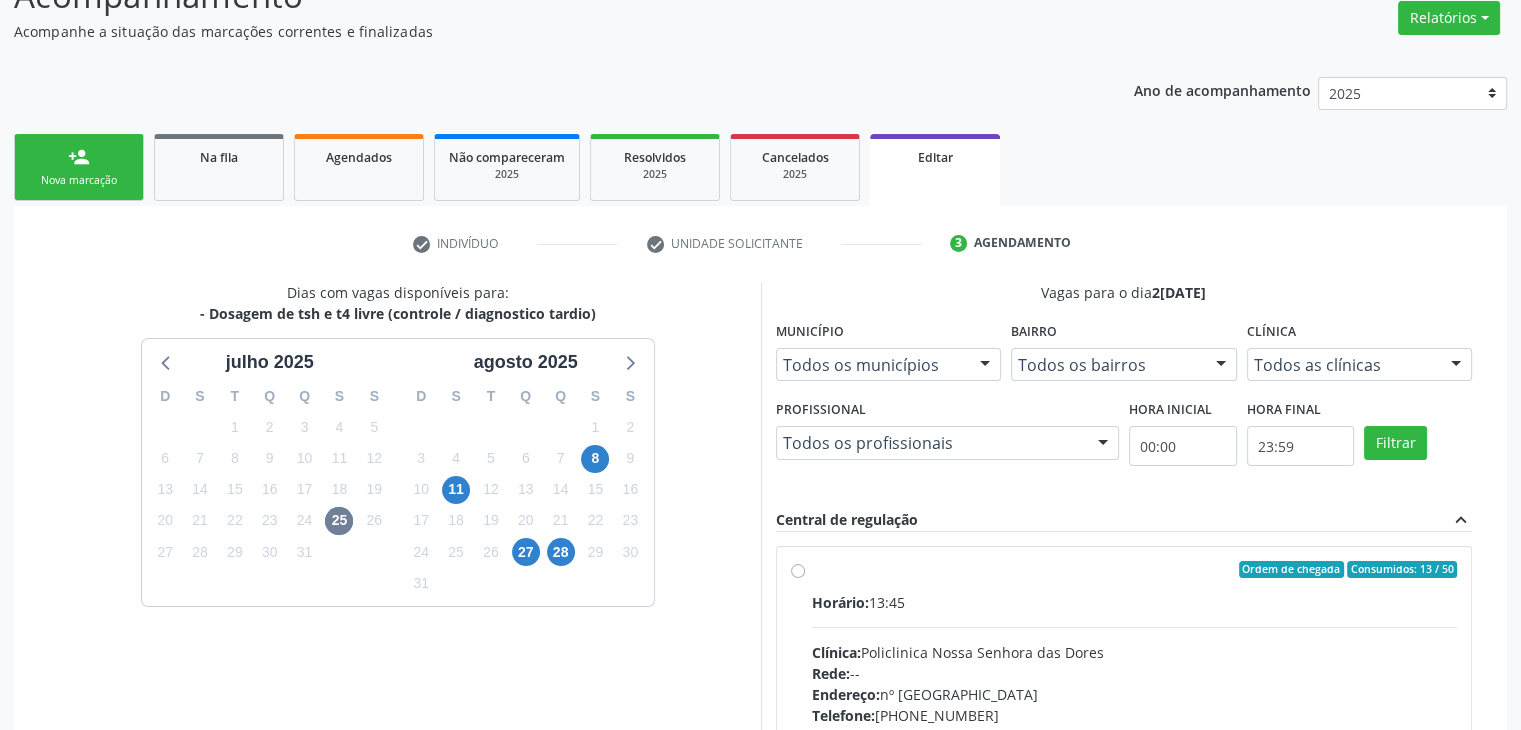 click on "Horário:   13:45
Clínica:  Policlinica [GEOGRAPHIC_DATA]
Rede:
--
Endereço:   [STREET_ADDRESS]
Telefone:   [PHONE_NUMBER]
Profissional:
--
Informações adicionais sobre o atendimento
Idade de atendimento:
Sem restrição
Gênero(s) atendido(s):
Sem restrição
Informações adicionais:
--" at bounding box center [1135, 729] 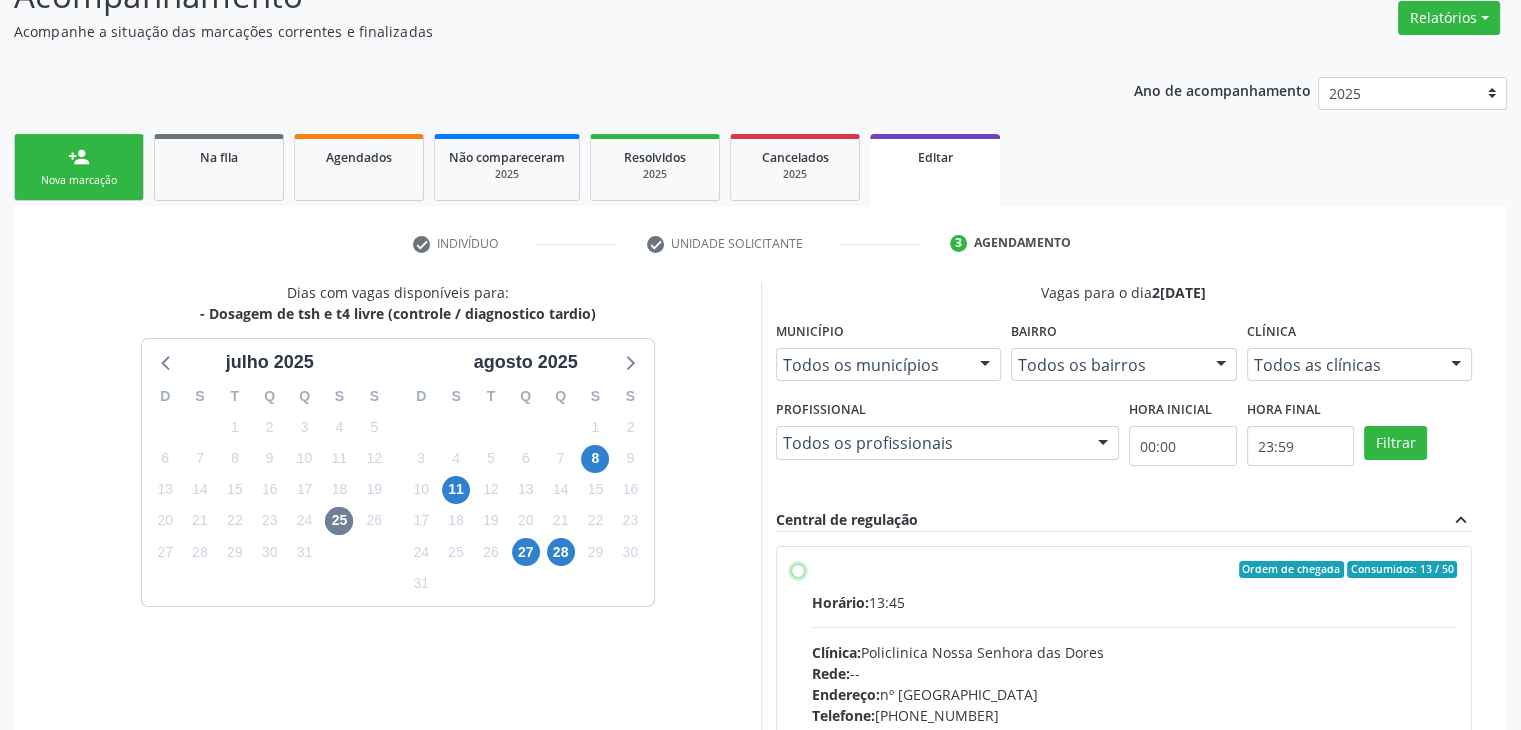 click on "Ordem de chegada
Consumidos: 13 / 50
Horário:   13:45
Clínica:  Policlinica [GEOGRAPHIC_DATA]
Rede:
--
Endereço:   [STREET_ADDRESS]
Telefone:   [PHONE_NUMBER]
Profissional:
--
Informações adicionais sobre o atendimento
Idade de atendimento:
Sem restrição
Gênero(s) atendido(s):
Sem restrição
Informações adicionais:
--" at bounding box center (798, 570) 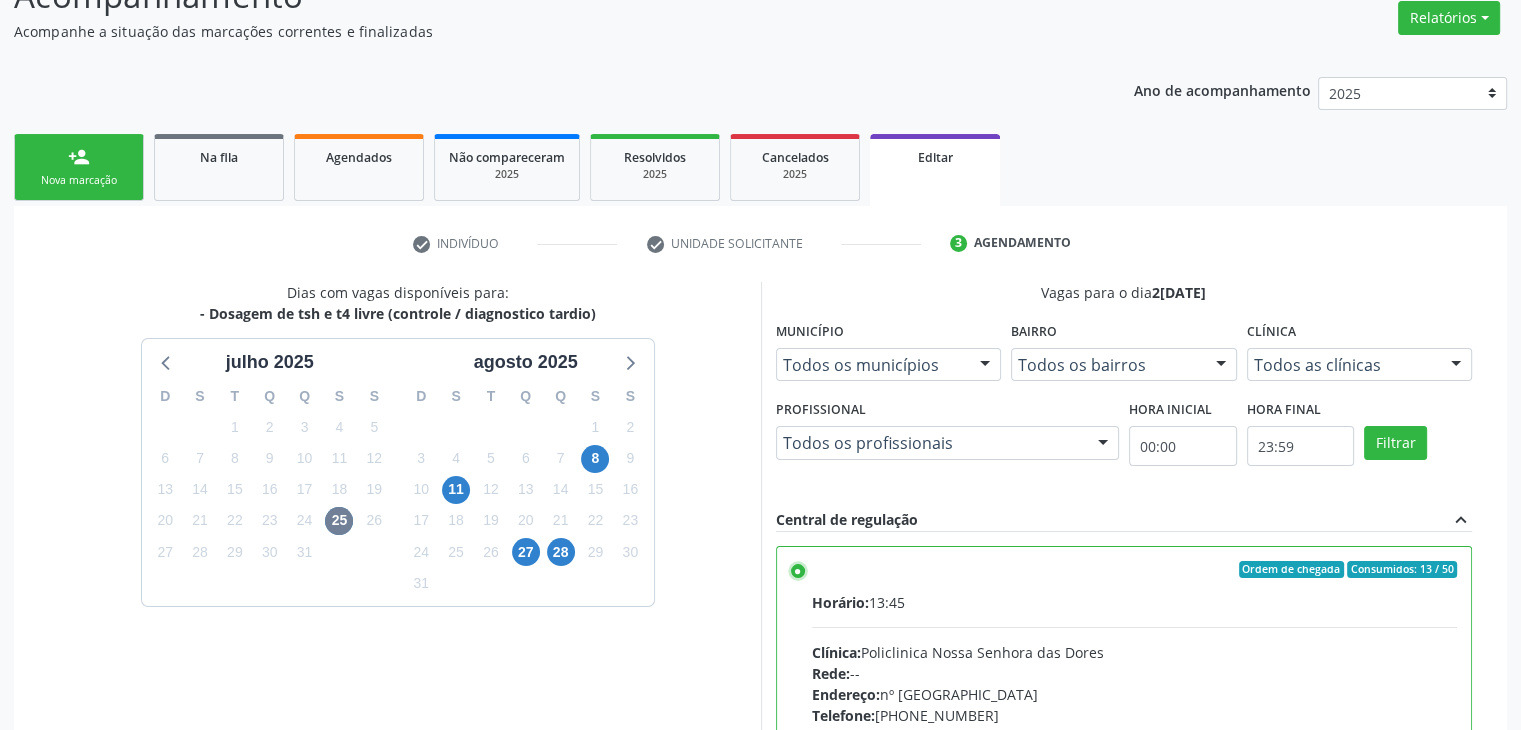 scroll, scrollTop: 490, scrollLeft: 0, axis: vertical 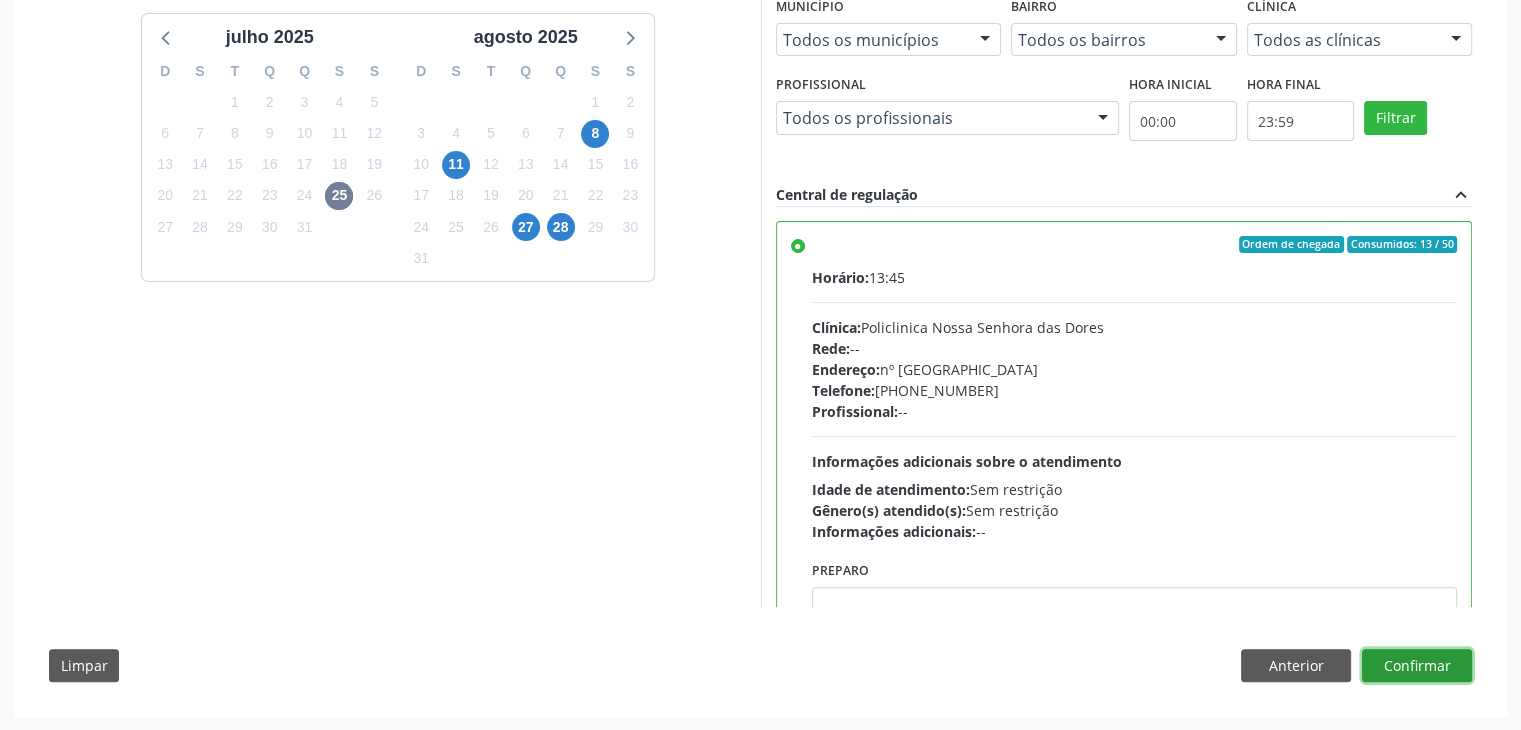 click on "Confirmar" at bounding box center (1417, 666) 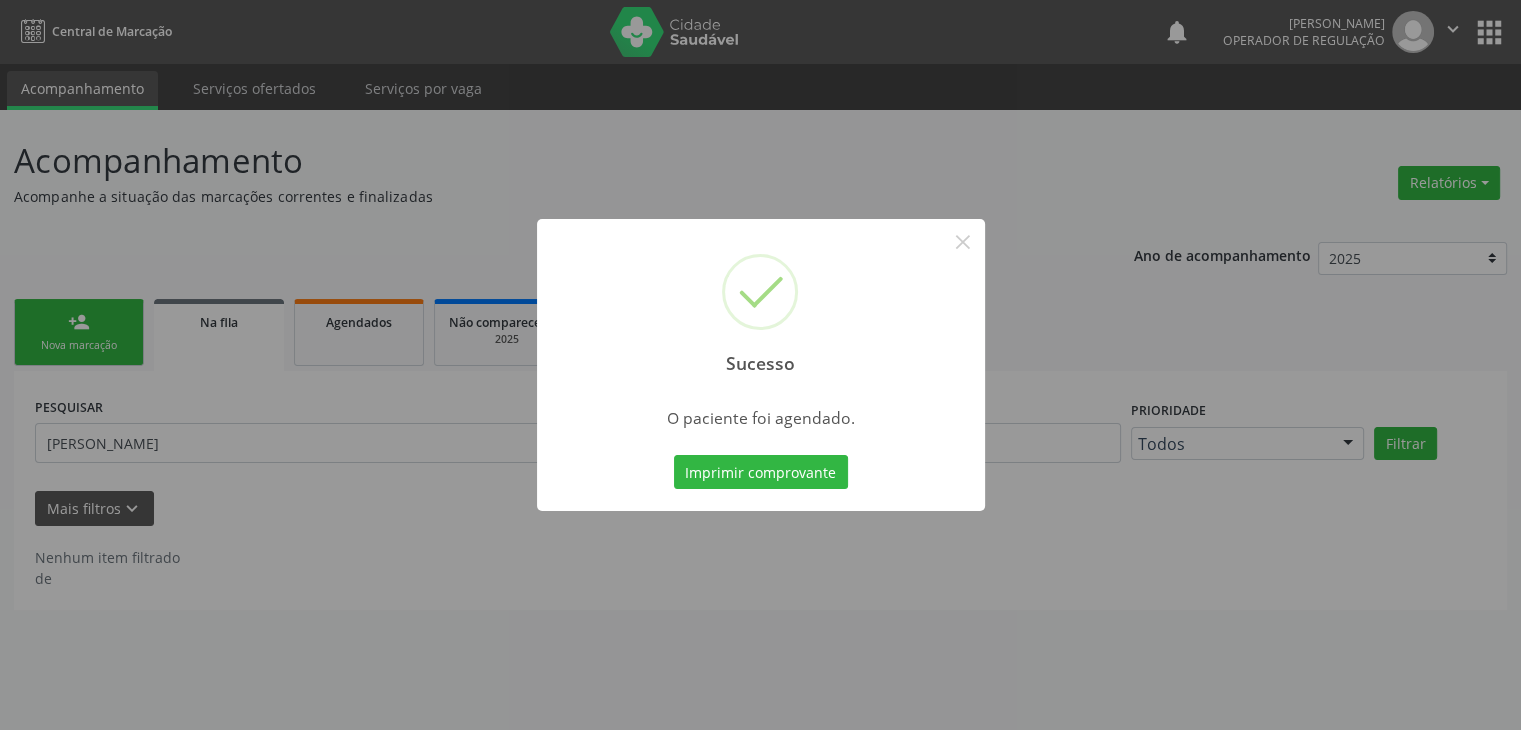 scroll, scrollTop: 0, scrollLeft: 0, axis: both 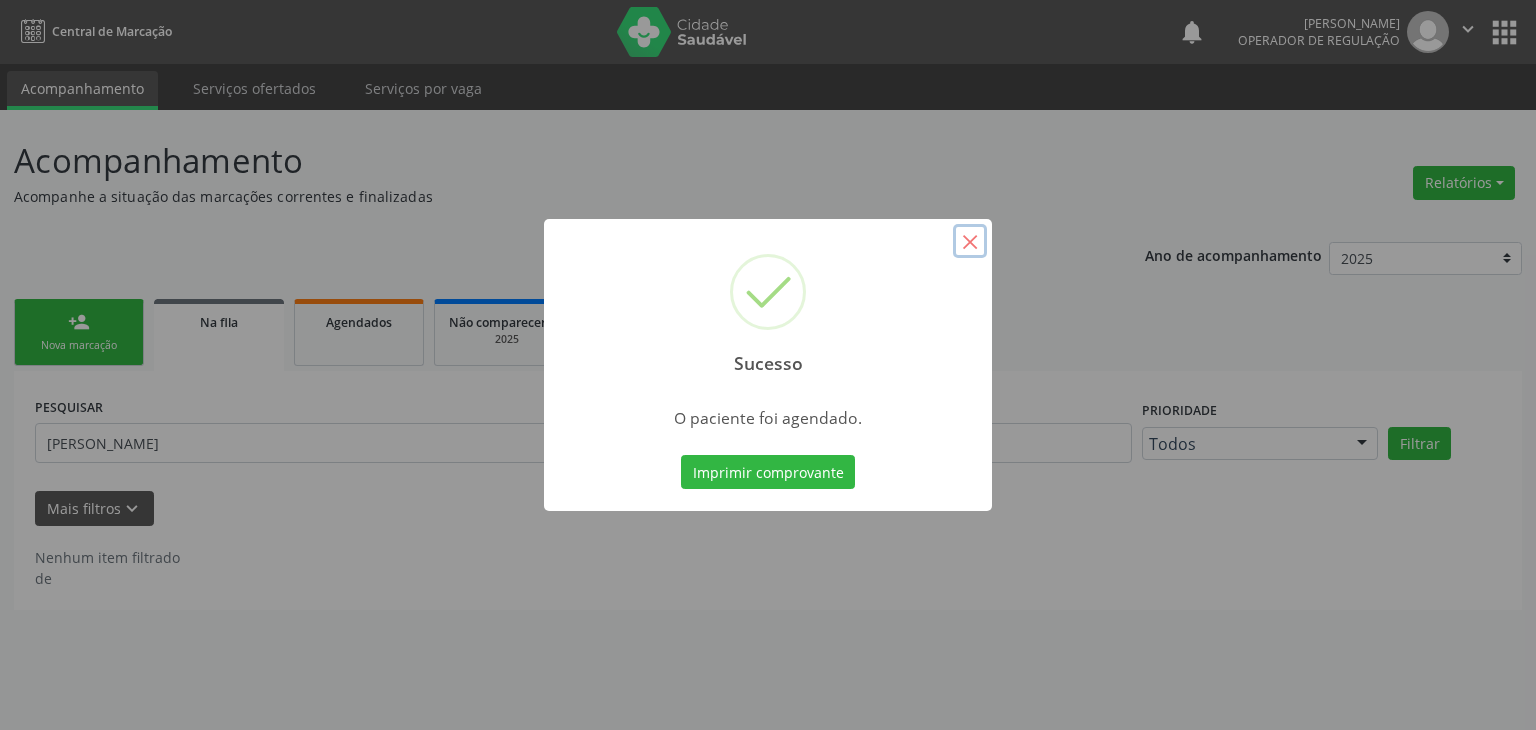 click on "×" at bounding box center (970, 241) 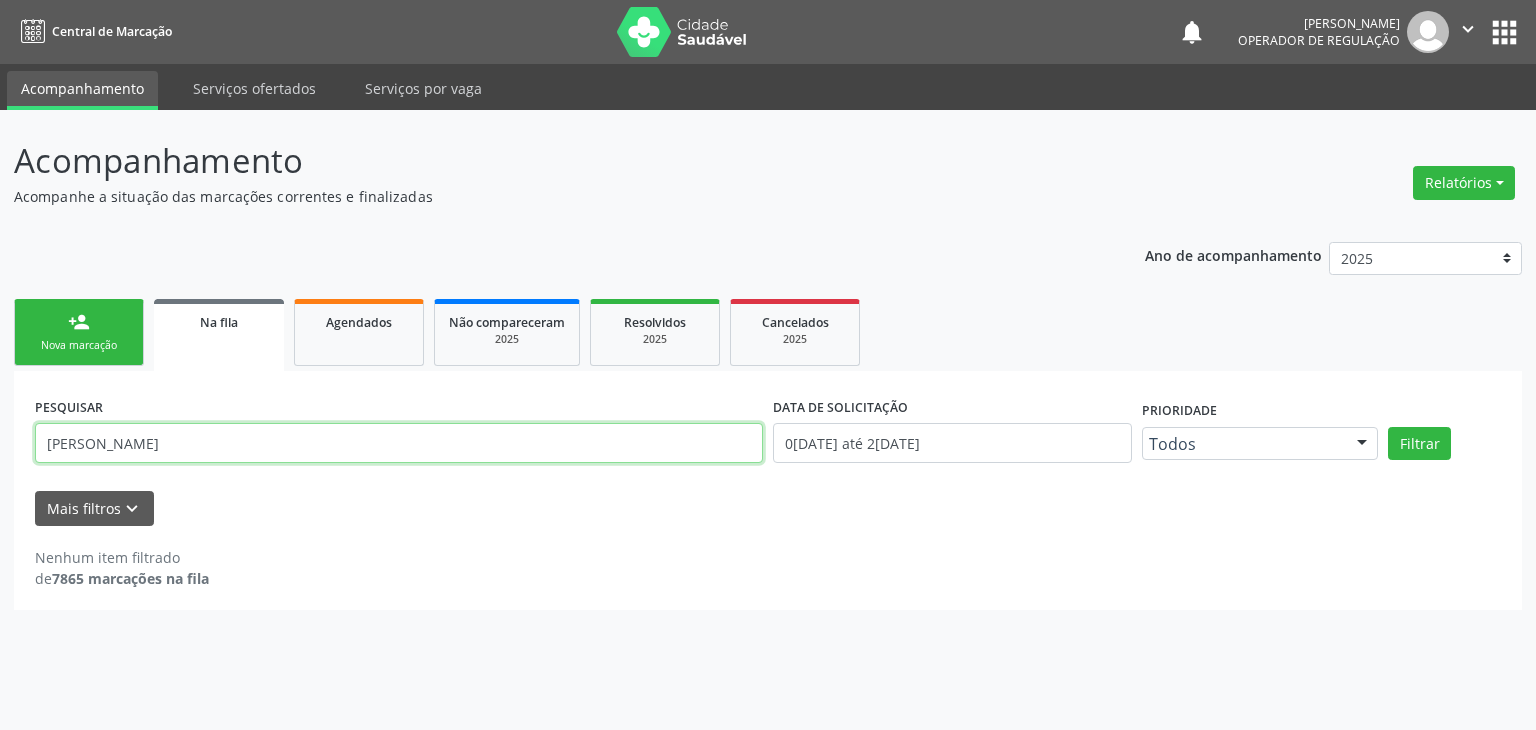 drag, startPoint x: 230, startPoint y: 457, endPoint x: 0, endPoint y: 458, distance: 230.00217 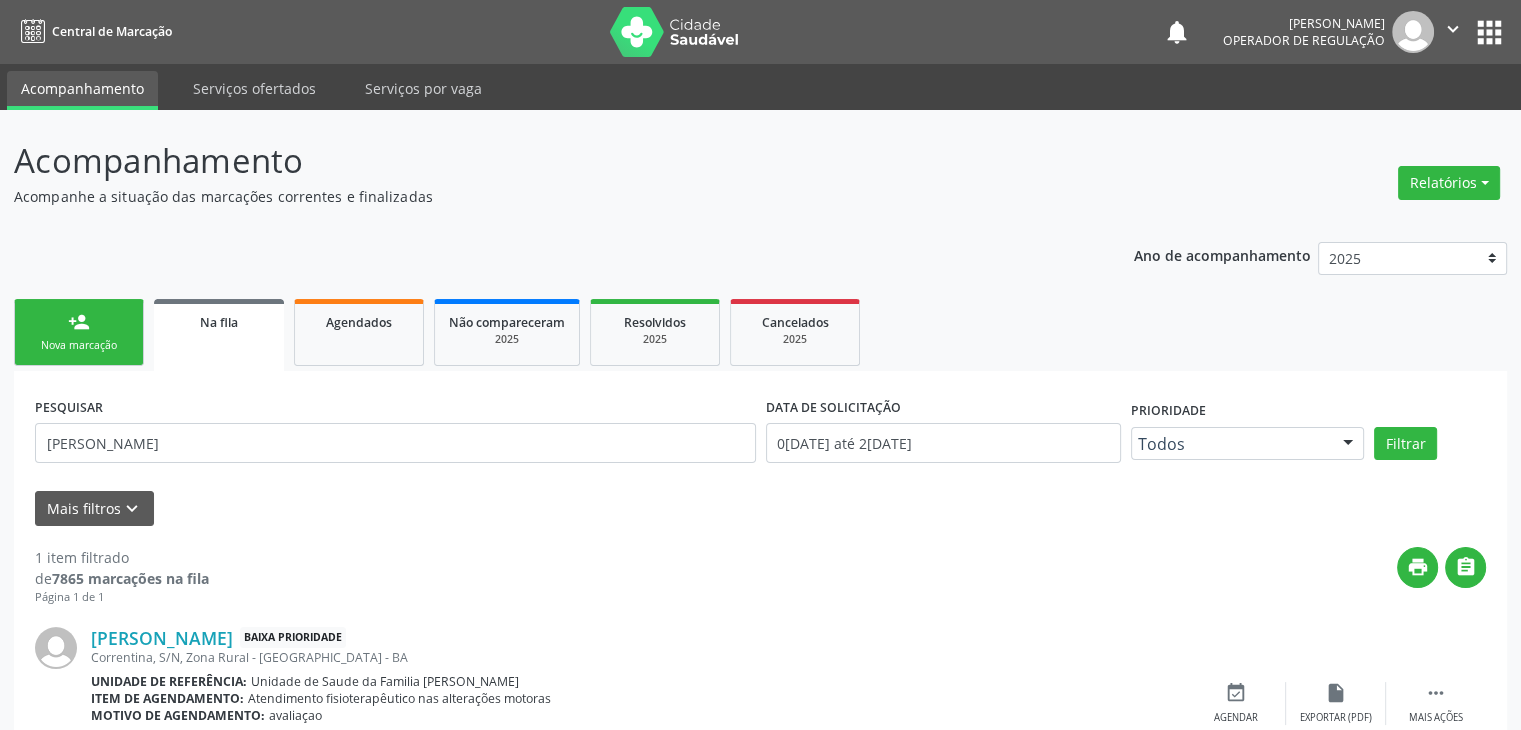 scroll, scrollTop: 104, scrollLeft: 0, axis: vertical 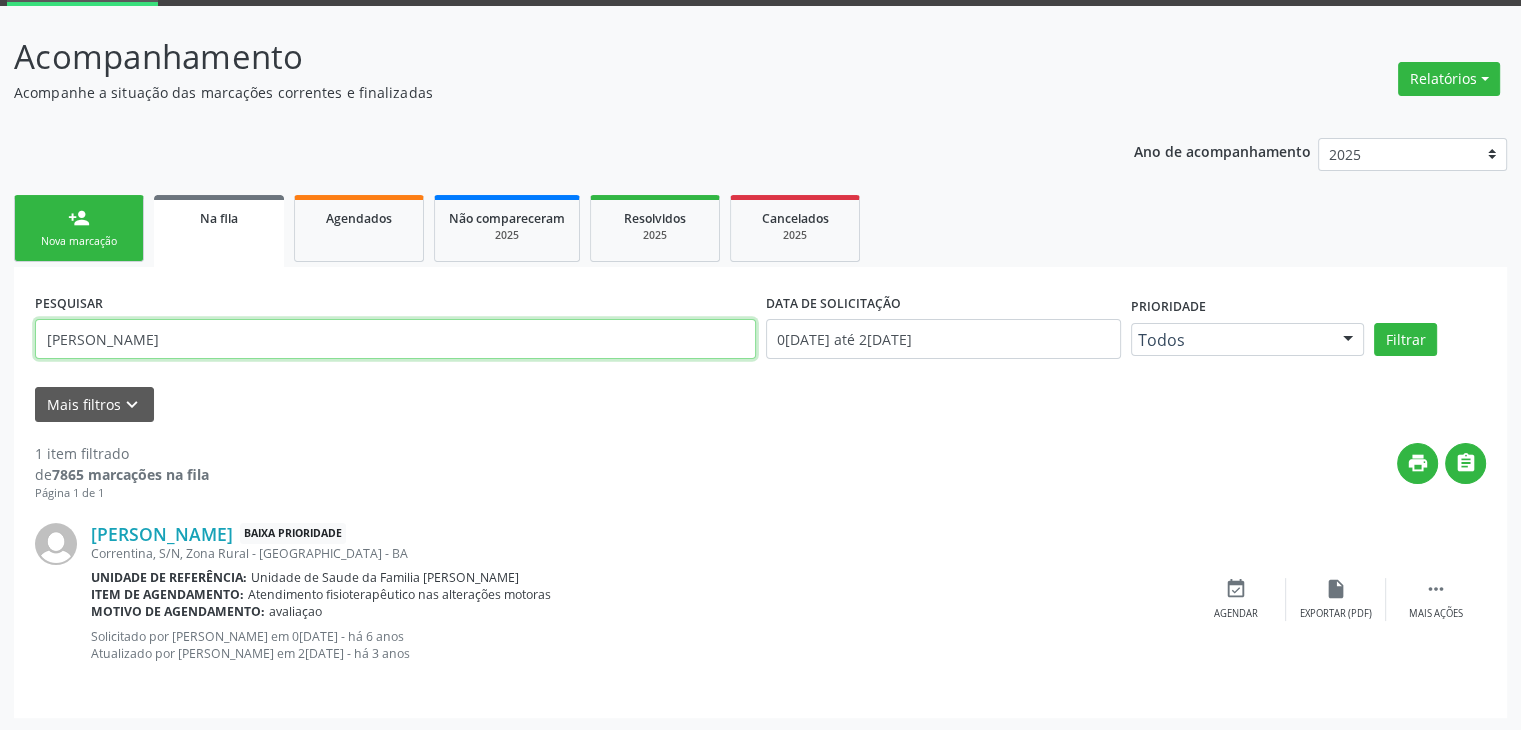 drag, startPoint x: 262, startPoint y: 317, endPoint x: 0, endPoint y: 306, distance: 262.2308 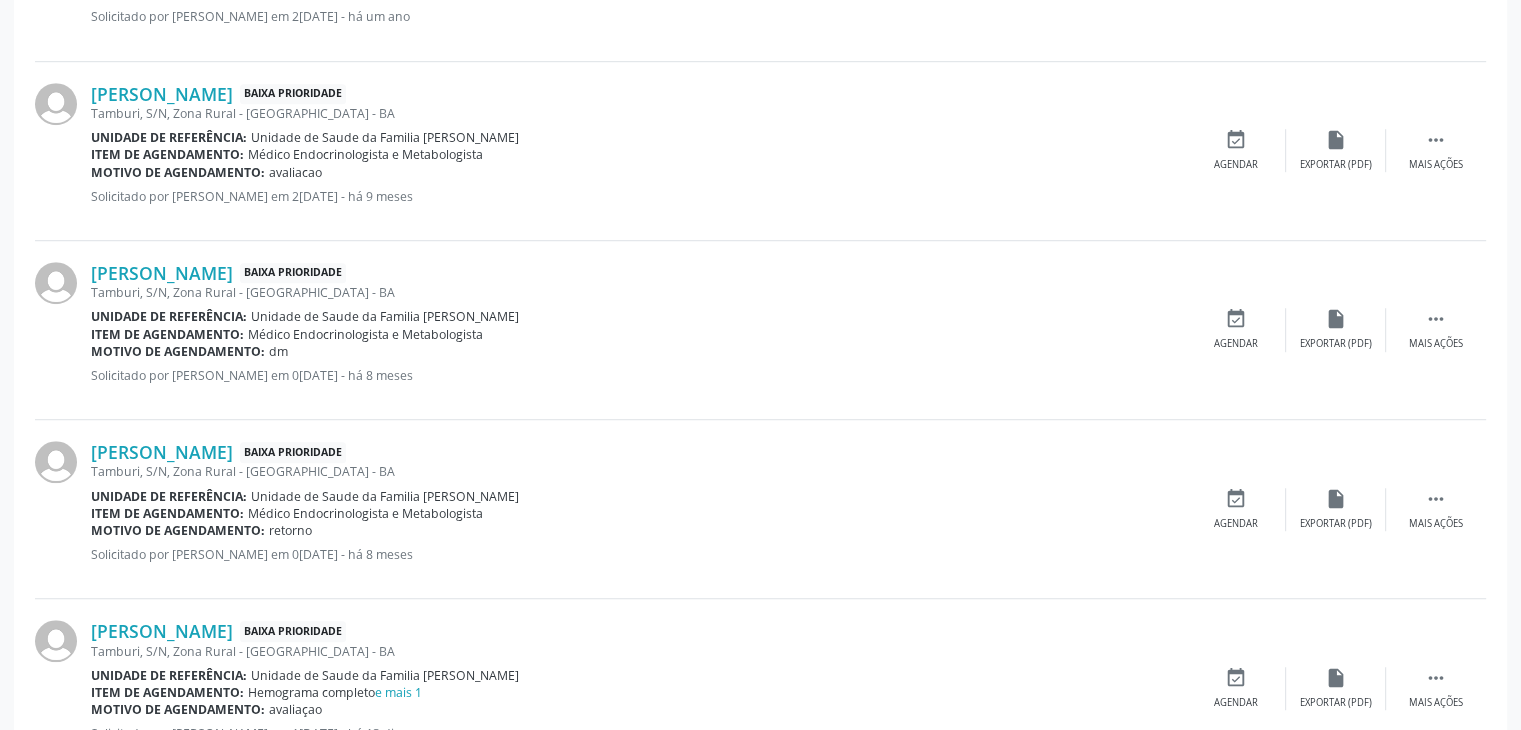 scroll, scrollTop: 1375, scrollLeft: 0, axis: vertical 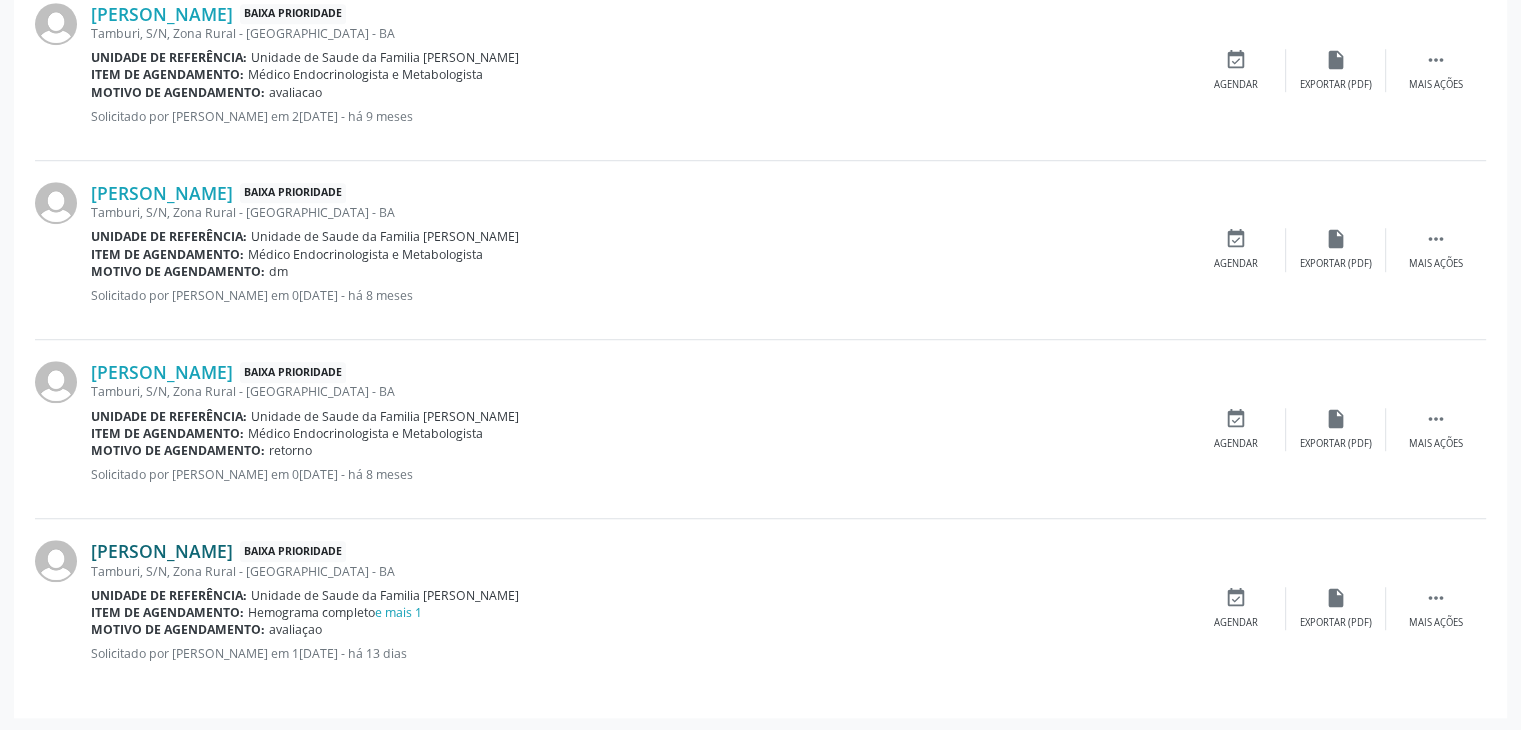 click on "[PERSON_NAME]" at bounding box center (162, 551) 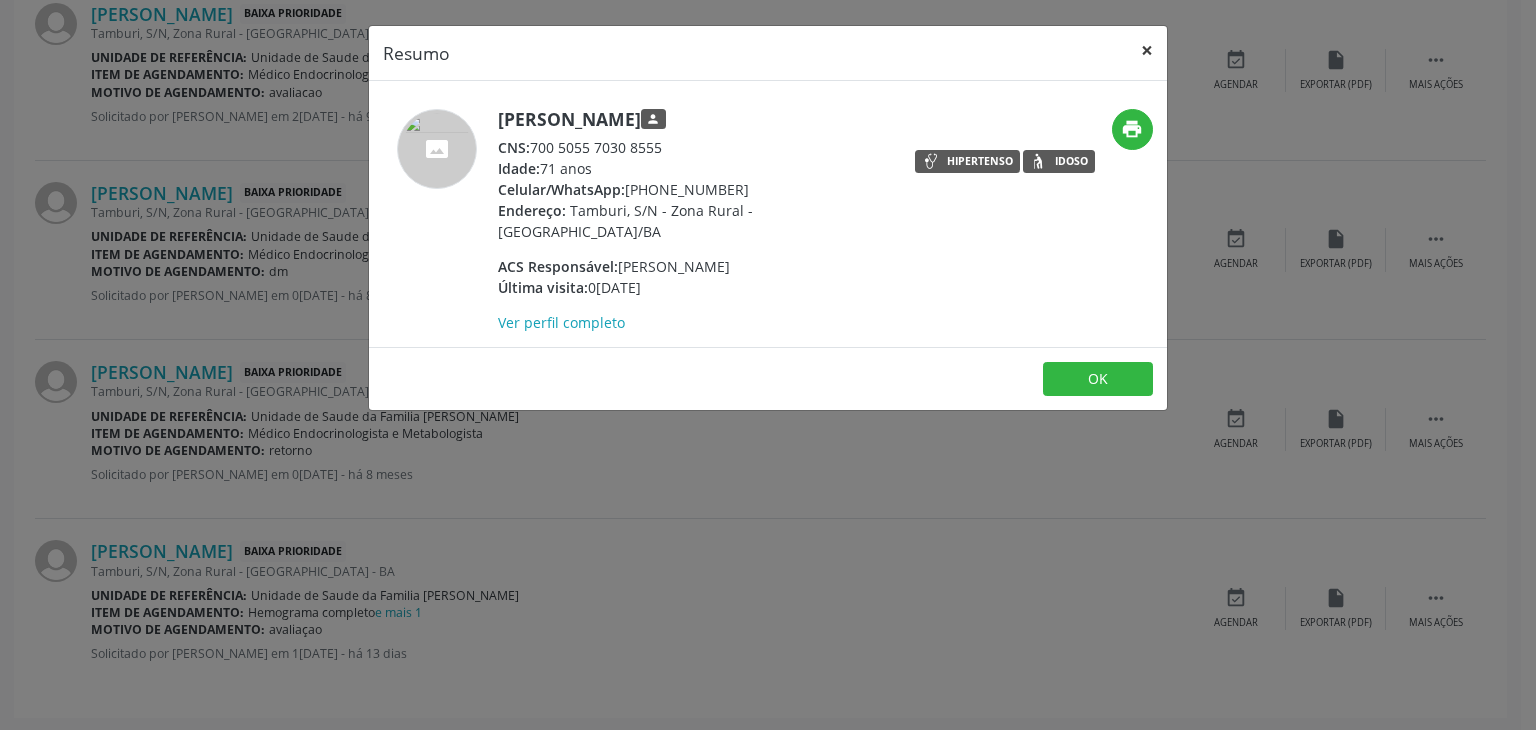 click on "×" at bounding box center [1147, 50] 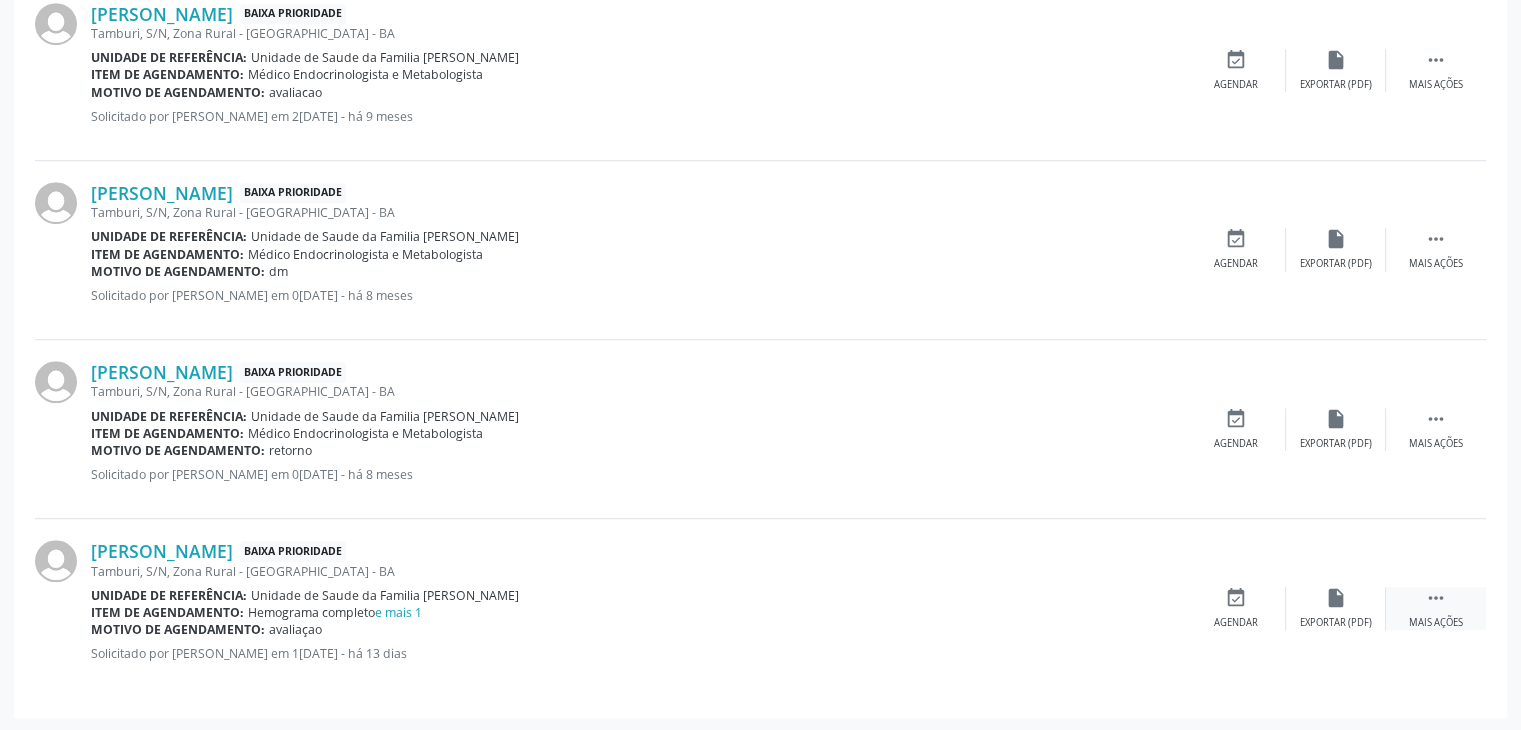 click on "" at bounding box center [1436, 598] 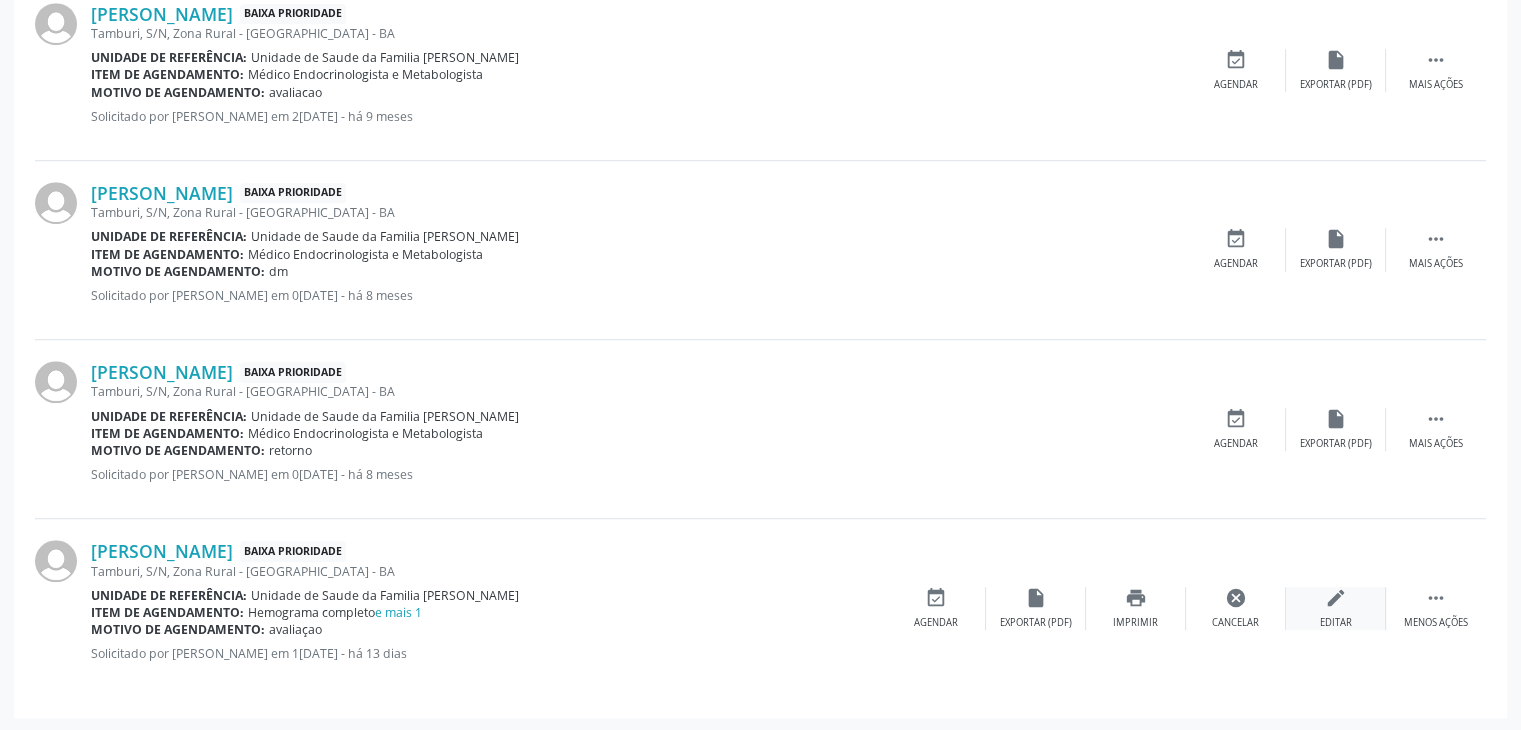 click on "edit
Editar" at bounding box center (1336, 608) 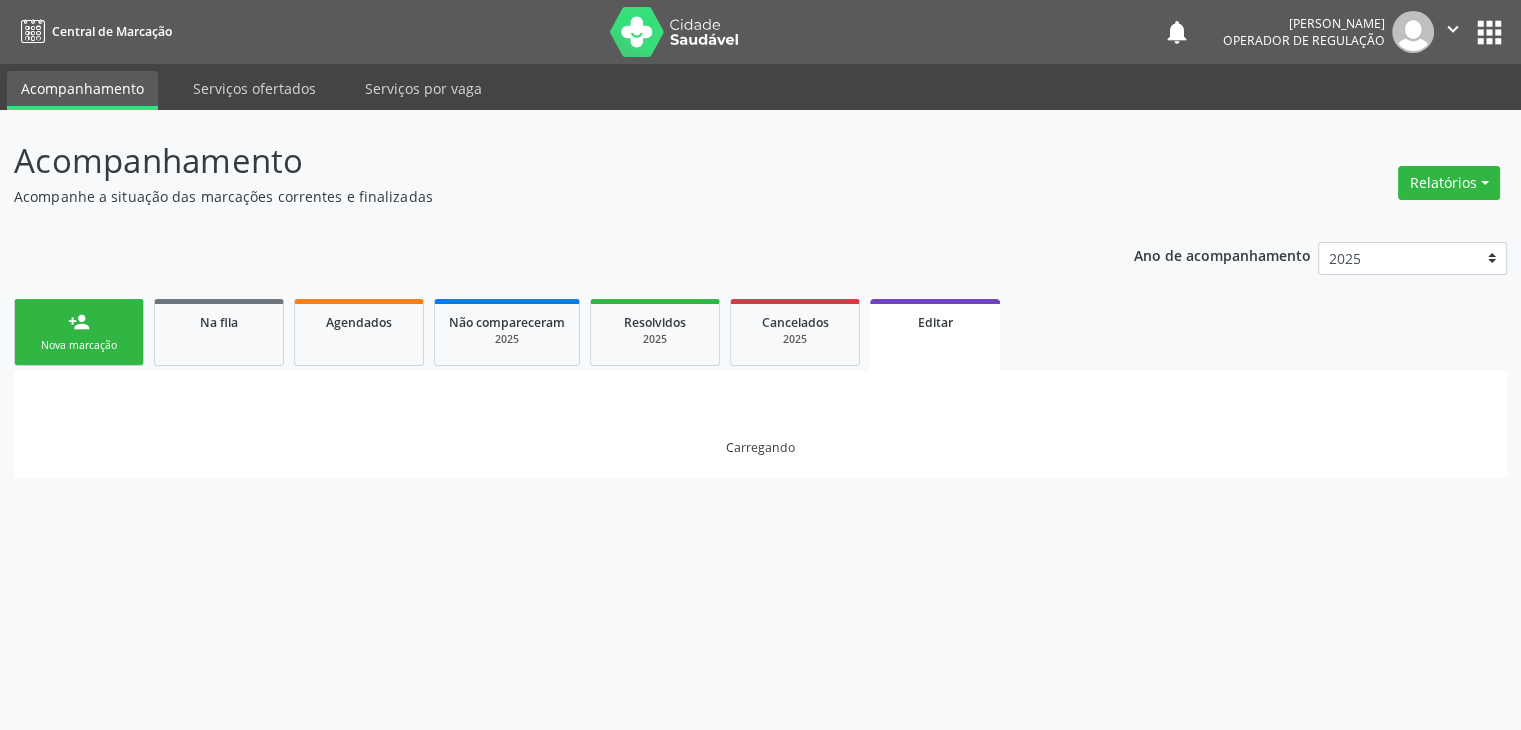 scroll, scrollTop: 0, scrollLeft: 0, axis: both 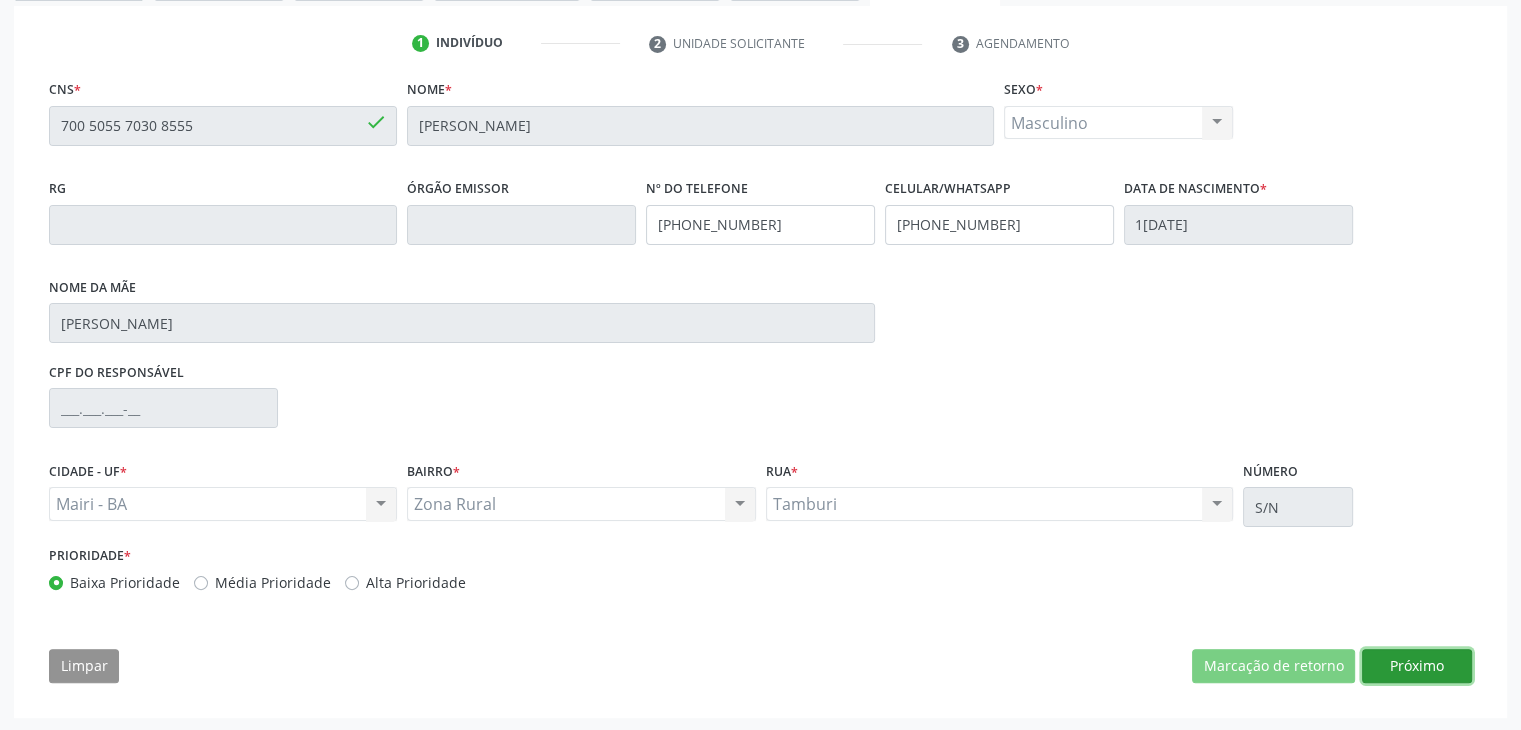 click on "Próximo" at bounding box center [1417, 666] 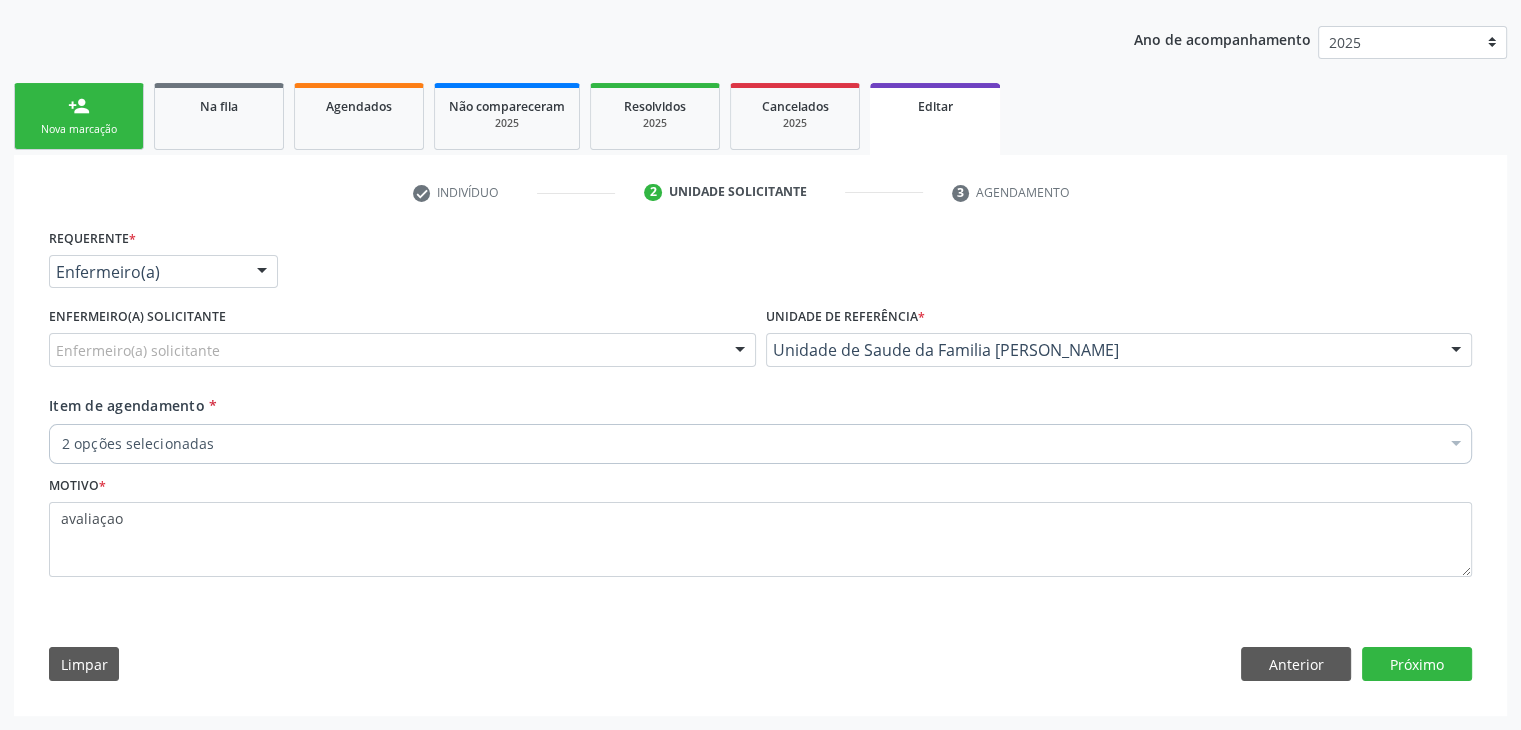 scroll, scrollTop: 214, scrollLeft: 0, axis: vertical 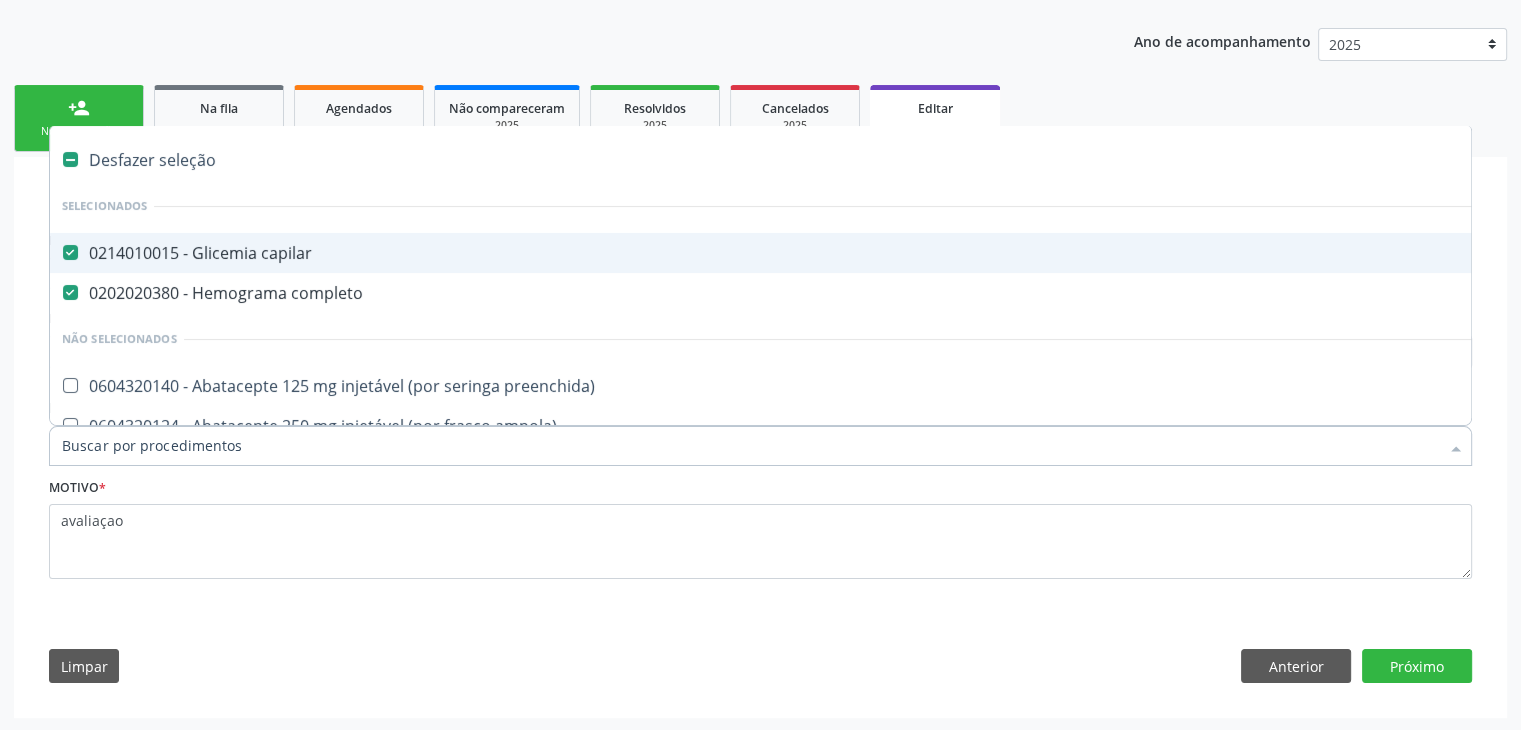 click on "Desfazer seleção" at bounding box center (831, 160) 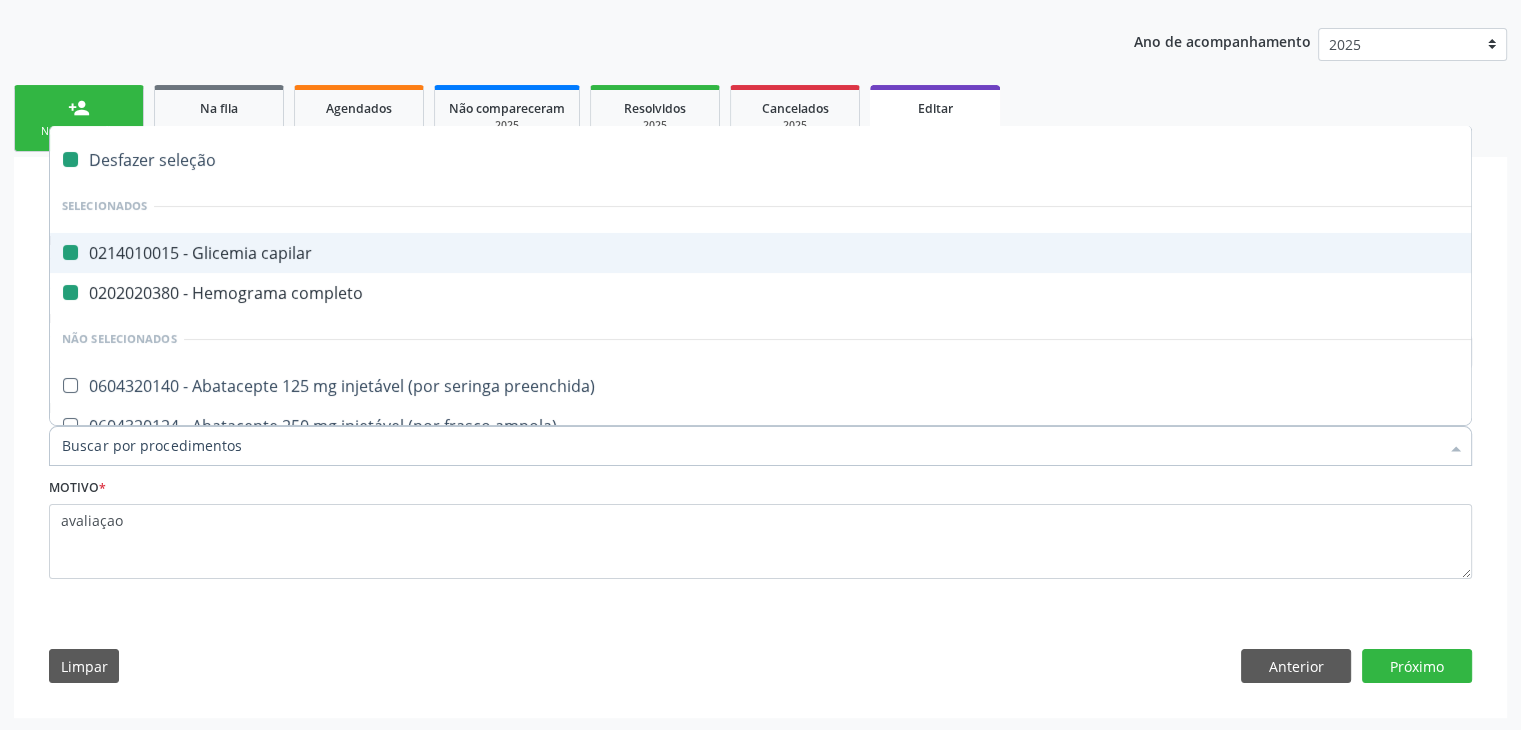 checkbox on "false" 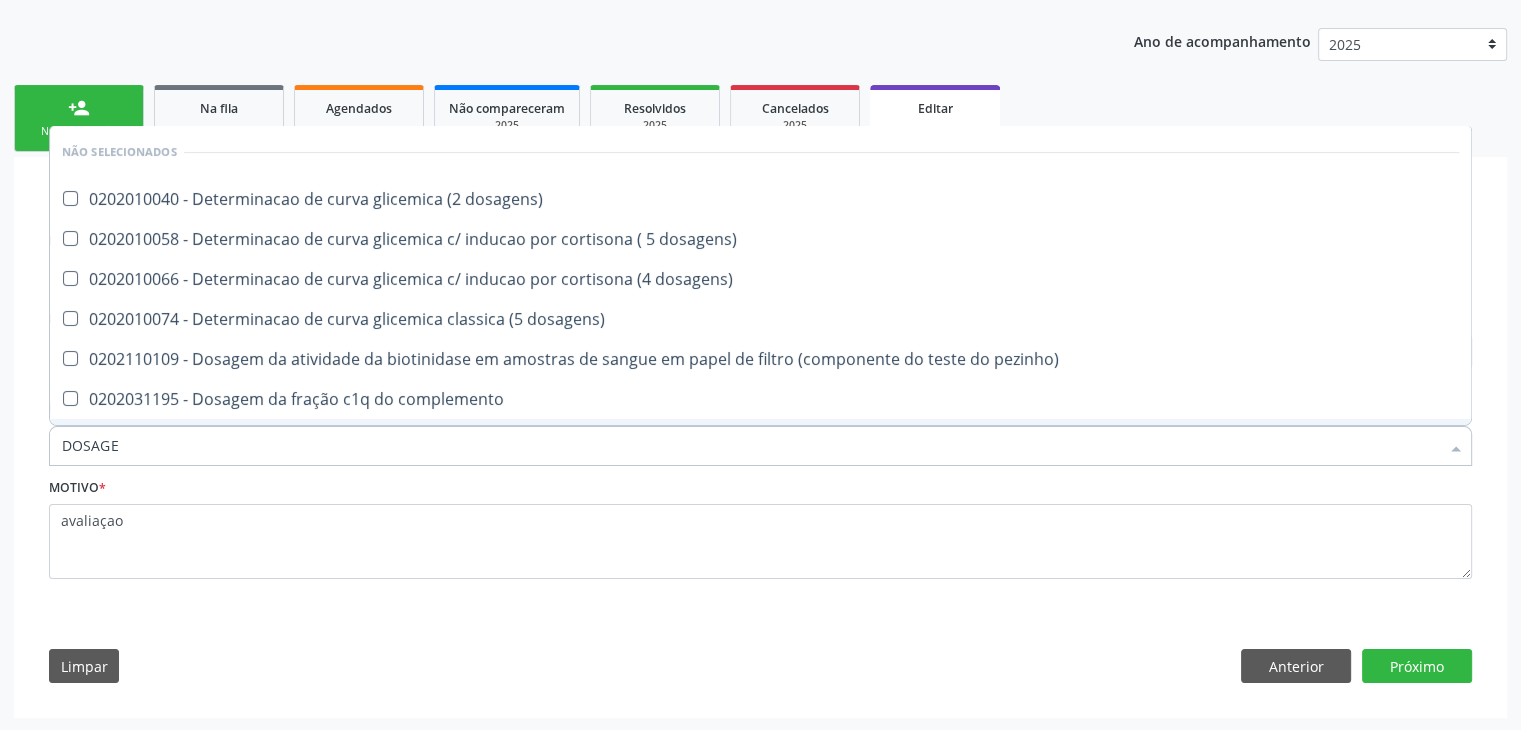 type on "DOSAGEM DE TSH" 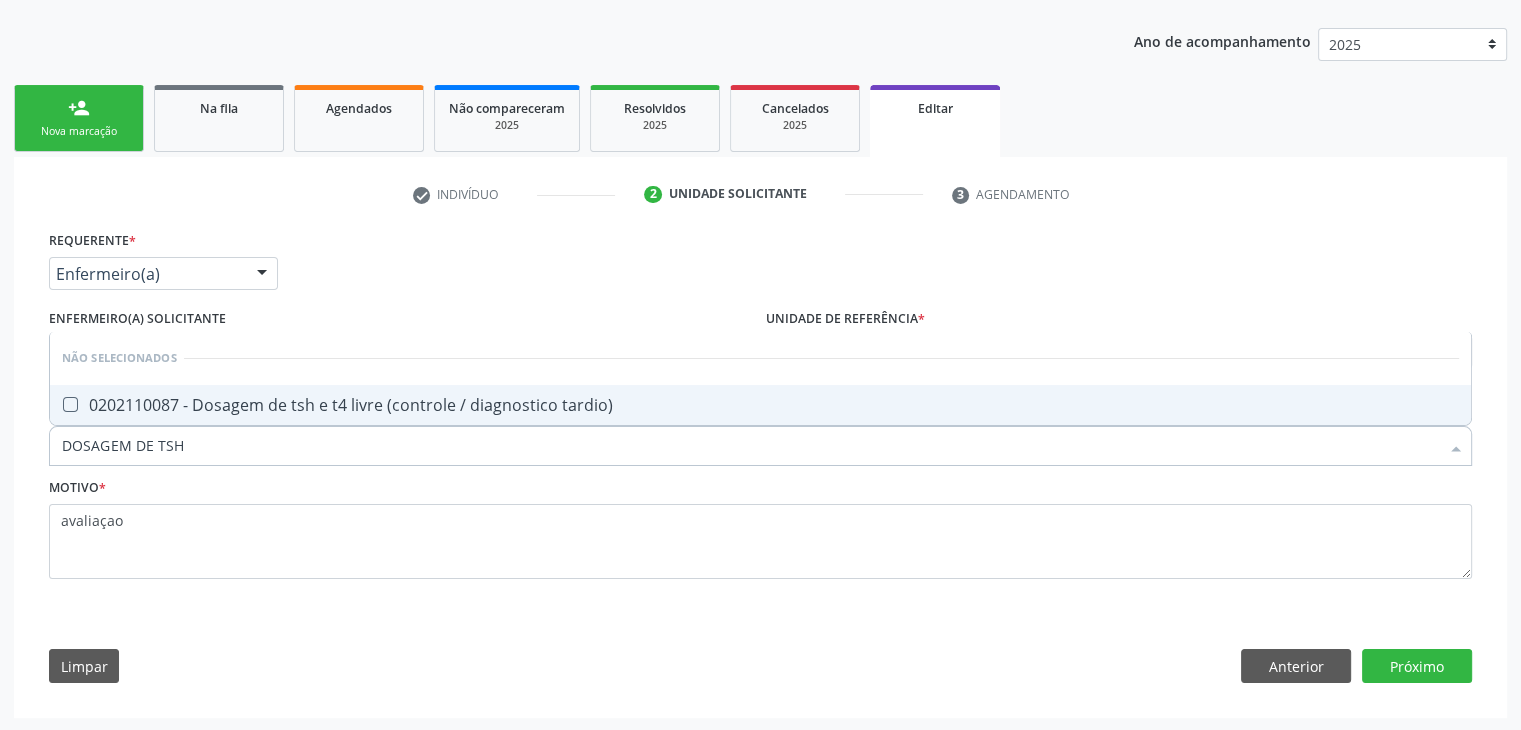 click on "0202110087 - Dosagem de tsh e t4 livre (controle / diagnostico tardio)" at bounding box center (760, 405) 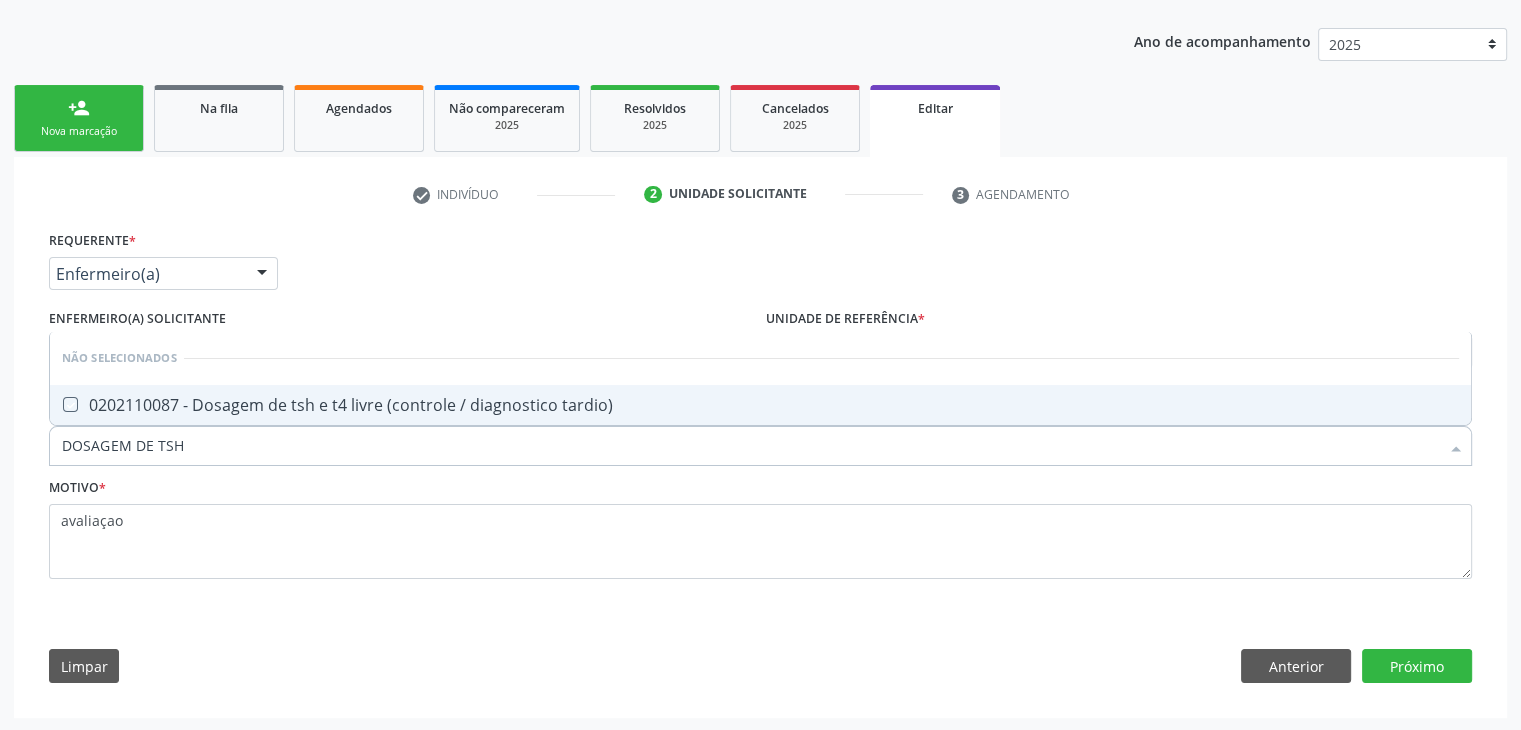 checkbox on "true" 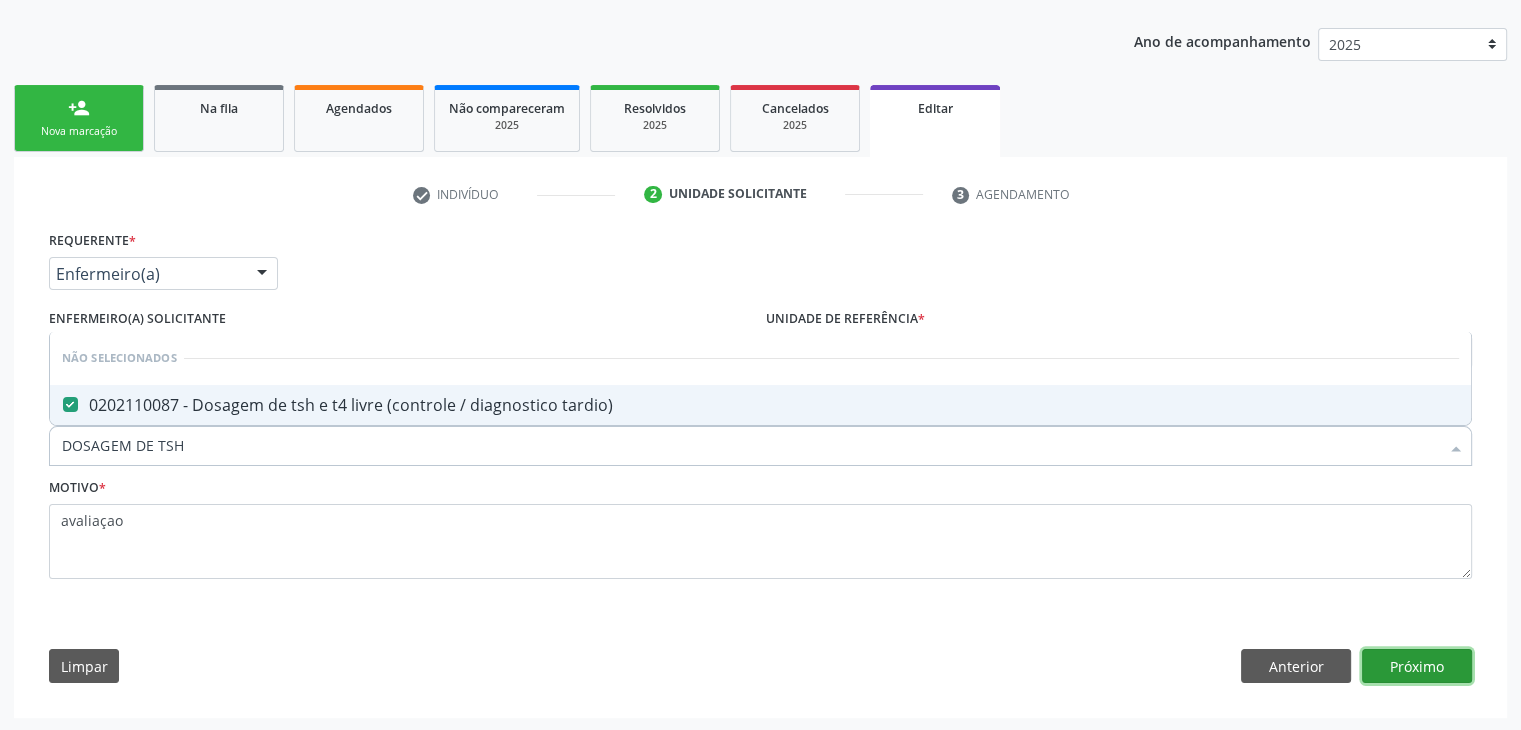 click on "Próximo" at bounding box center [1417, 666] 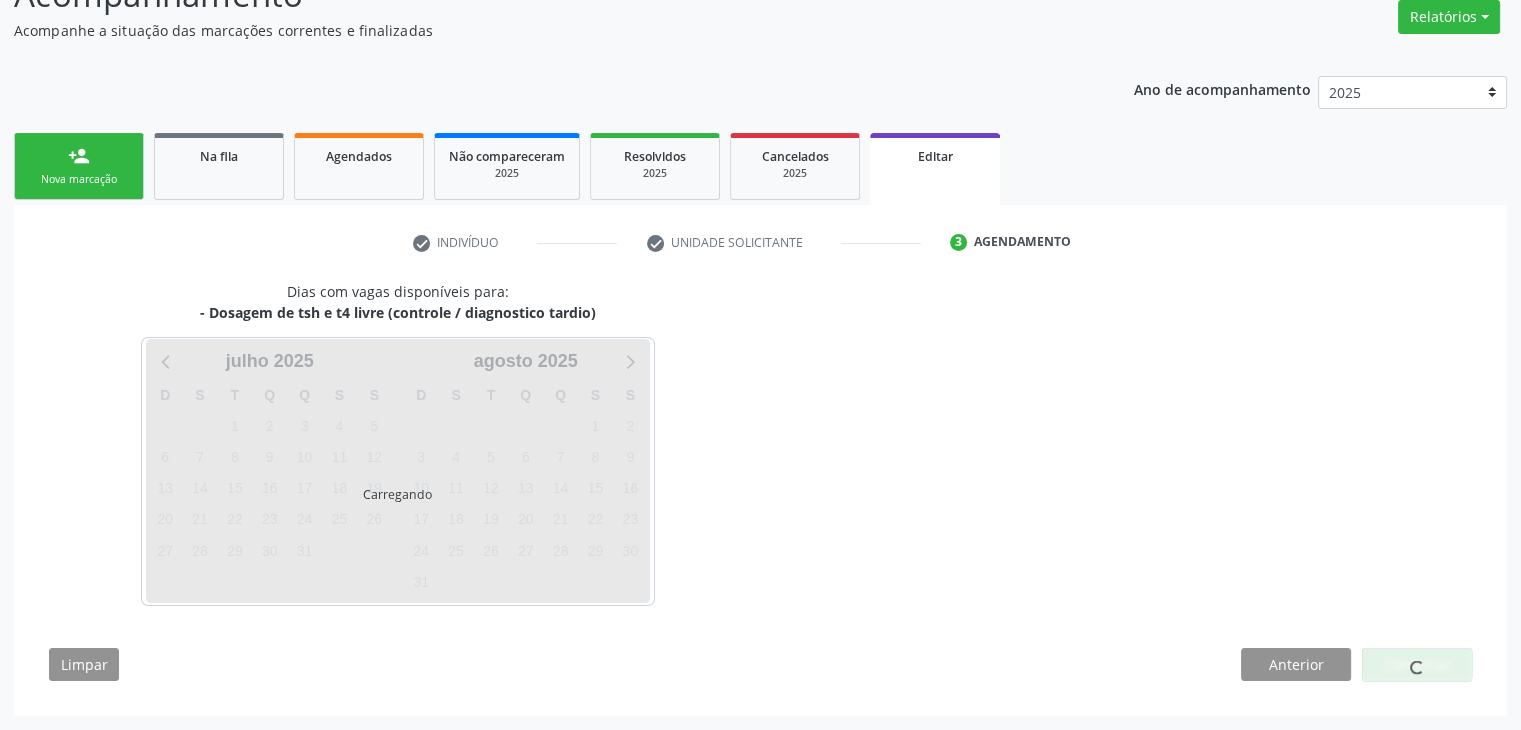 scroll, scrollTop: 165, scrollLeft: 0, axis: vertical 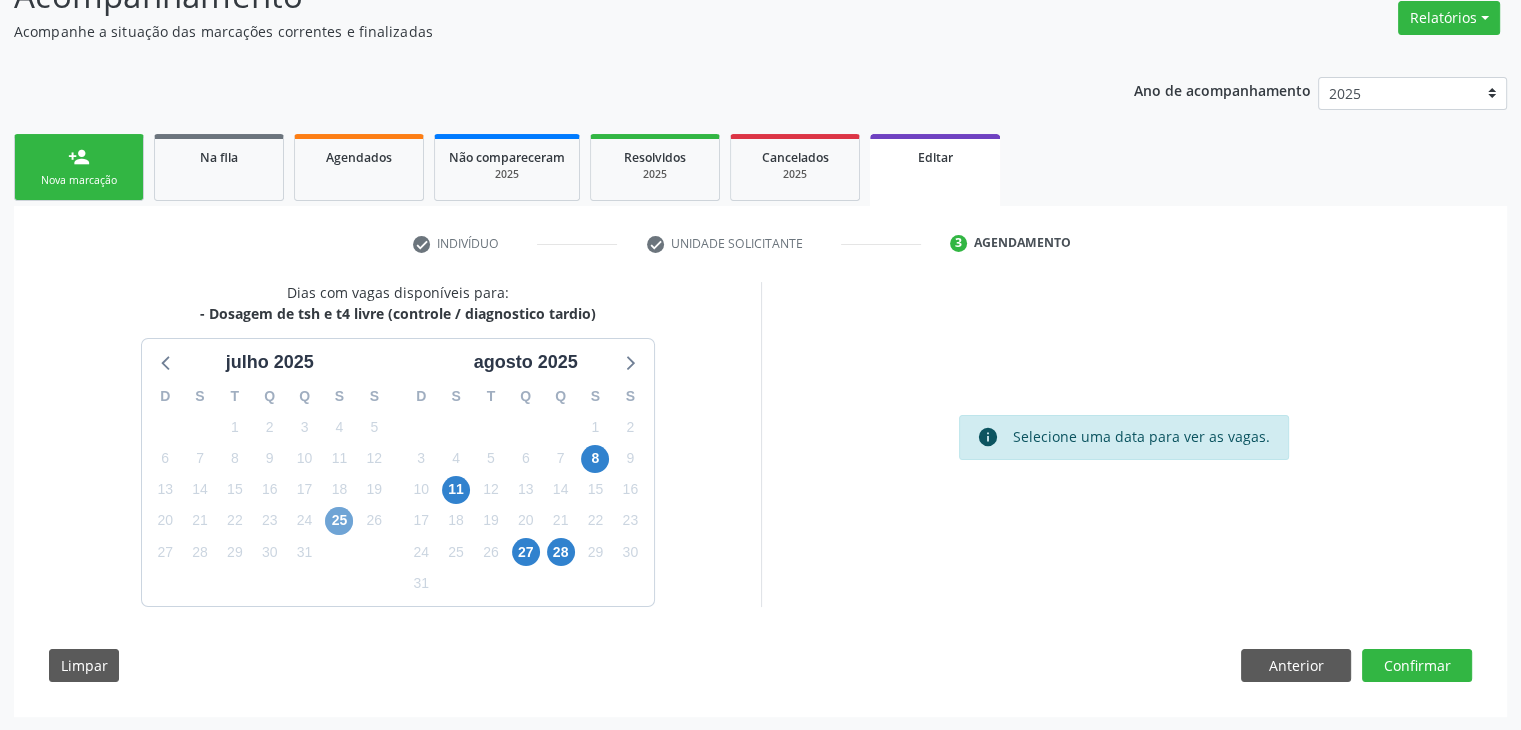 click on "25" at bounding box center (339, 521) 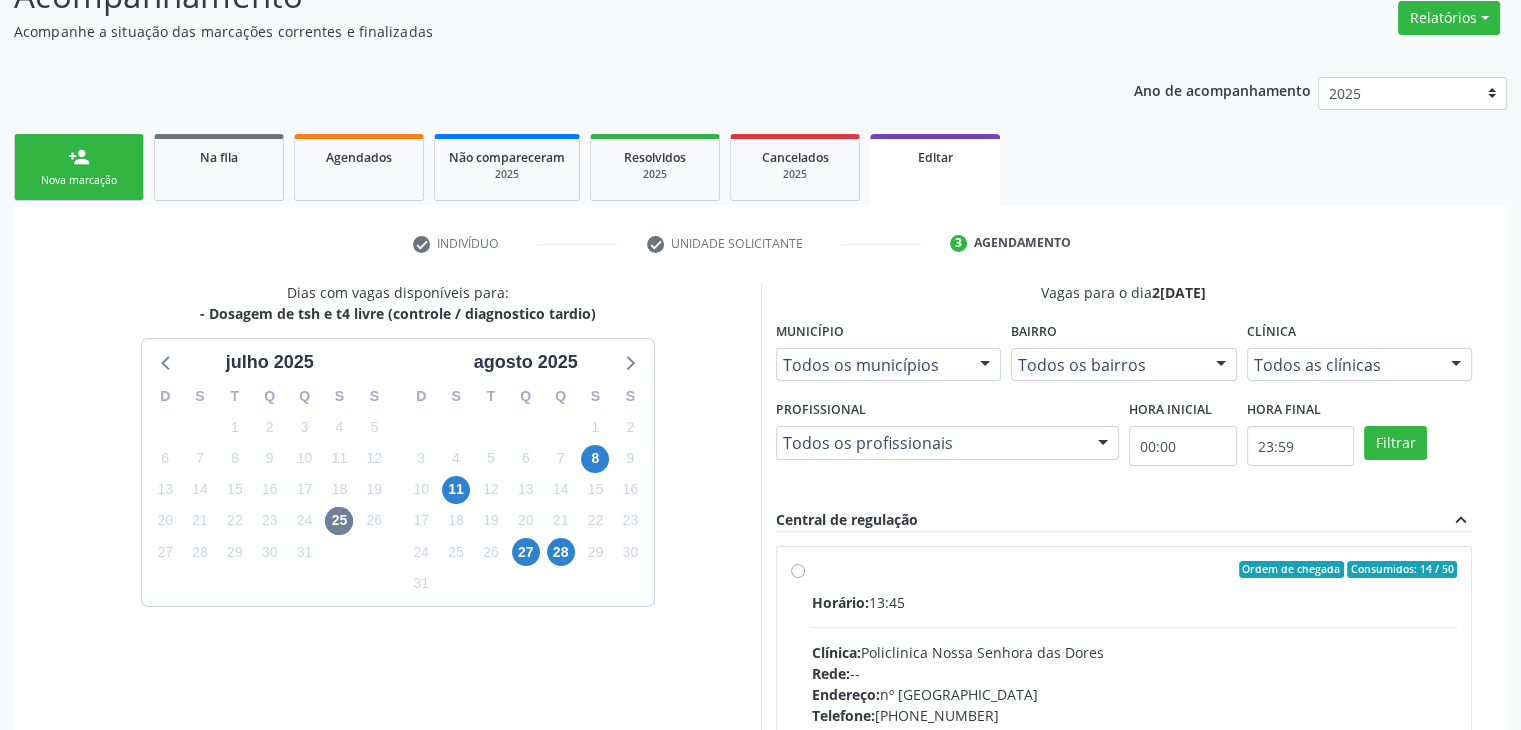 click on "Horário:   13:45
Clínica:  Policlinica [GEOGRAPHIC_DATA]
Rede:
--
Endereço:   [STREET_ADDRESS]
Telefone:   [PHONE_NUMBER]
Profissional:
--
Informações adicionais sobre o atendimento
Idade de atendimento:
Sem restrição
Gênero(s) atendido(s):
Sem restrição
Informações adicionais:
--" at bounding box center (1135, 729) 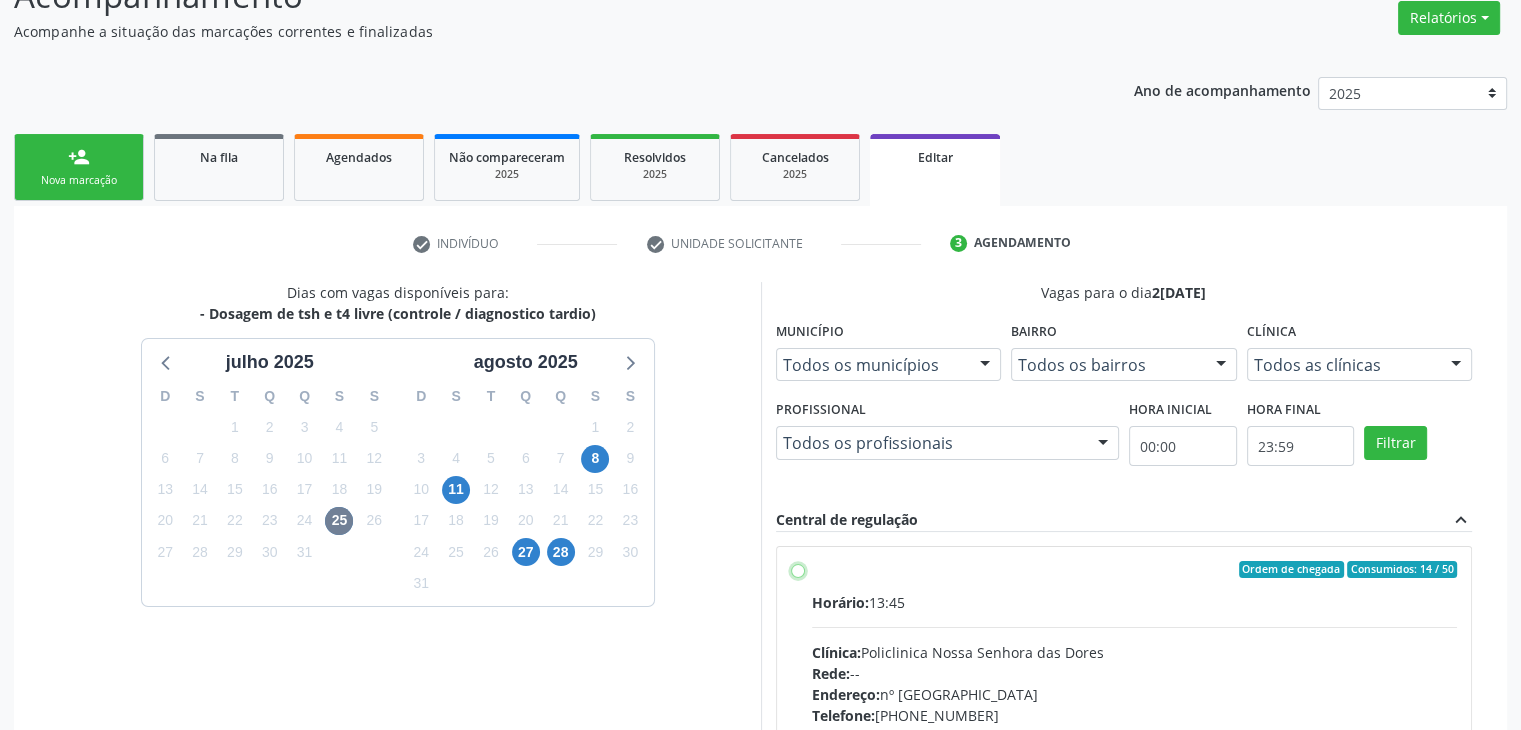 click on "Ordem de chegada
Consumidos: 14 / 50
Horário:   13:45
Clínica:  Policlinica [GEOGRAPHIC_DATA]
Rede:
--
Endereço:   [STREET_ADDRESS]
Telefone:   [PHONE_NUMBER]
Profissional:
--
Informações adicionais sobre o atendimento
Idade de atendimento:
Sem restrição
Gênero(s) atendido(s):
Sem restrição
Informações adicionais:
--" at bounding box center (798, 570) 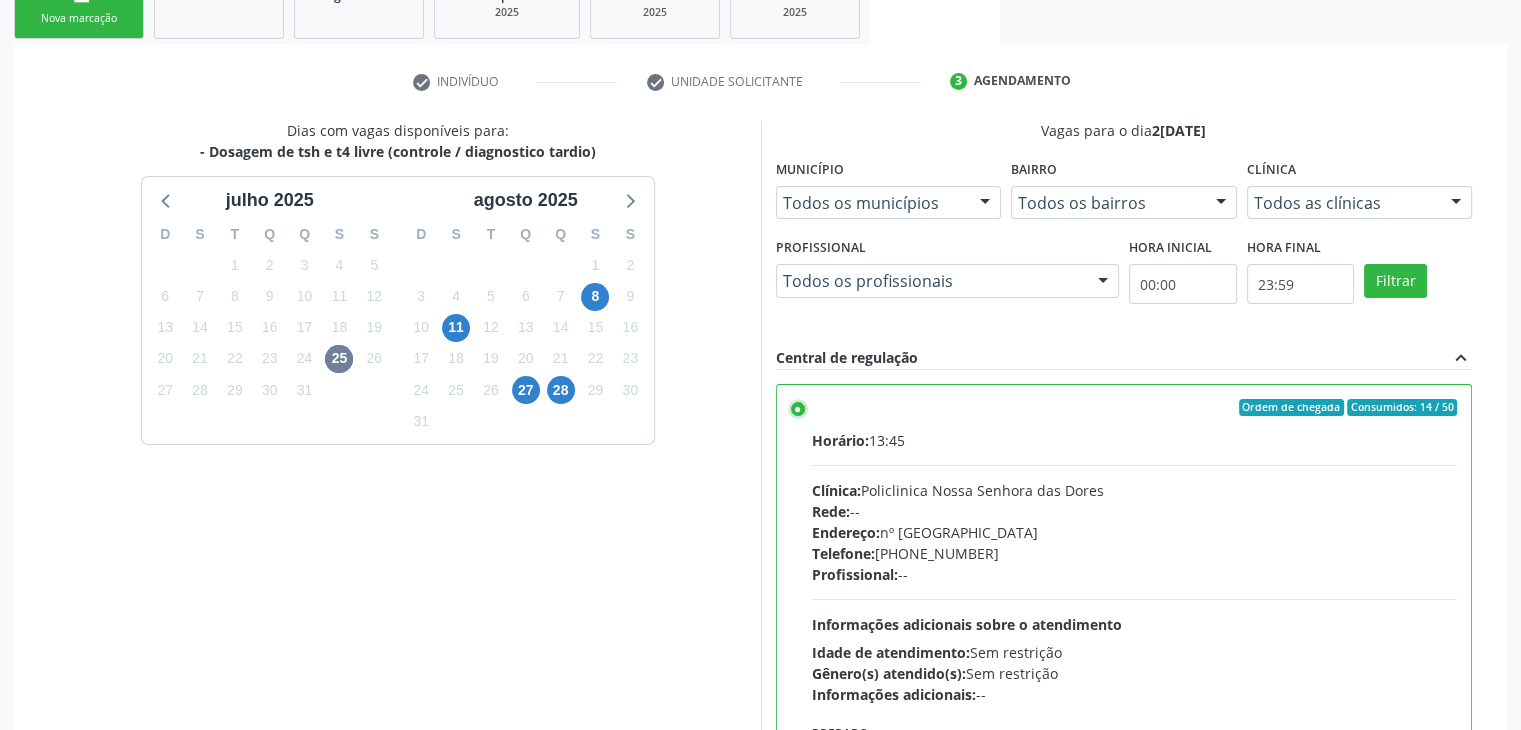scroll, scrollTop: 490, scrollLeft: 0, axis: vertical 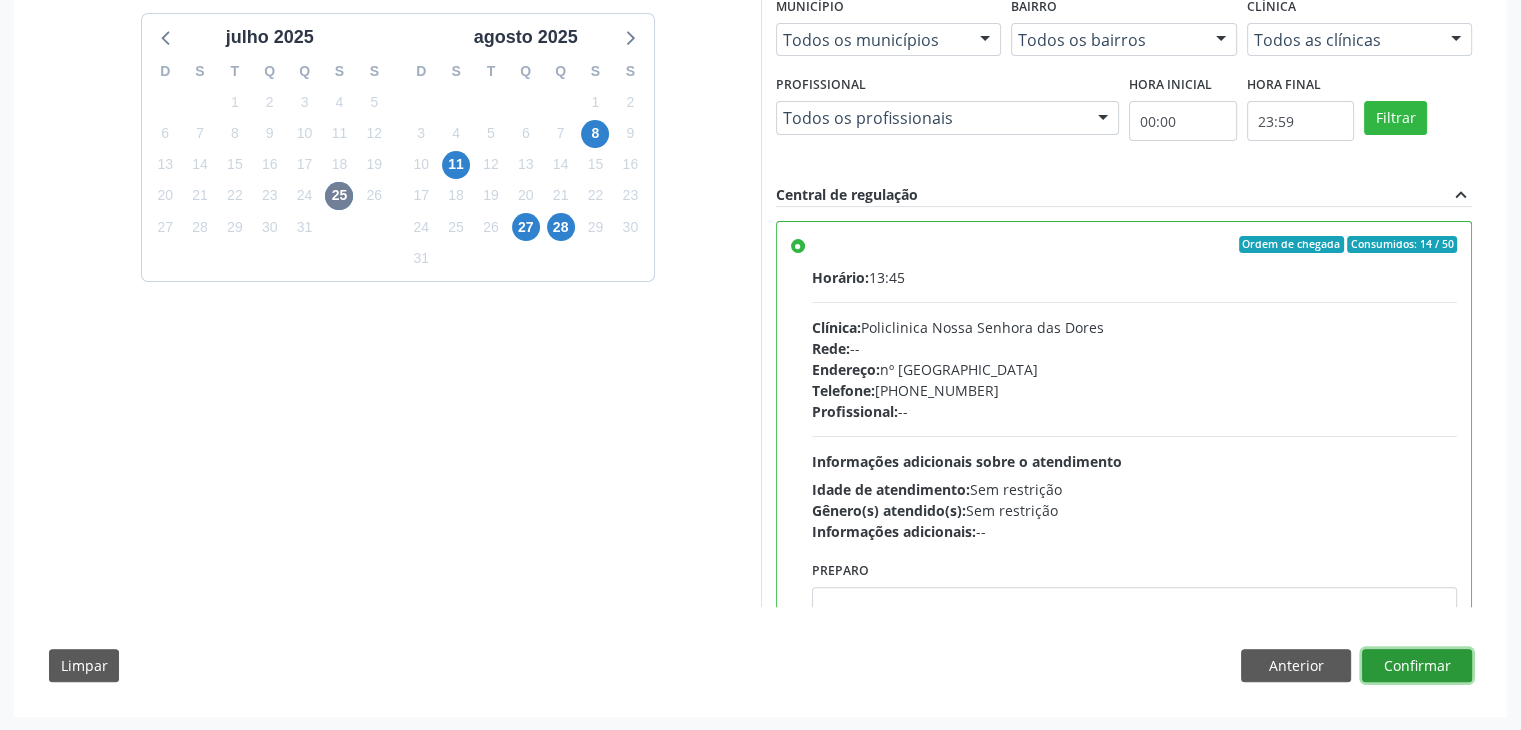click on "Confirmar" at bounding box center (1417, 666) 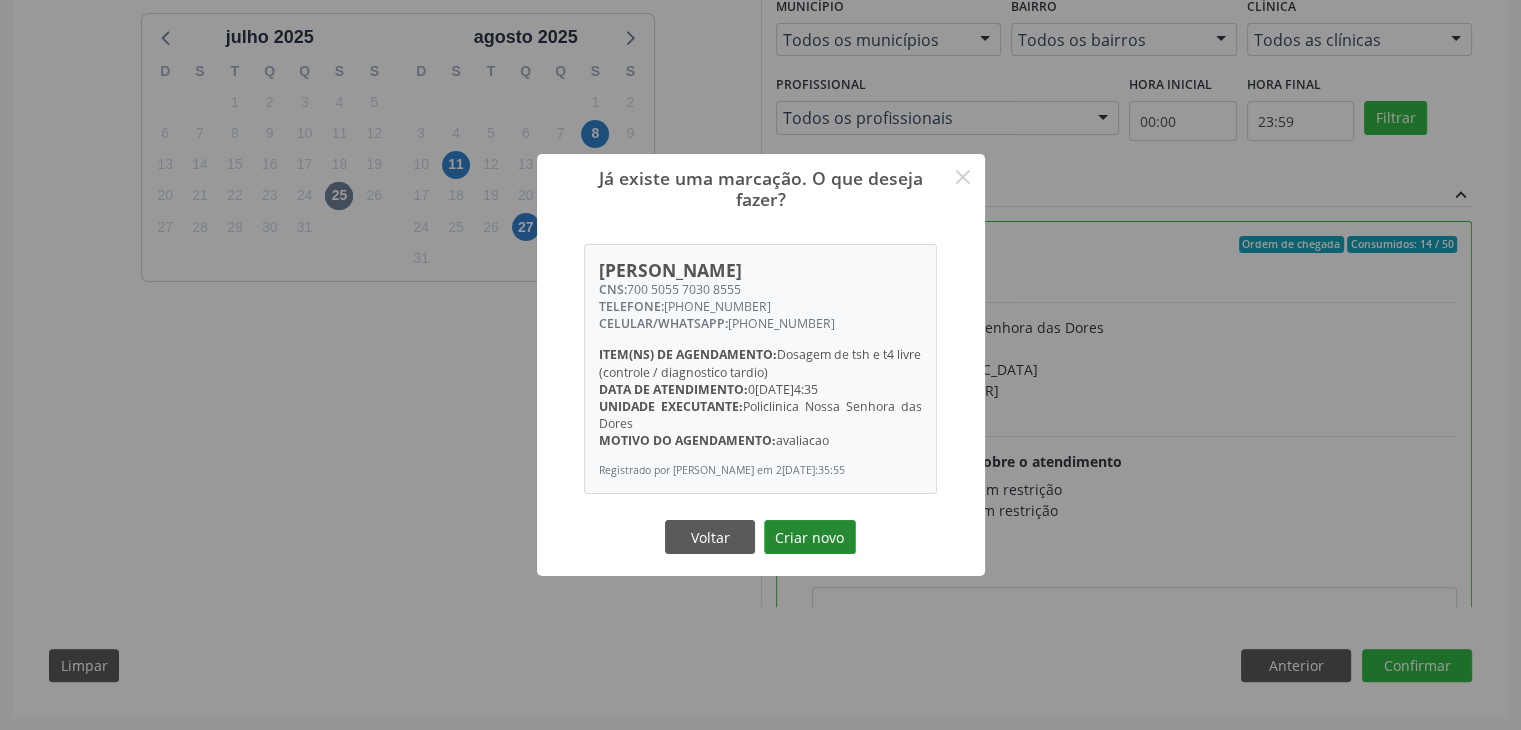 click on "Criar novo" at bounding box center [810, 537] 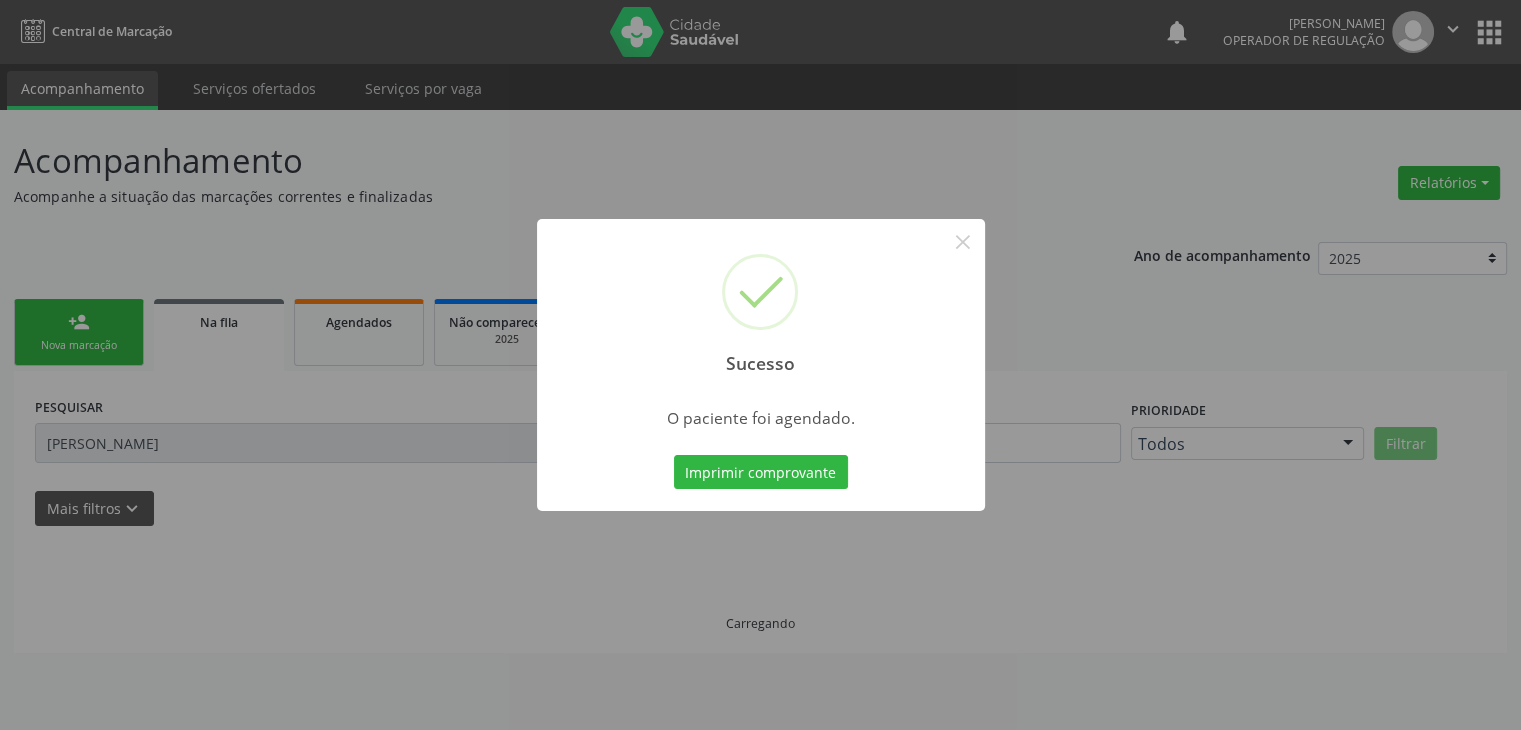 scroll, scrollTop: 0, scrollLeft: 0, axis: both 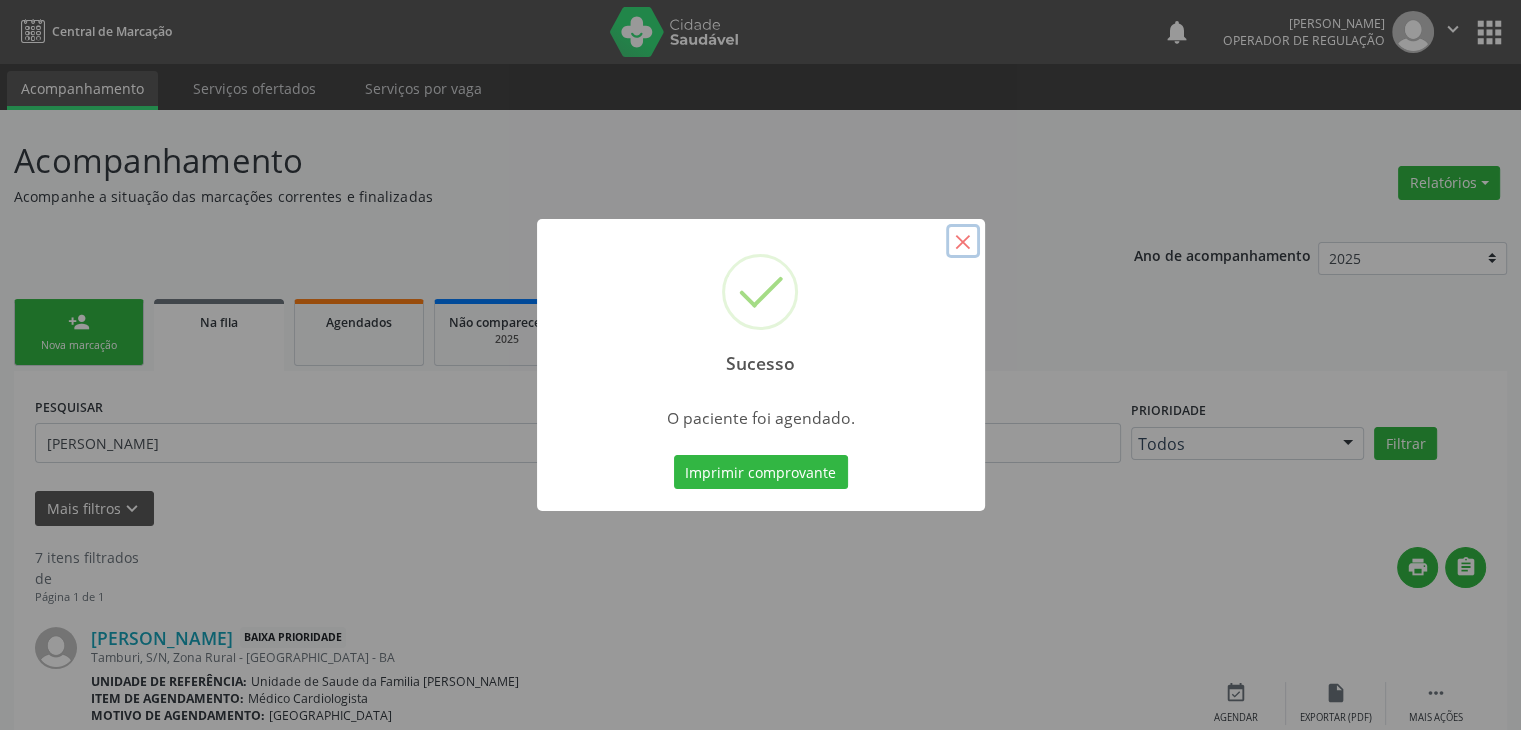 click on "×" at bounding box center [963, 241] 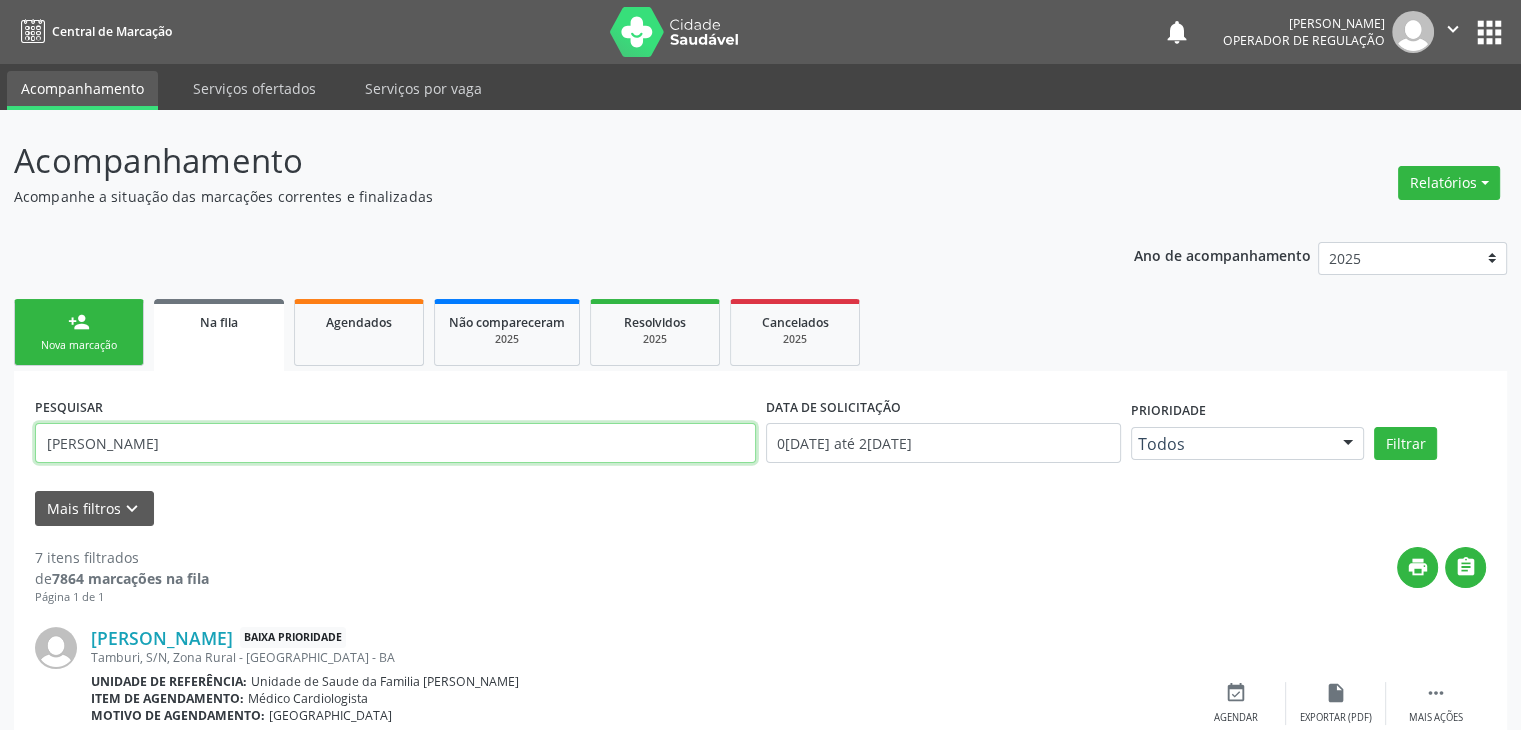drag, startPoint x: 196, startPoint y: 456, endPoint x: 0, endPoint y: 443, distance: 196.43065 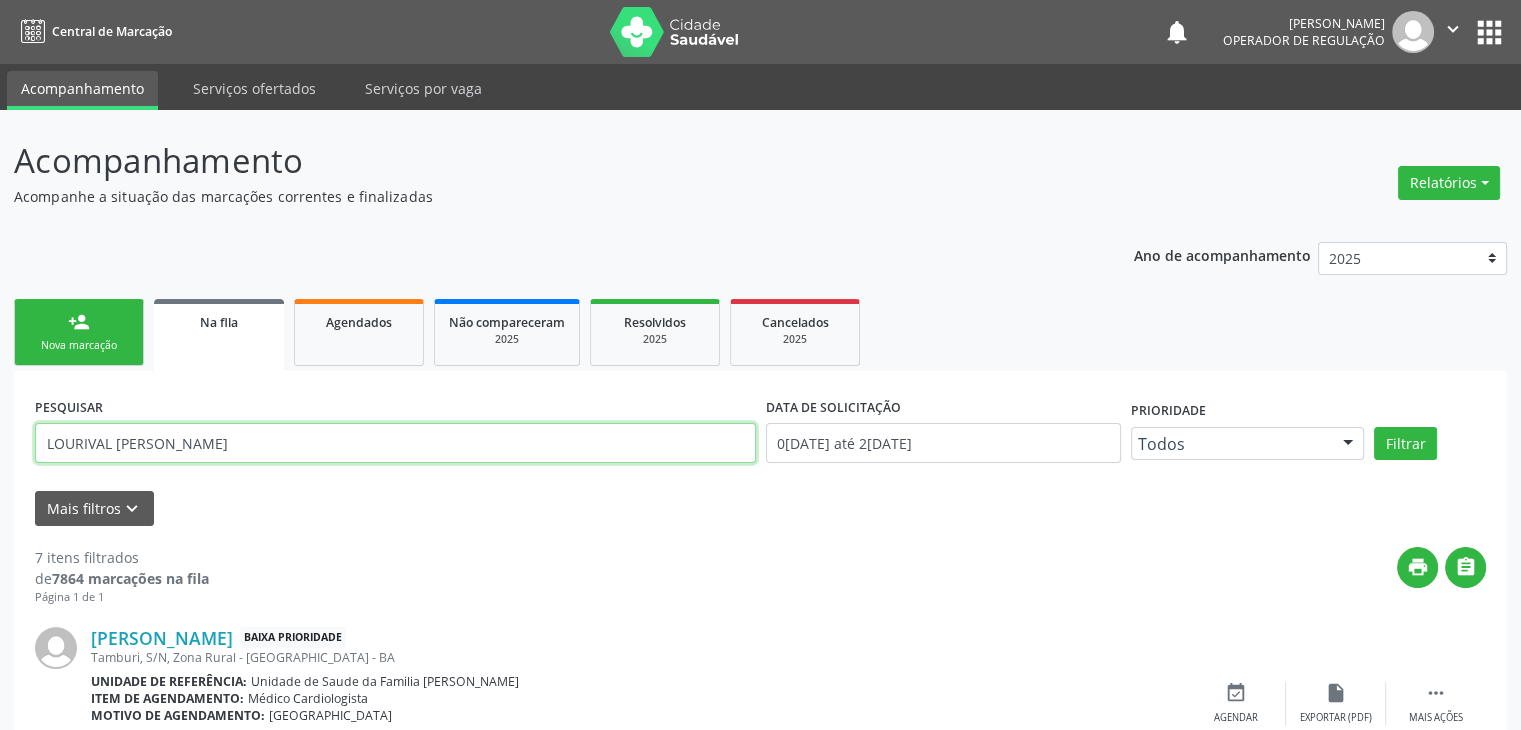click on "Filtrar" at bounding box center (1405, 444) 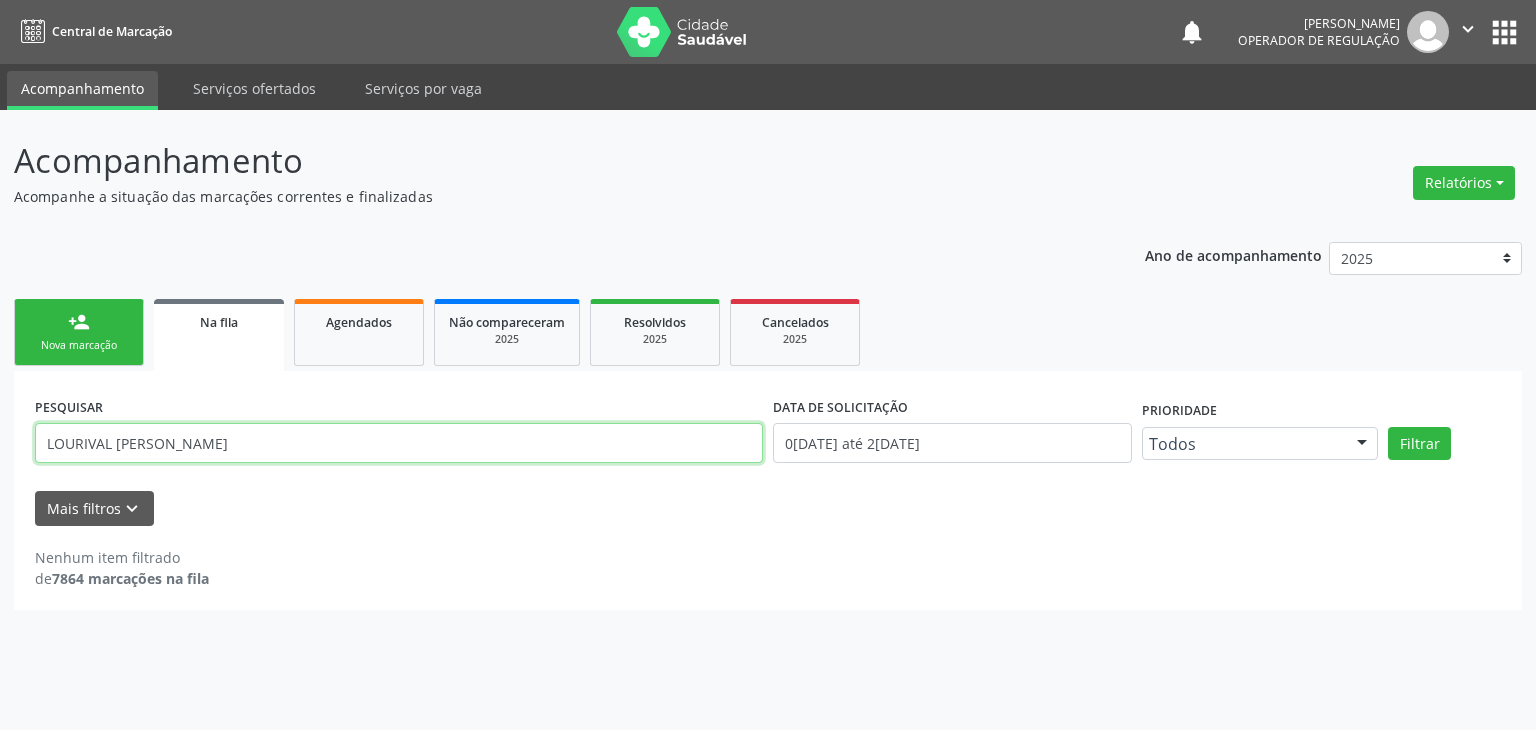 drag, startPoint x: 210, startPoint y: 451, endPoint x: 0, endPoint y: 442, distance: 210.19276 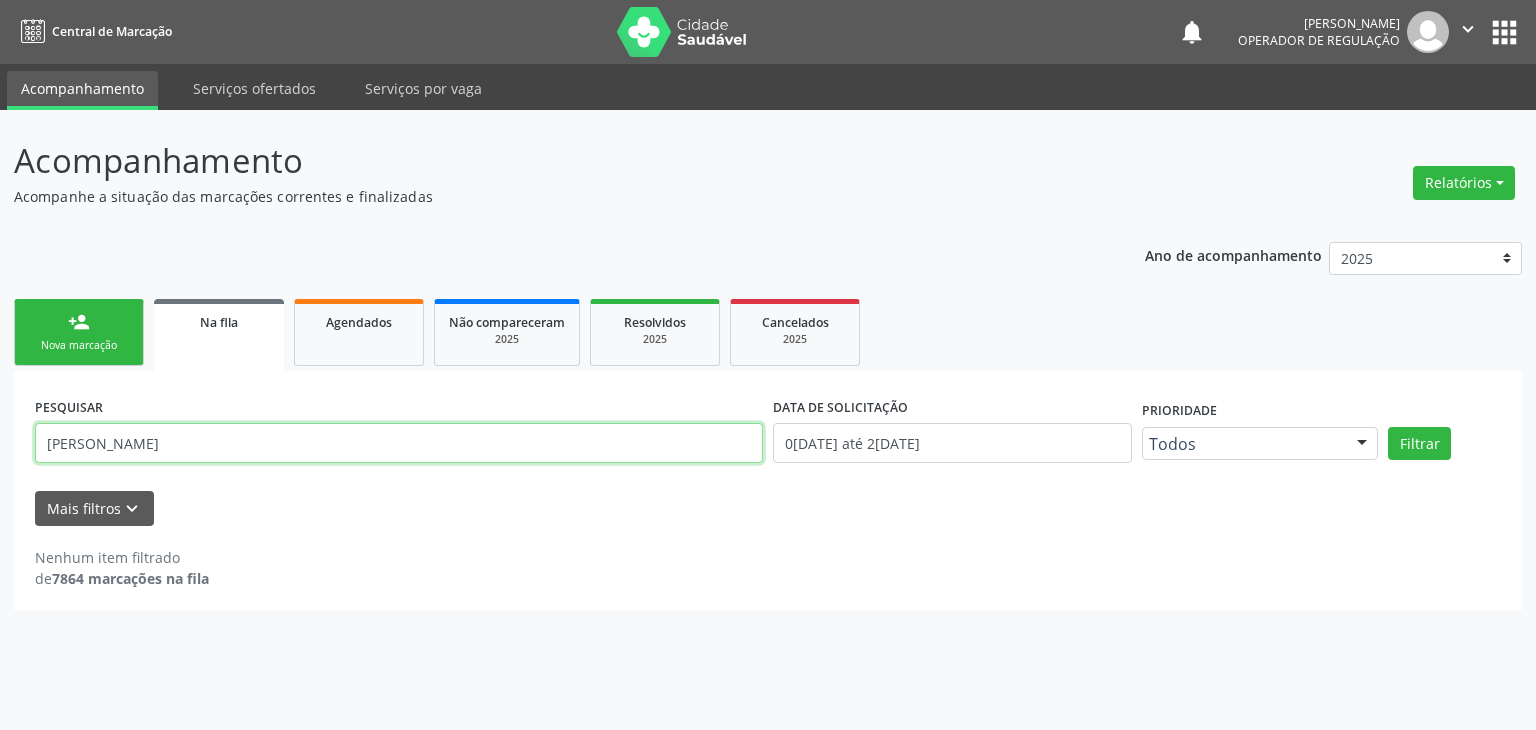 click on "Filtrar" at bounding box center [1419, 444] 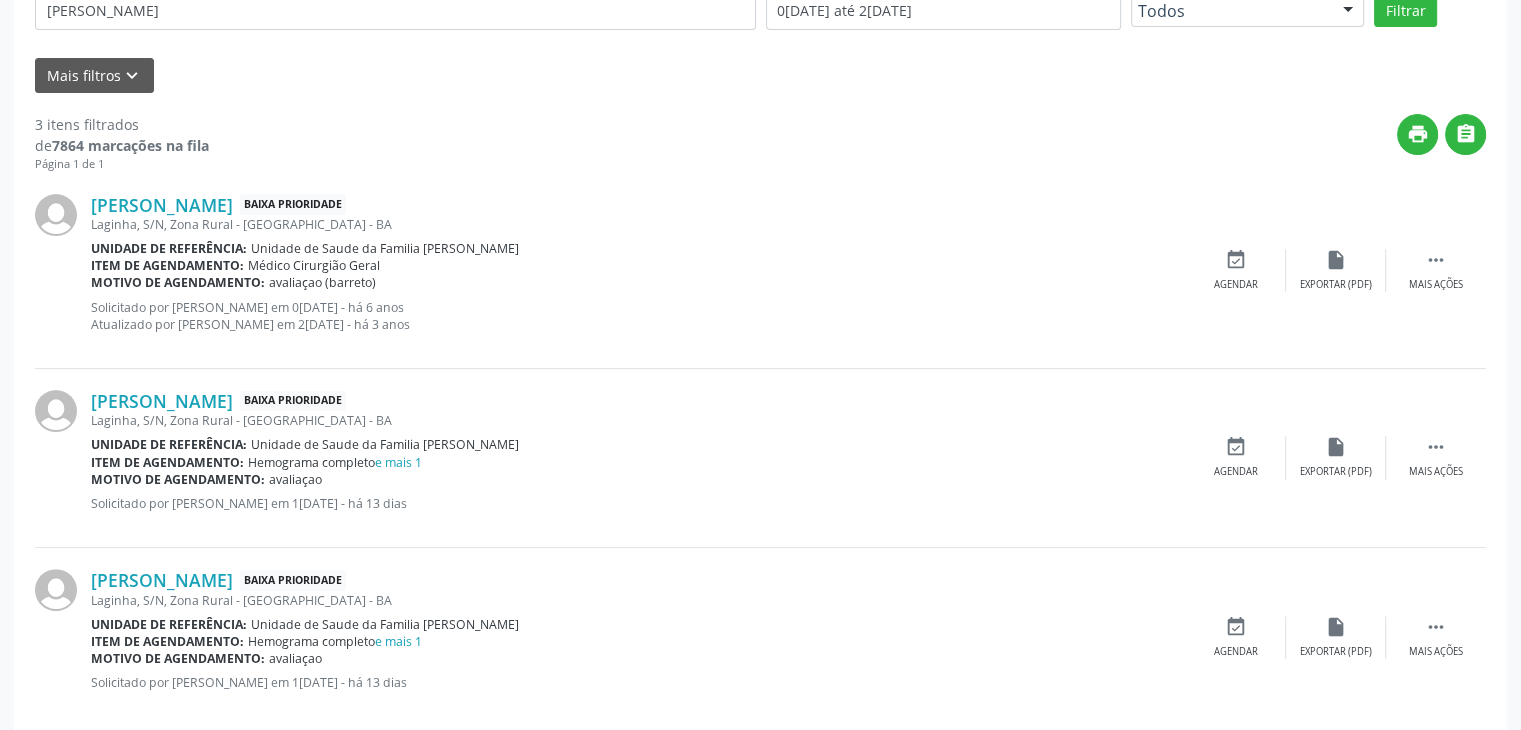 scroll, scrollTop: 463, scrollLeft: 0, axis: vertical 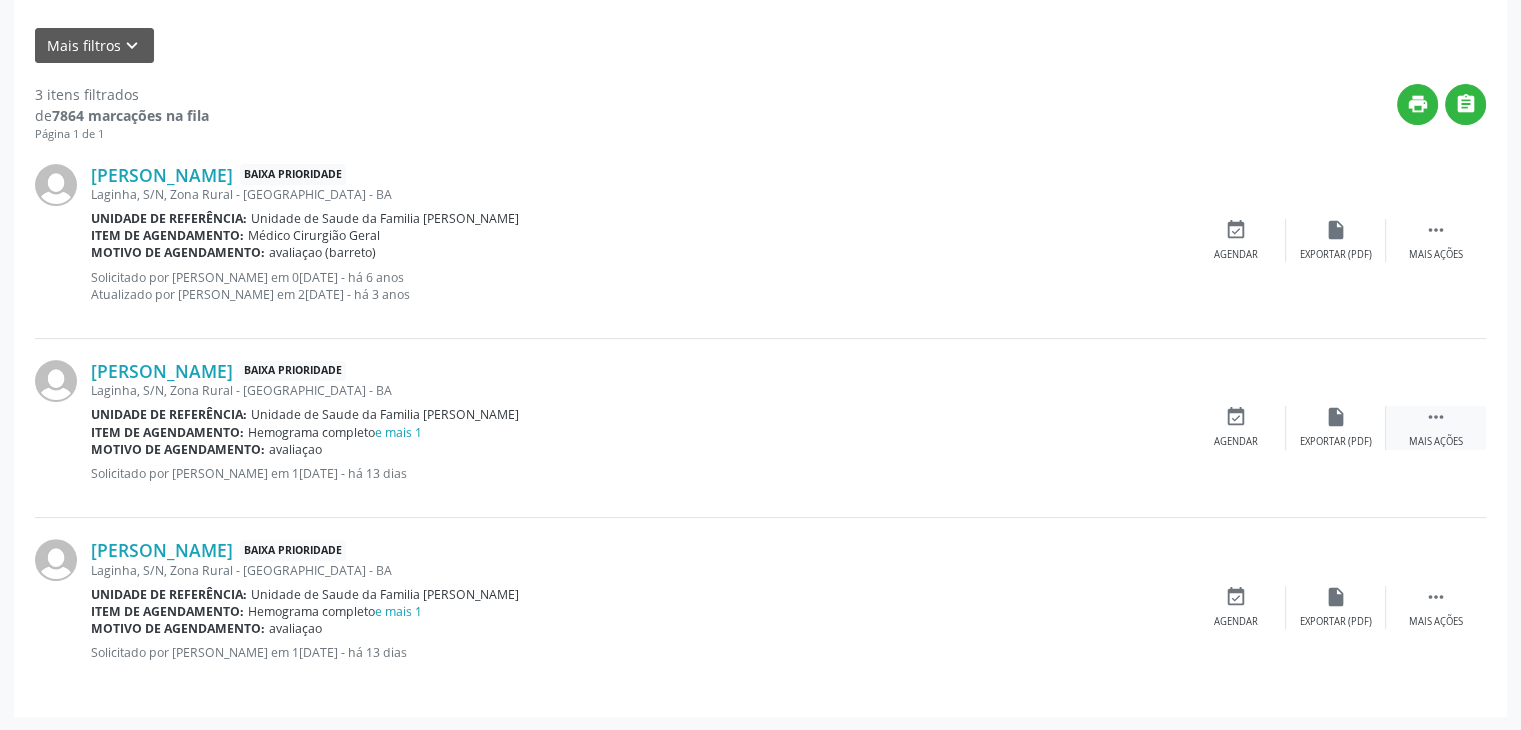 click on "
Mais ações" at bounding box center [1436, 427] 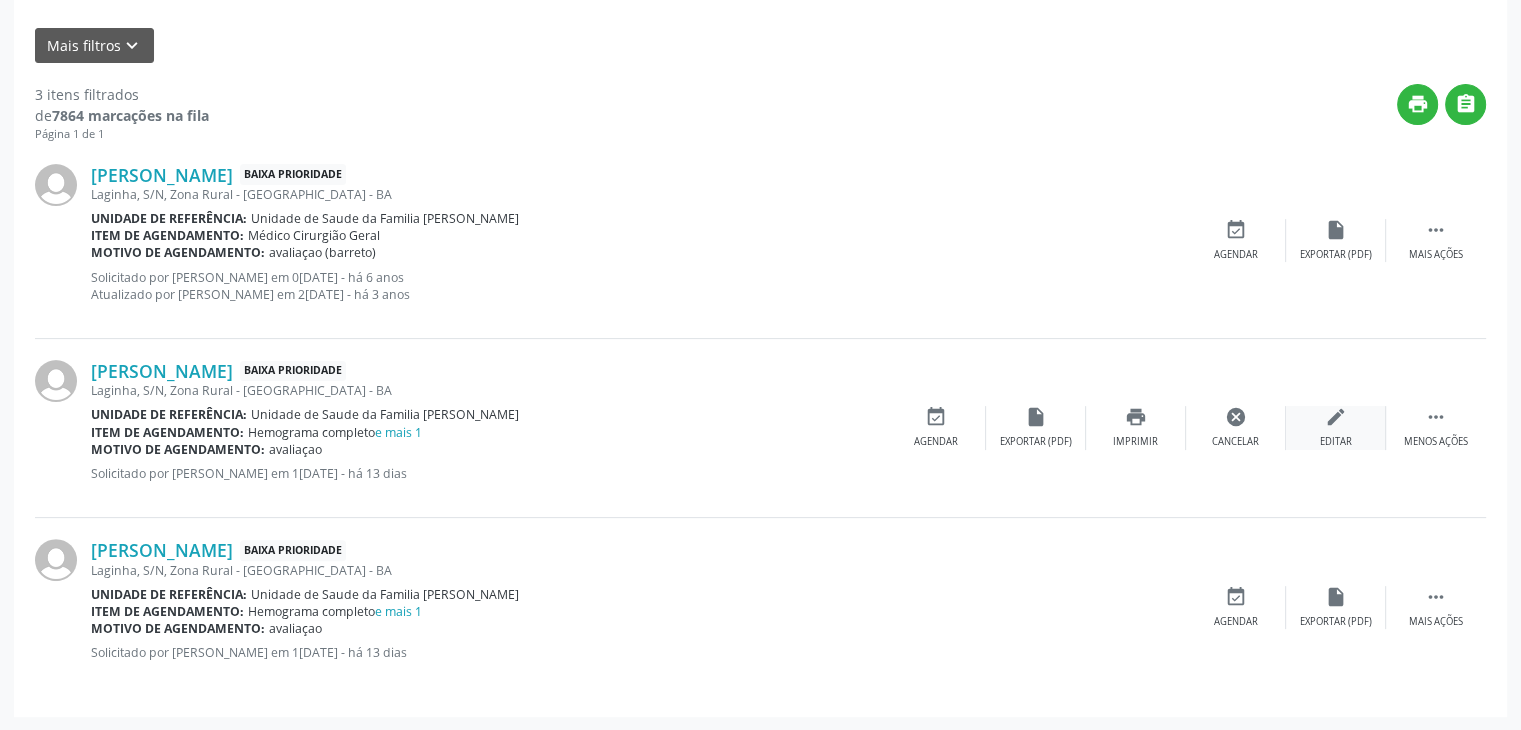 click on "edit
Editar" at bounding box center [1336, 427] 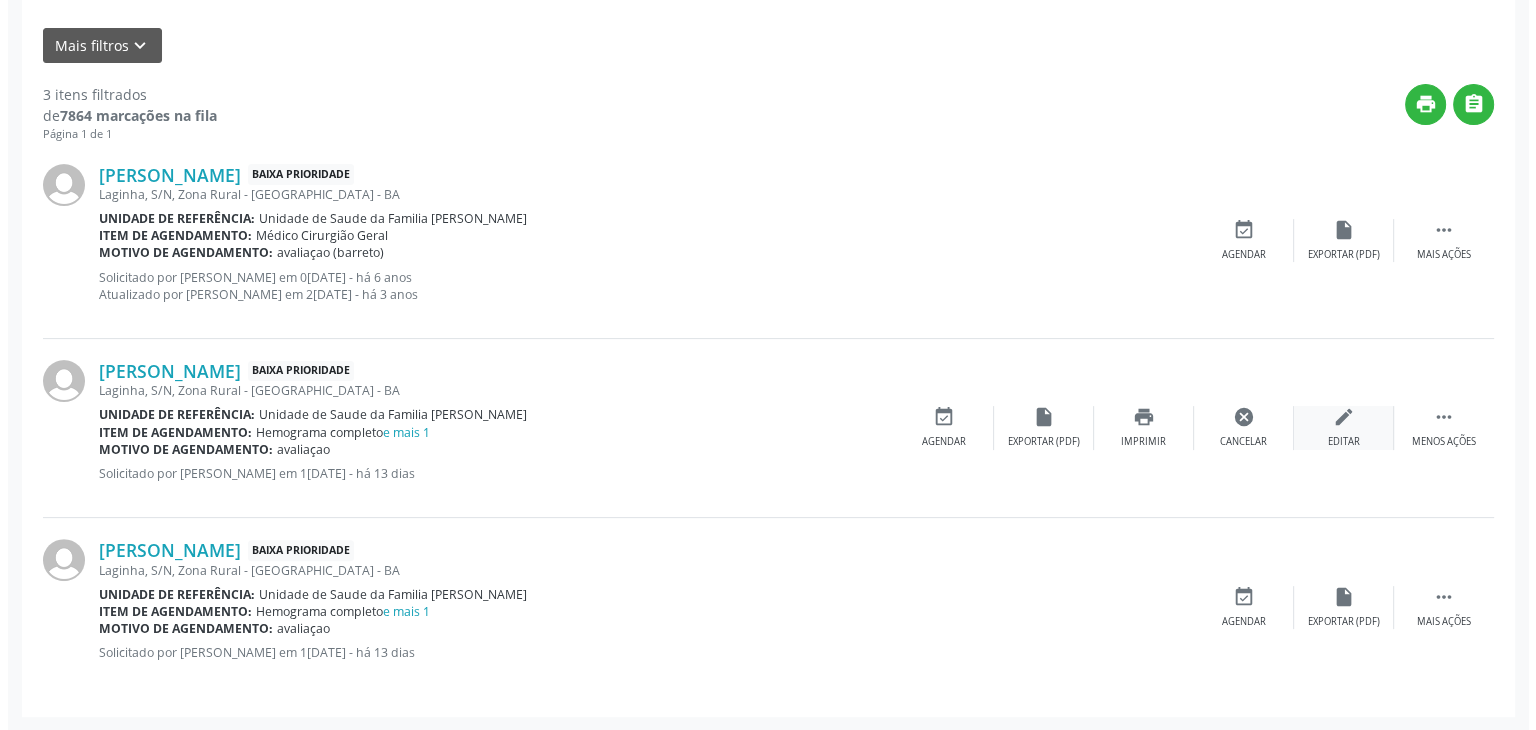 scroll, scrollTop: 0, scrollLeft: 0, axis: both 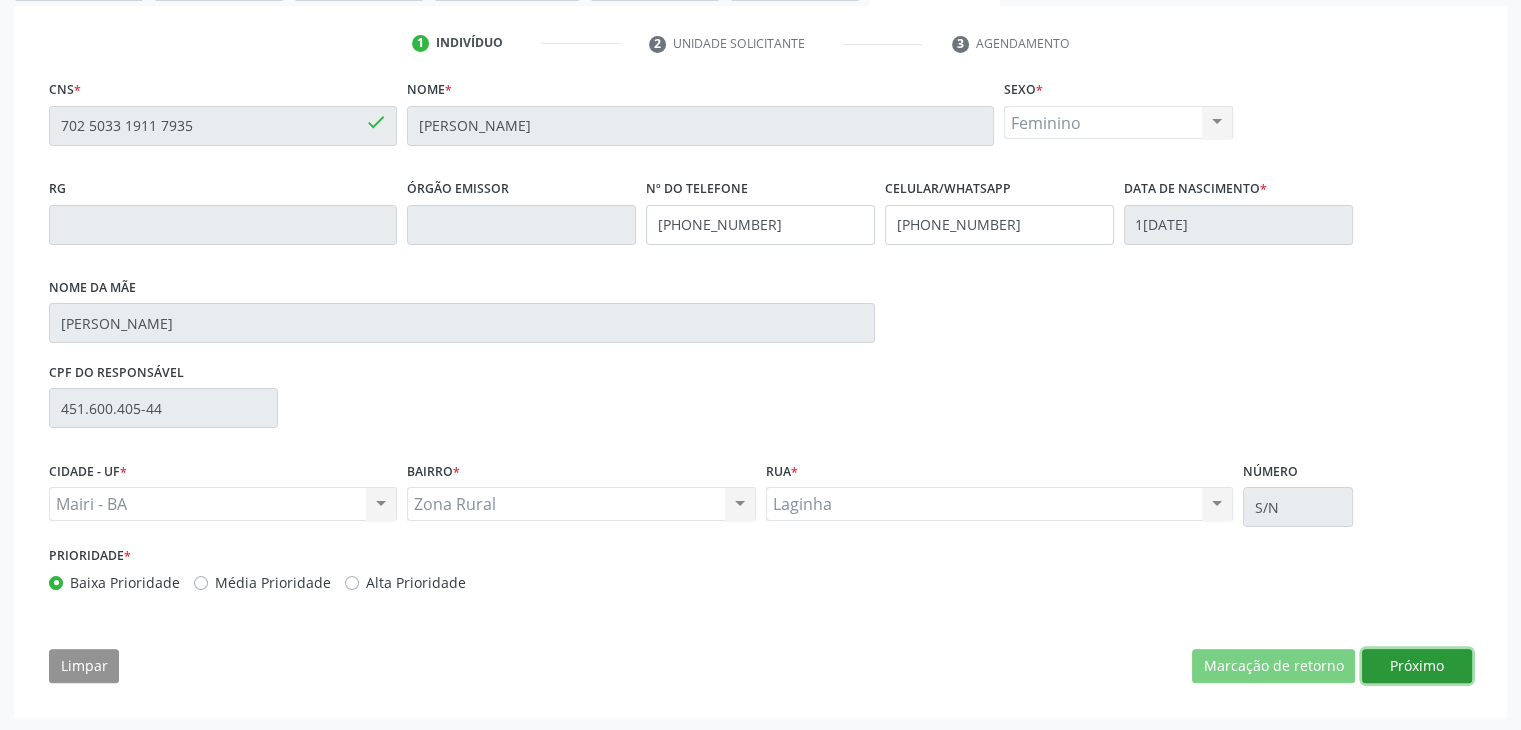 click on "Próximo" at bounding box center (1417, 666) 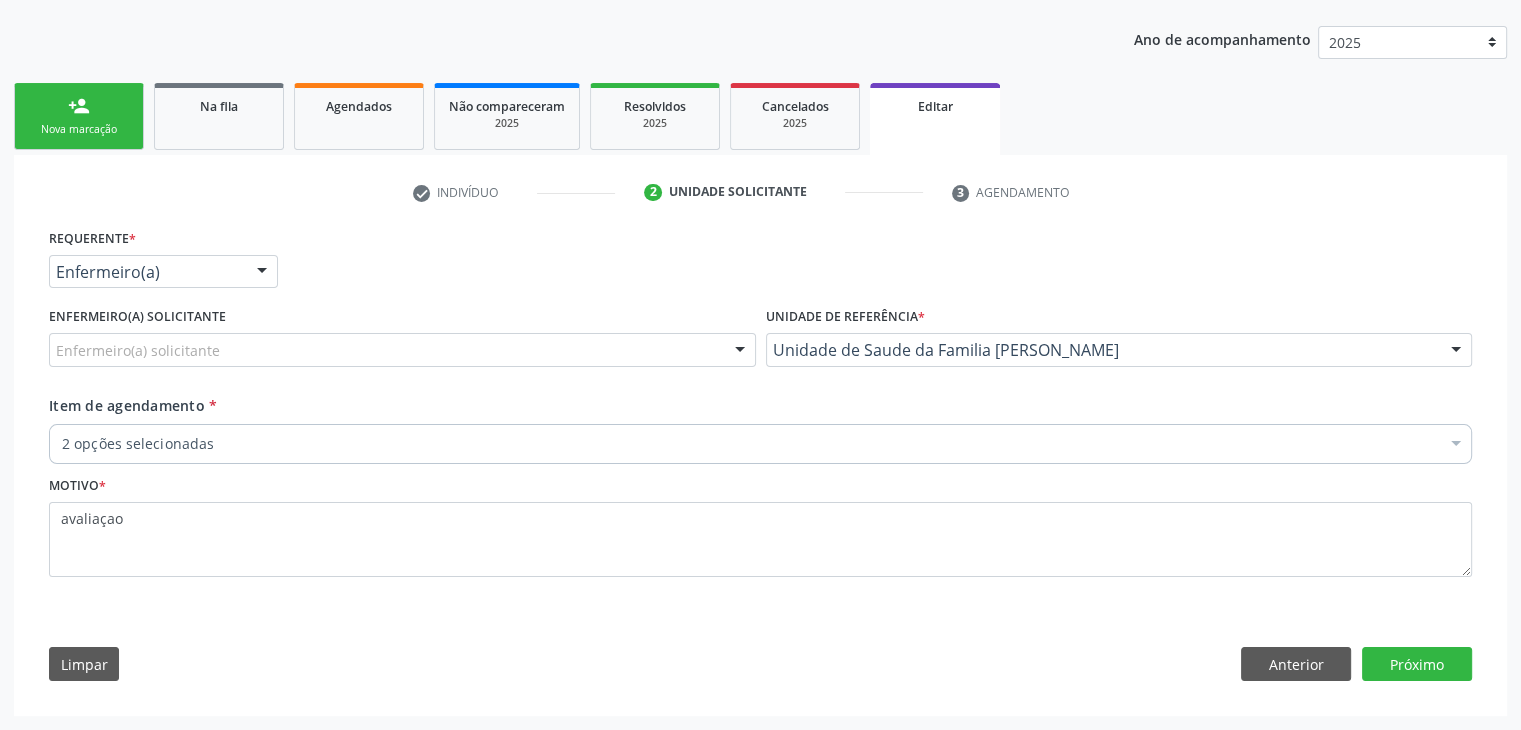 scroll, scrollTop: 214, scrollLeft: 0, axis: vertical 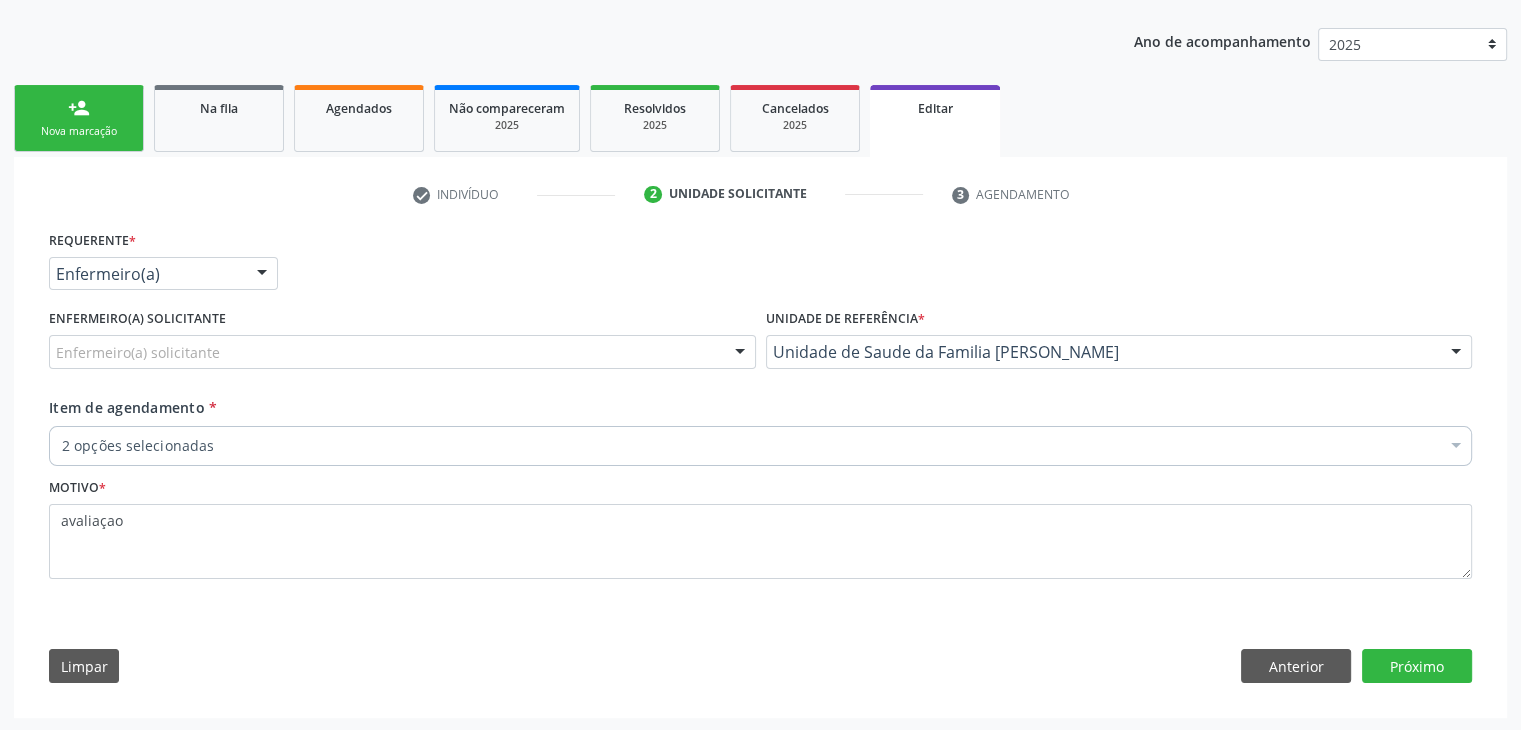 click on "Motivo
*
avaliaçao" at bounding box center (760, 526) 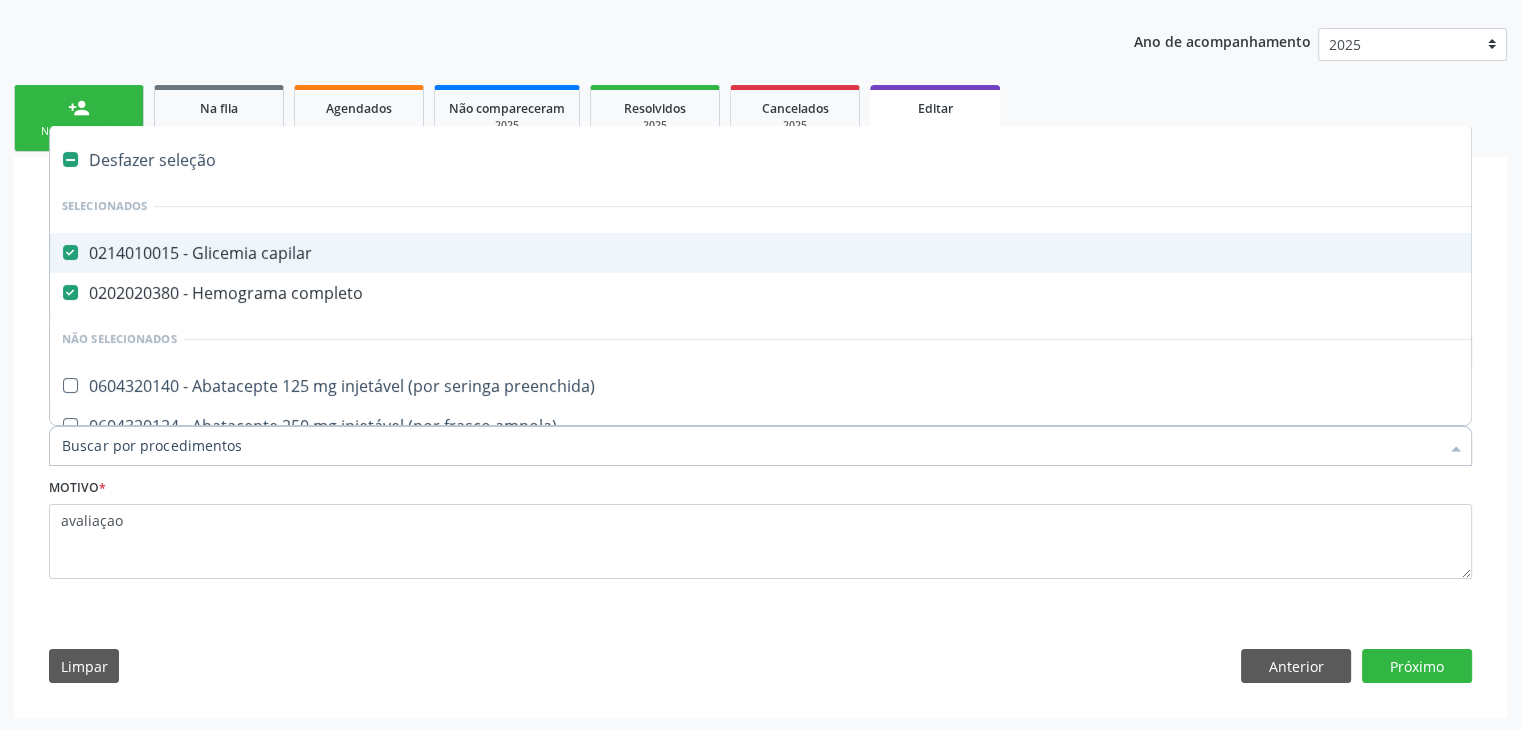 click on "Desfazer seleção" at bounding box center [831, 160] 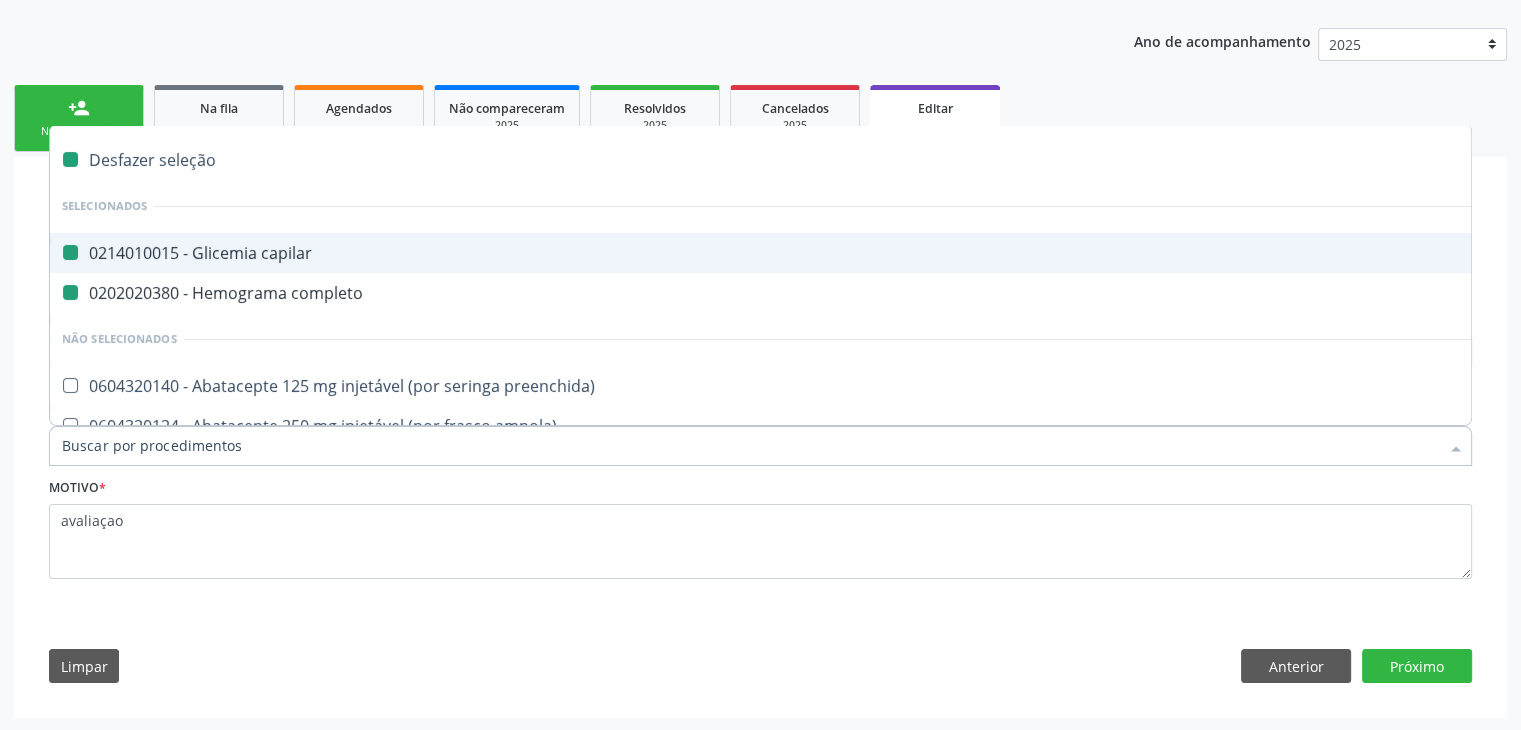 checkbox on "false" 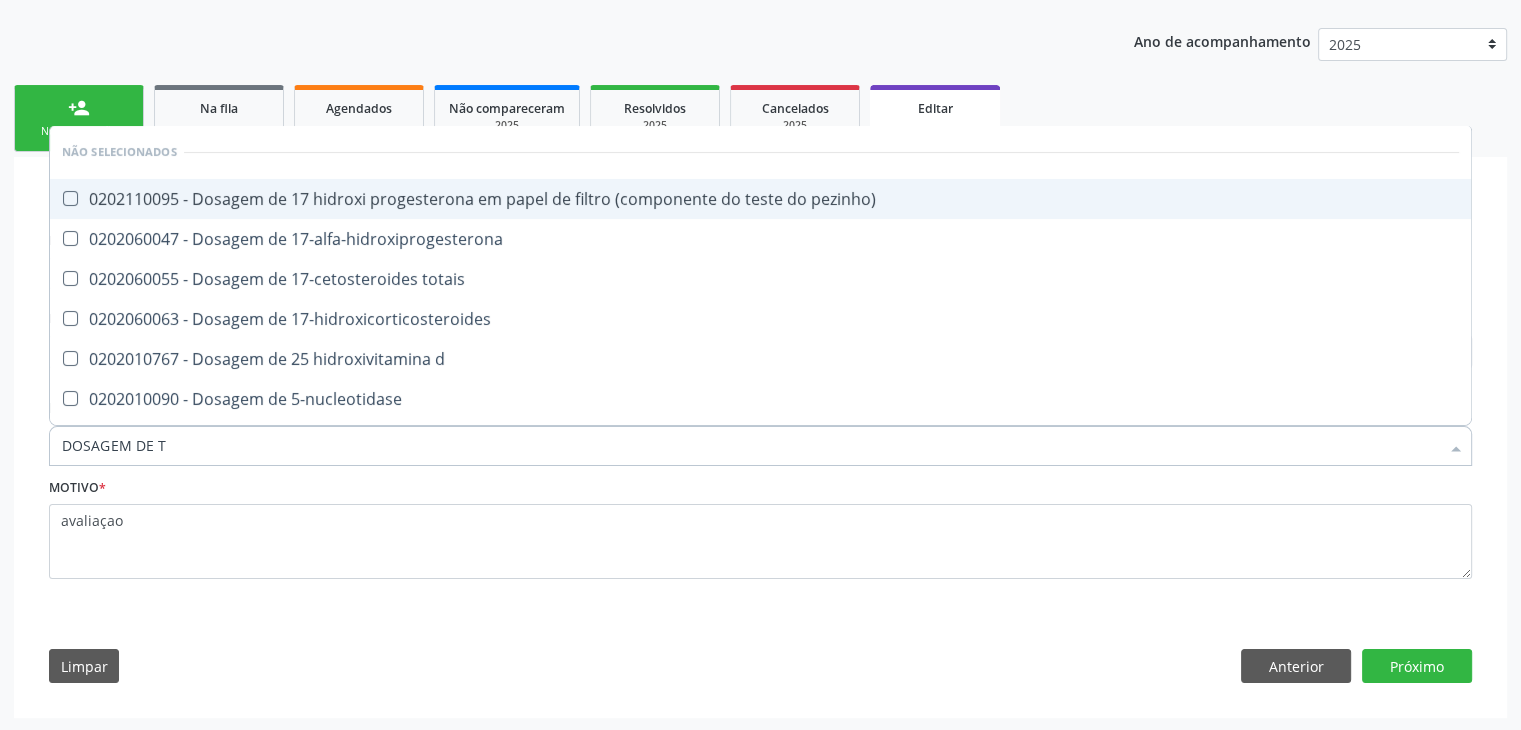 type on "DOSAGEM DE TS" 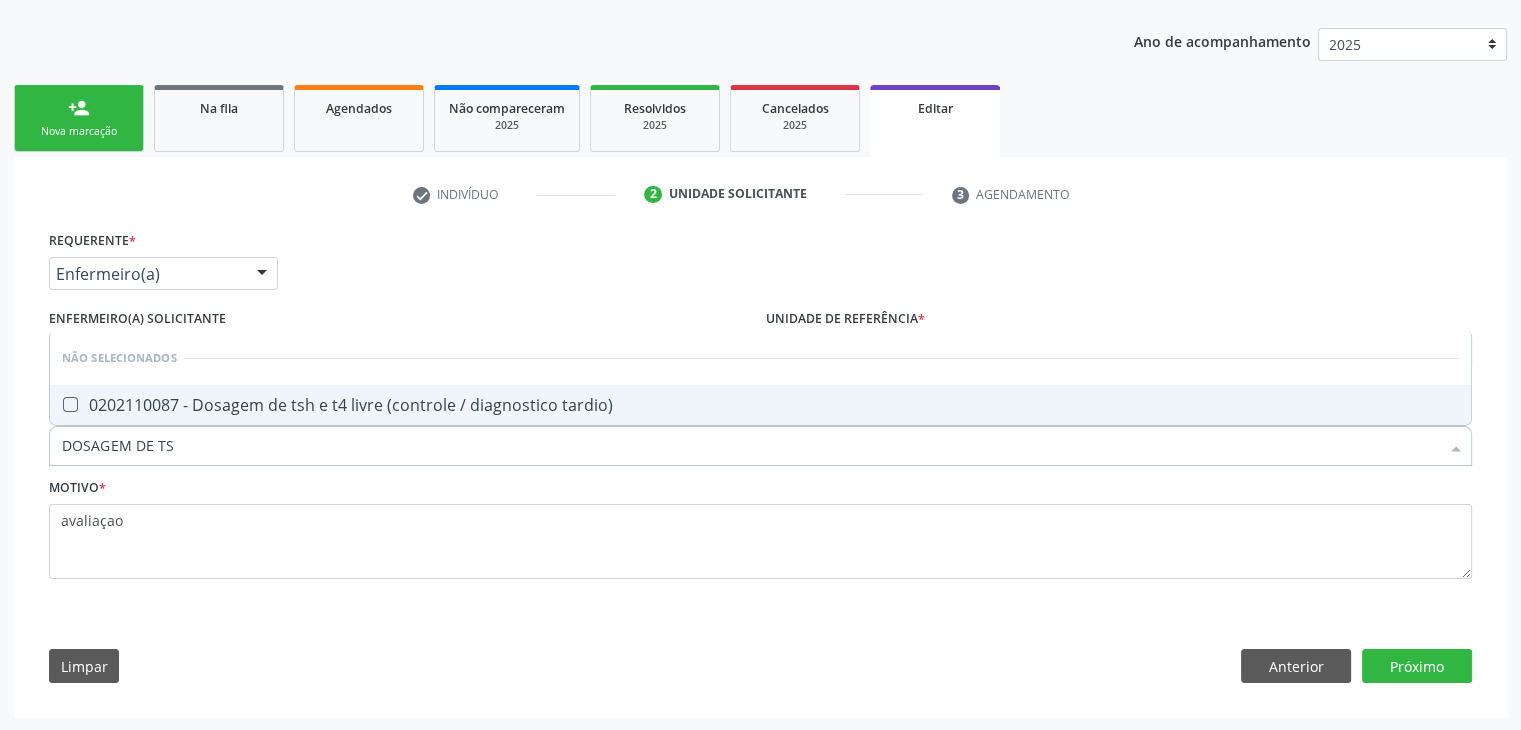 click on "0202110087 - Dosagem de tsh e t4 livre (controle / diagnostico tardio)" at bounding box center (760, 405) 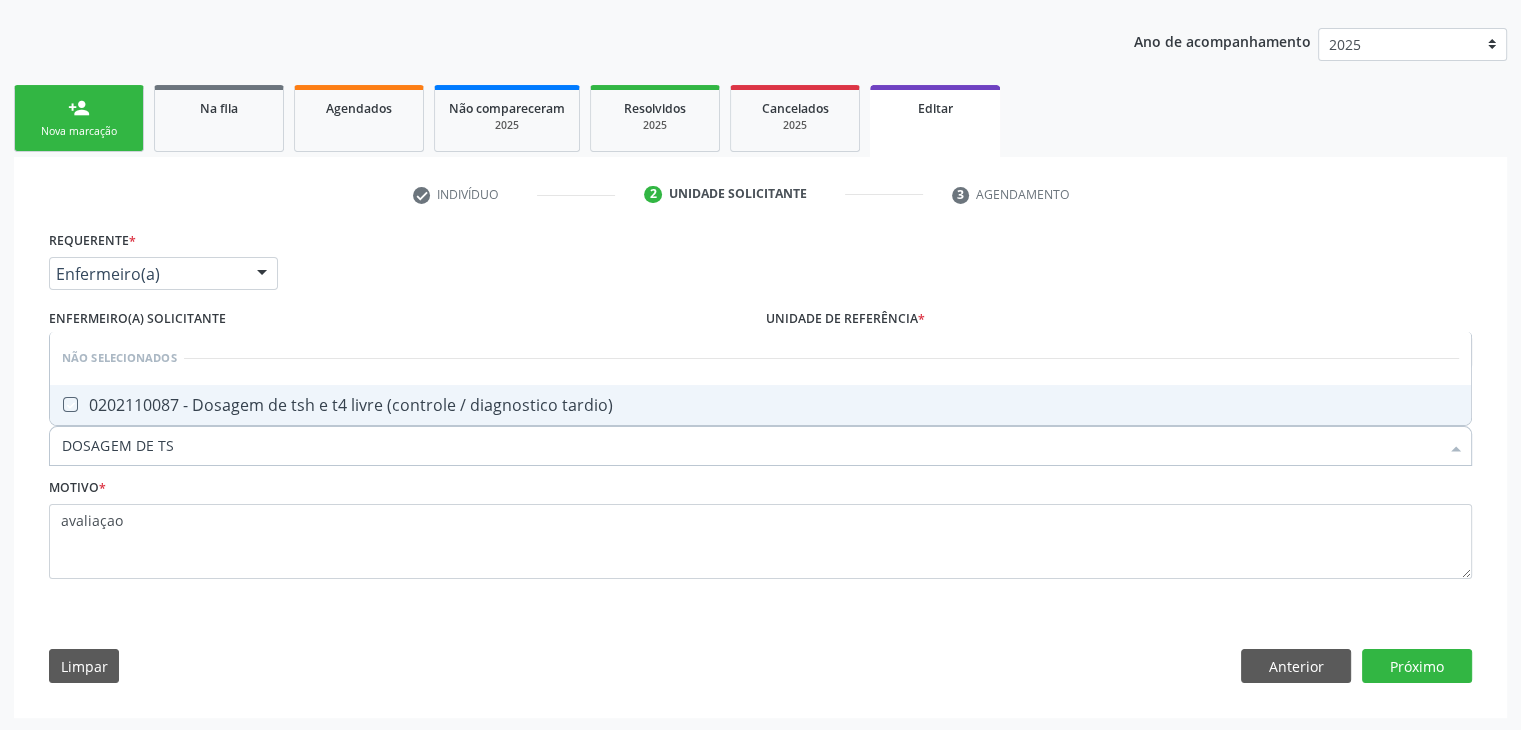 checkbox on "true" 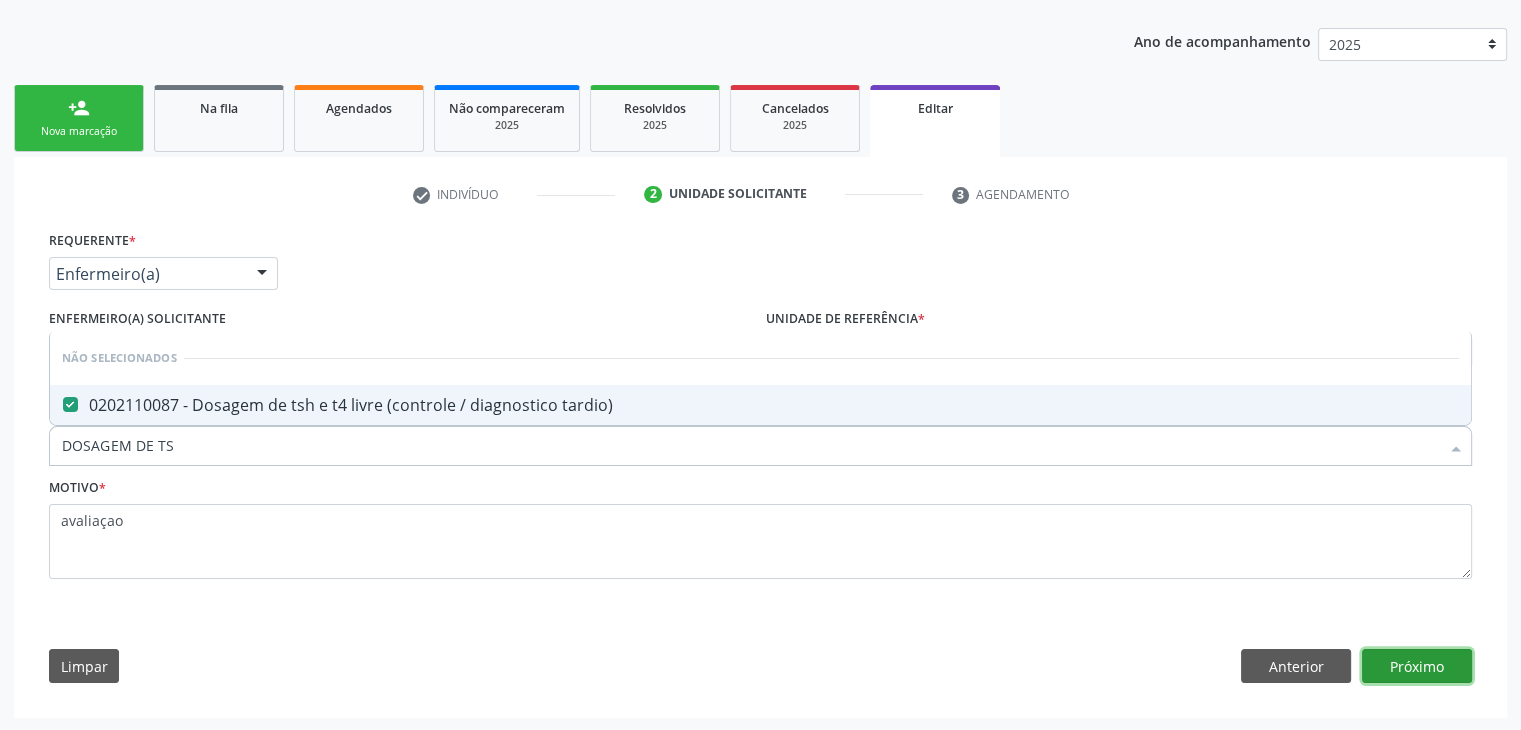 click on "Próximo" at bounding box center [1417, 666] 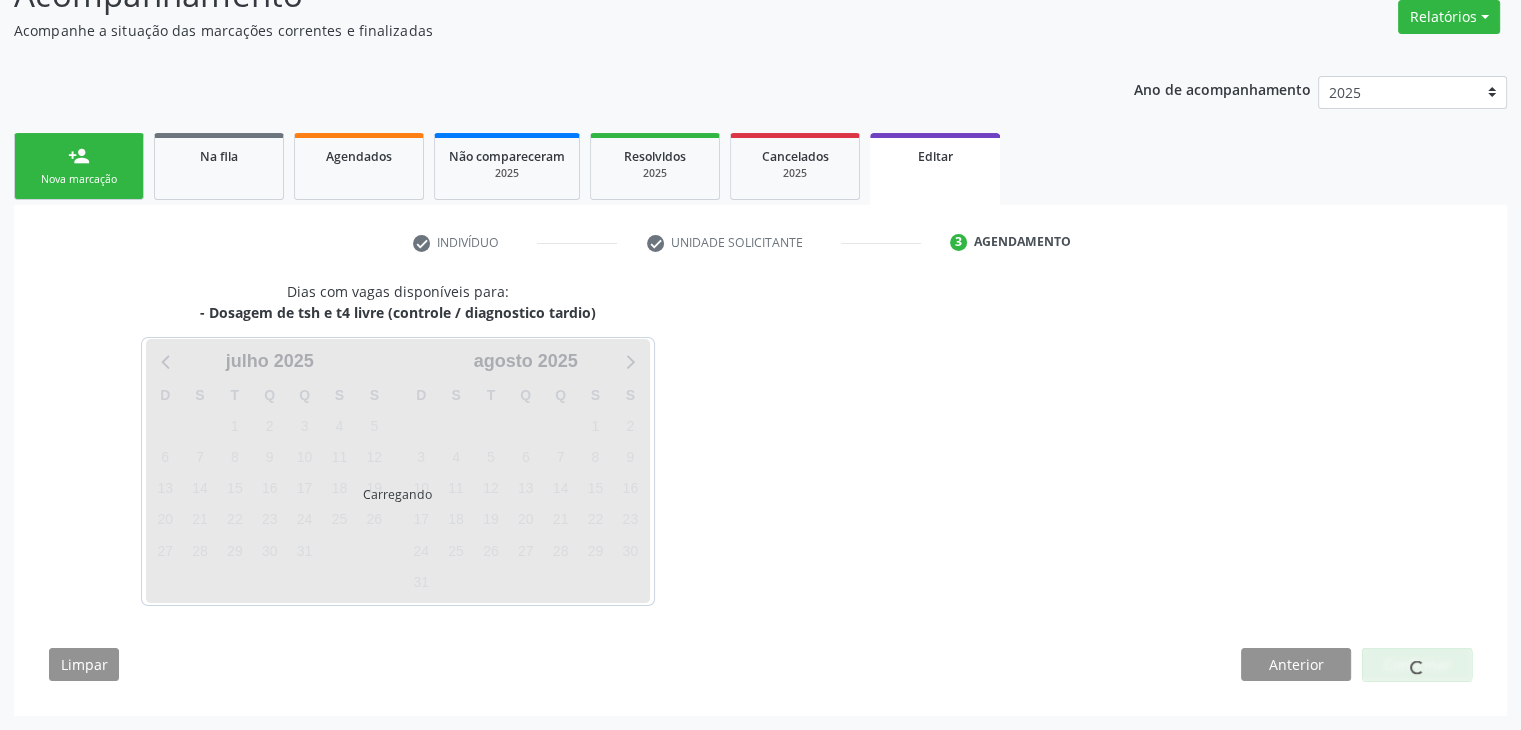 scroll, scrollTop: 165, scrollLeft: 0, axis: vertical 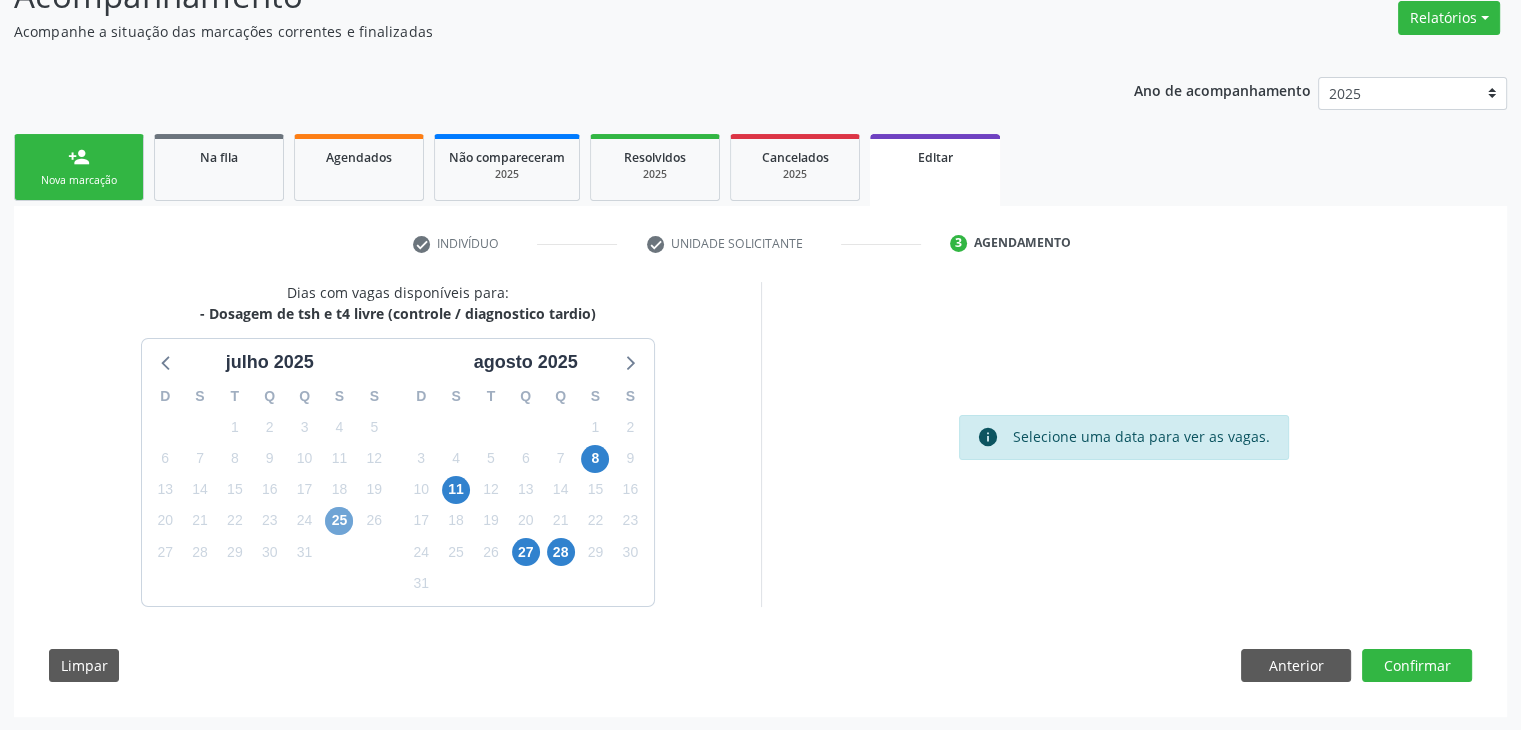 click on "25" at bounding box center (339, 521) 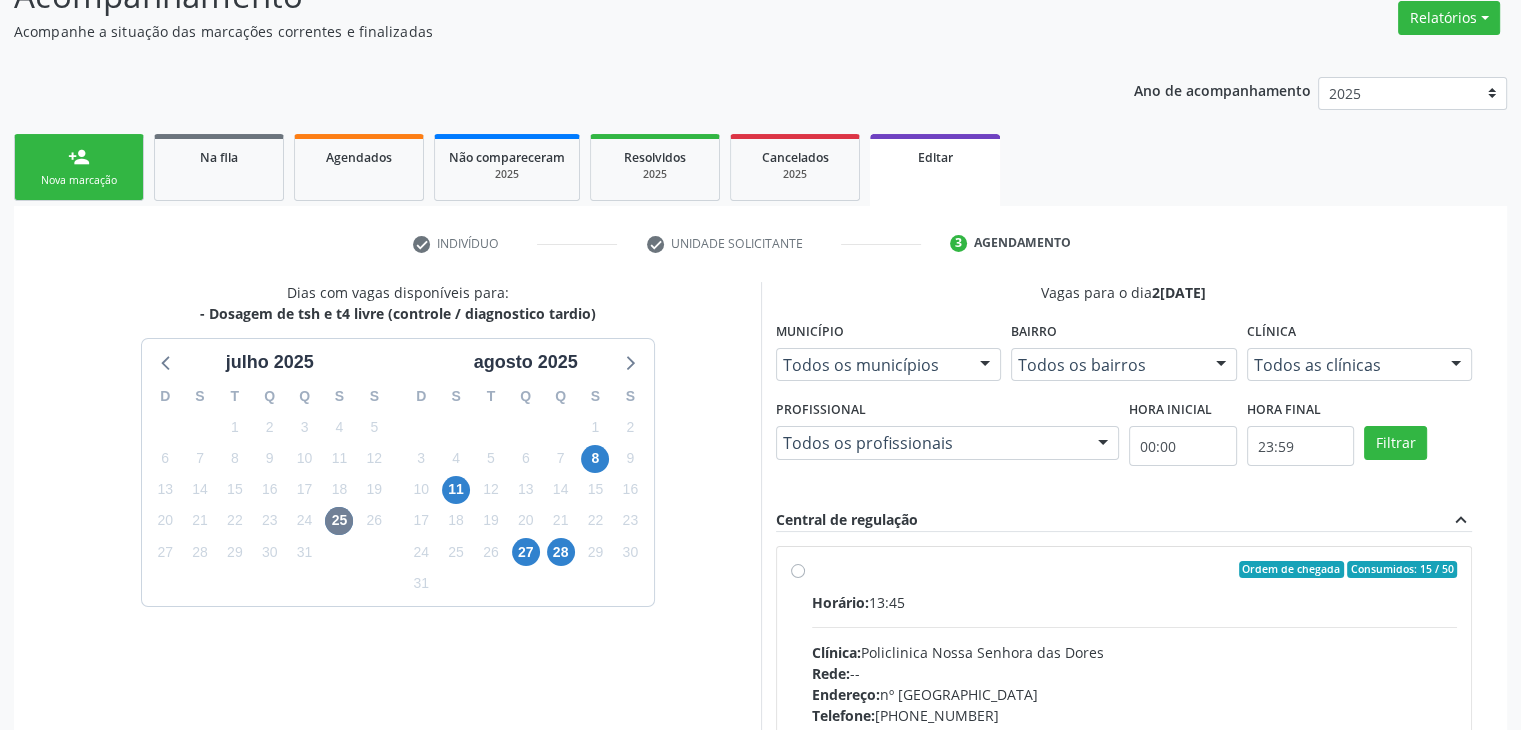 click on "Horário:   13:45
Clínica:  Policlinica [GEOGRAPHIC_DATA]
Rede:
--
Endereço:   [STREET_ADDRESS]
Telefone:   [PHONE_NUMBER]
Profissional:
--
Informações adicionais sobre o atendimento
Idade de atendimento:
Sem restrição
Gênero(s) atendido(s):
Sem restrição
Informações adicionais:
--" at bounding box center (1135, 729) 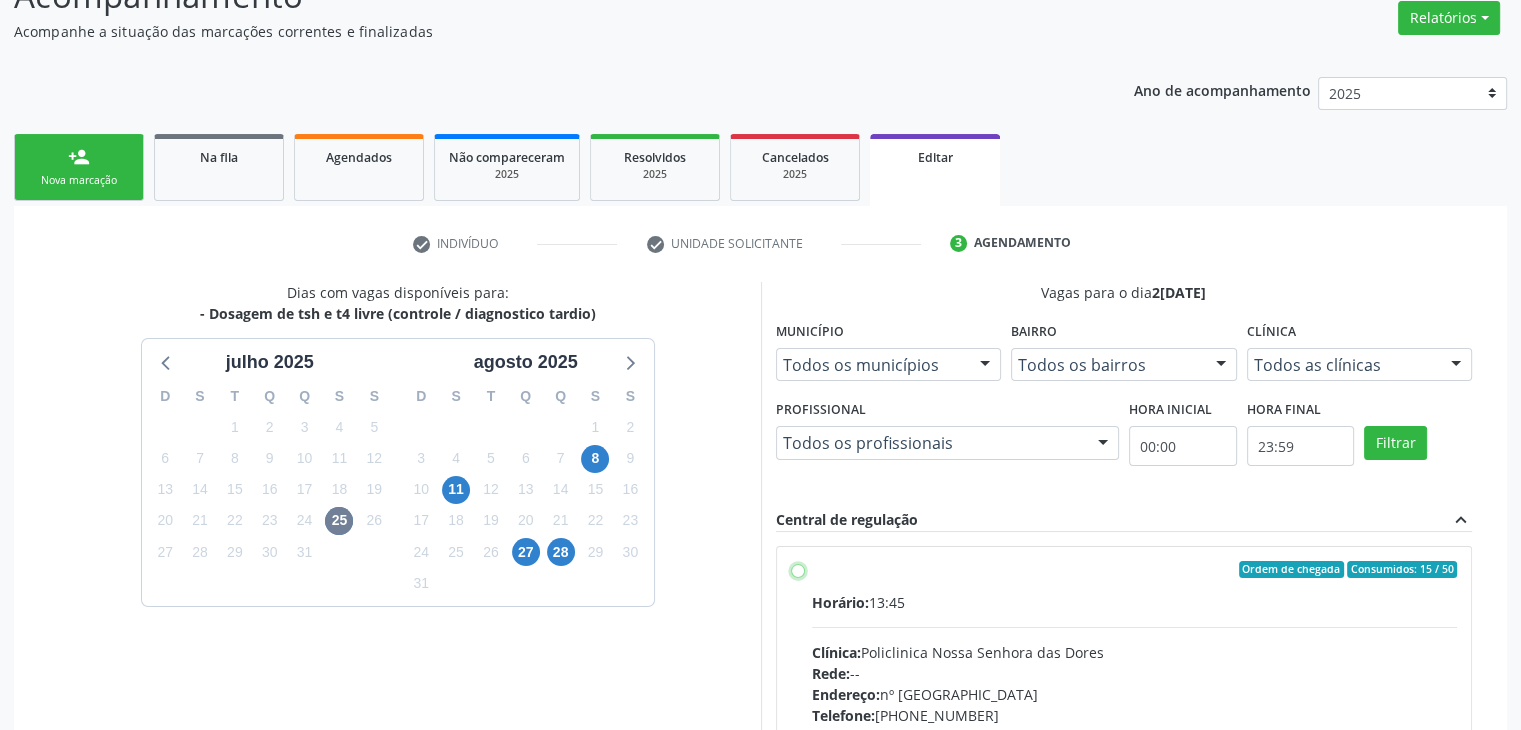 click on "Ordem de chegada
Consumidos: 15 / 50
Horário:   13:45
Clínica:  Policlinica [GEOGRAPHIC_DATA]
Rede:
--
Endereço:   [STREET_ADDRESS]
Telefone:   [PHONE_NUMBER]
Profissional:
--
Informações adicionais sobre o atendimento
Idade de atendimento:
Sem restrição
Gênero(s) atendido(s):
Sem restrição
Informações adicionais:
--" at bounding box center (798, 570) 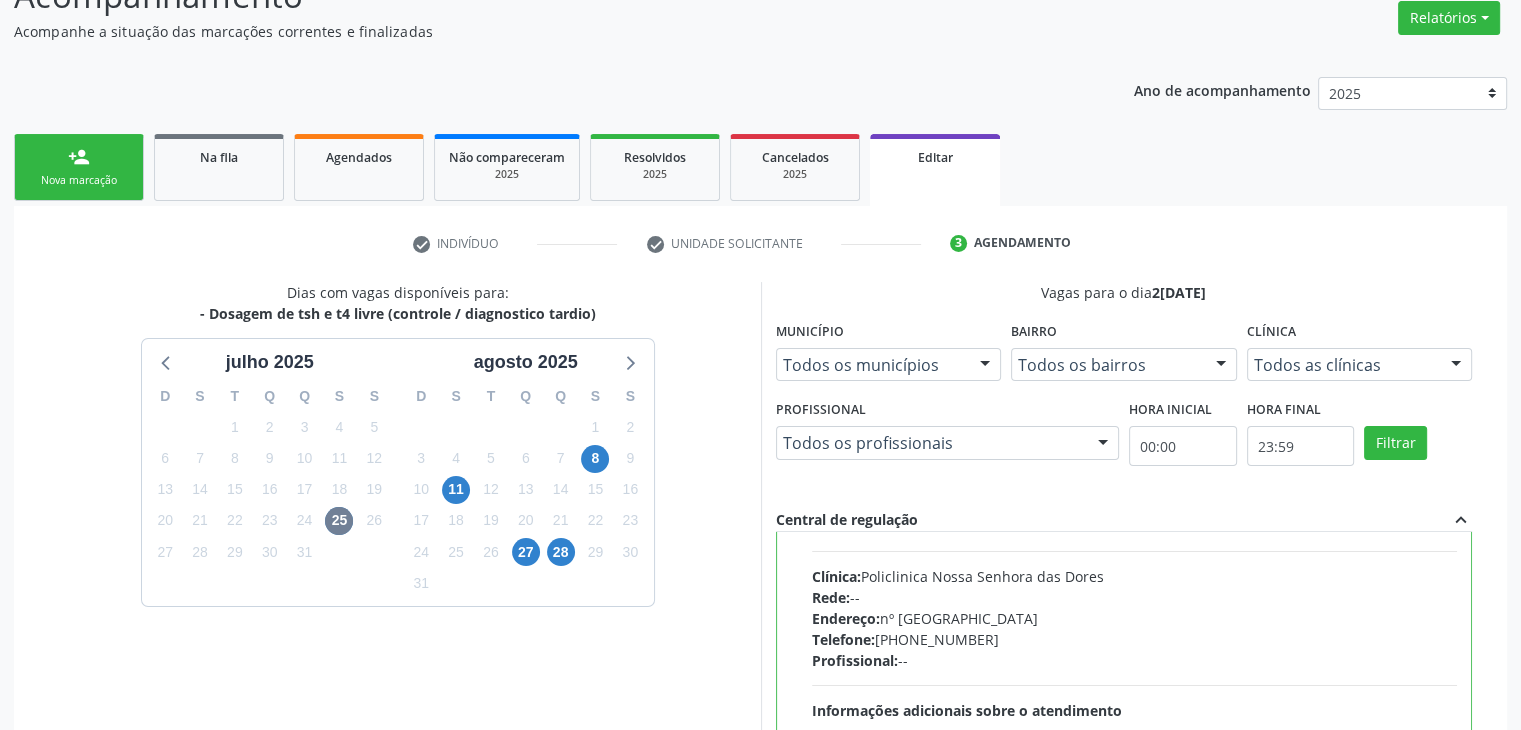scroll, scrollTop: 98, scrollLeft: 0, axis: vertical 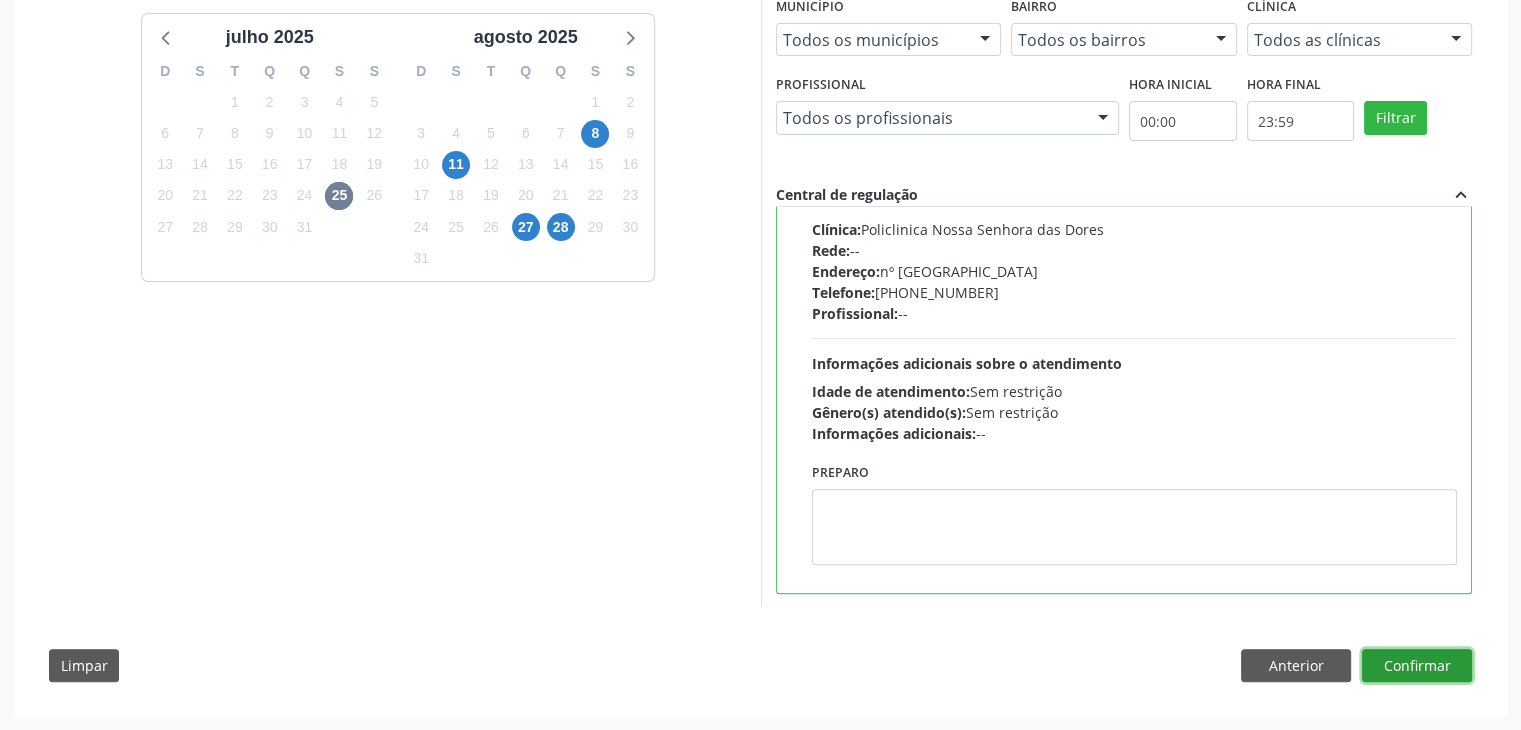 click on "Confirmar" at bounding box center (1417, 666) 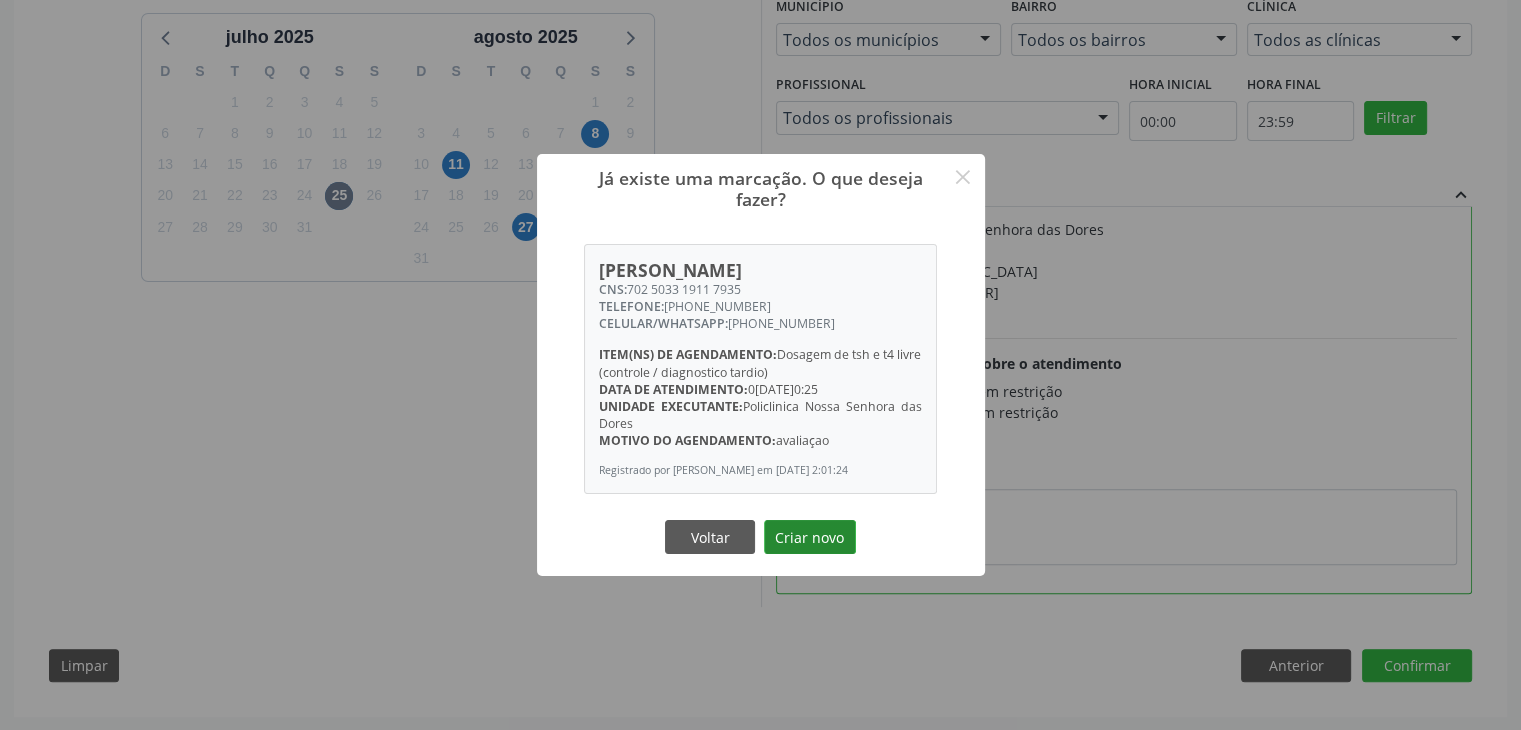 click on "Criar novo" at bounding box center (810, 537) 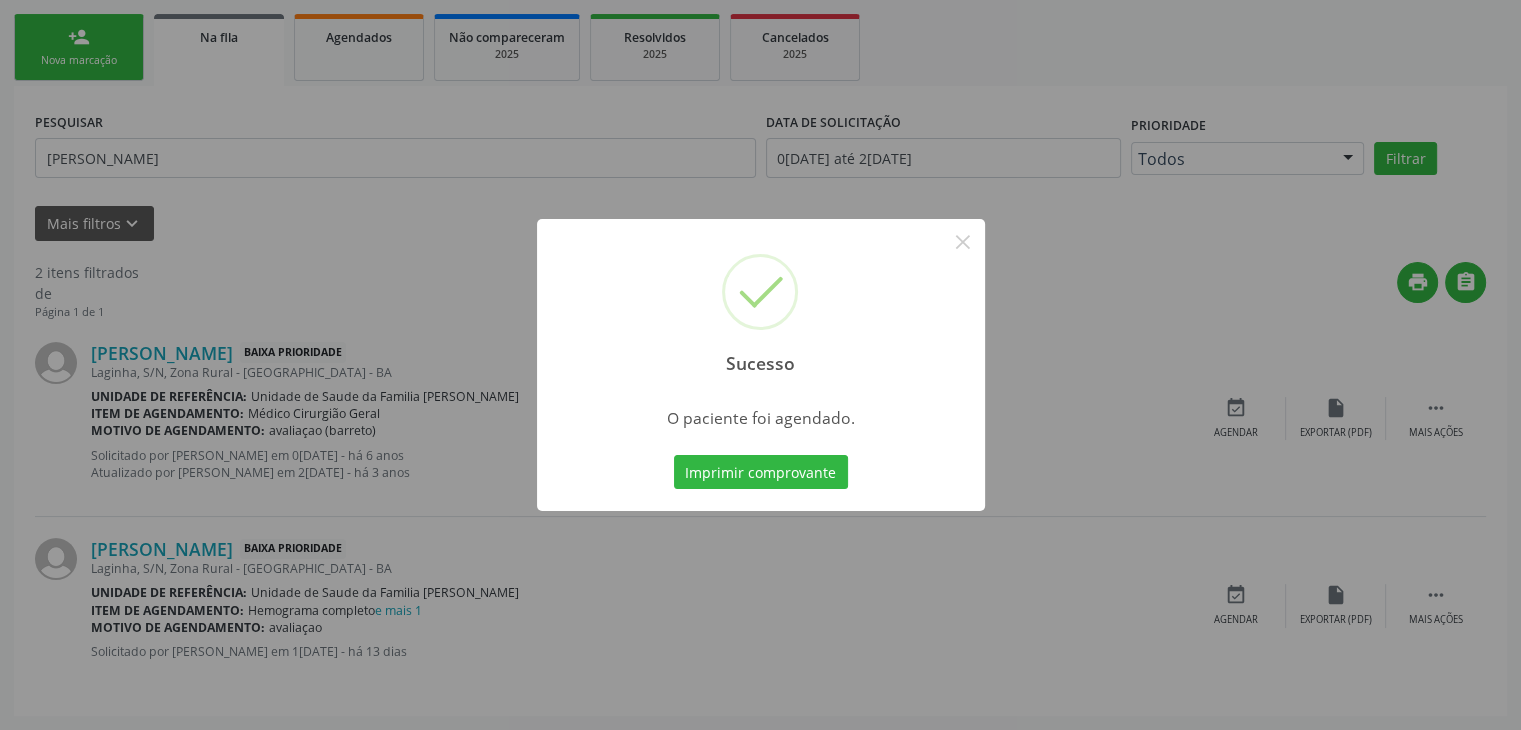 scroll, scrollTop: 0, scrollLeft: 0, axis: both 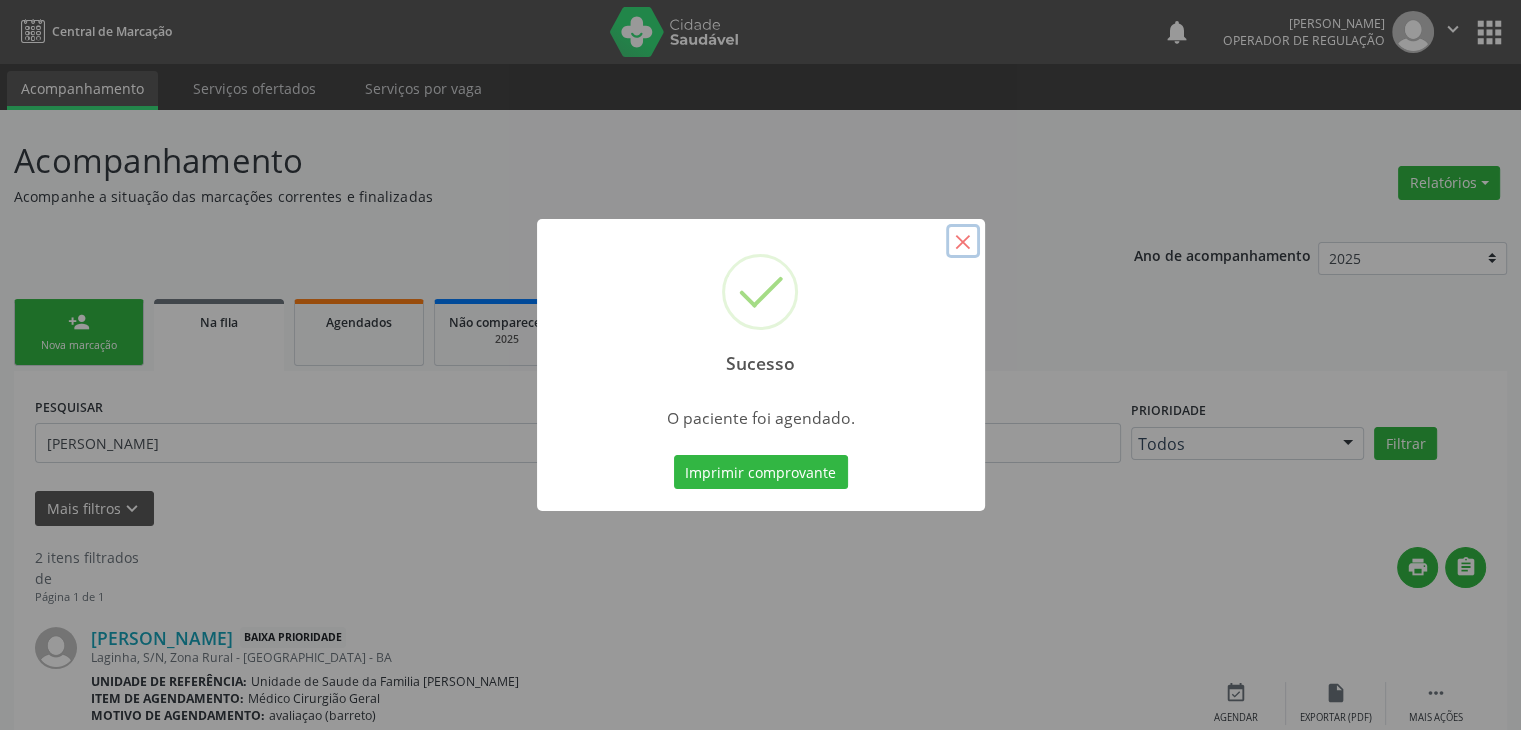 click on "×" at bounding box center [963, 241] 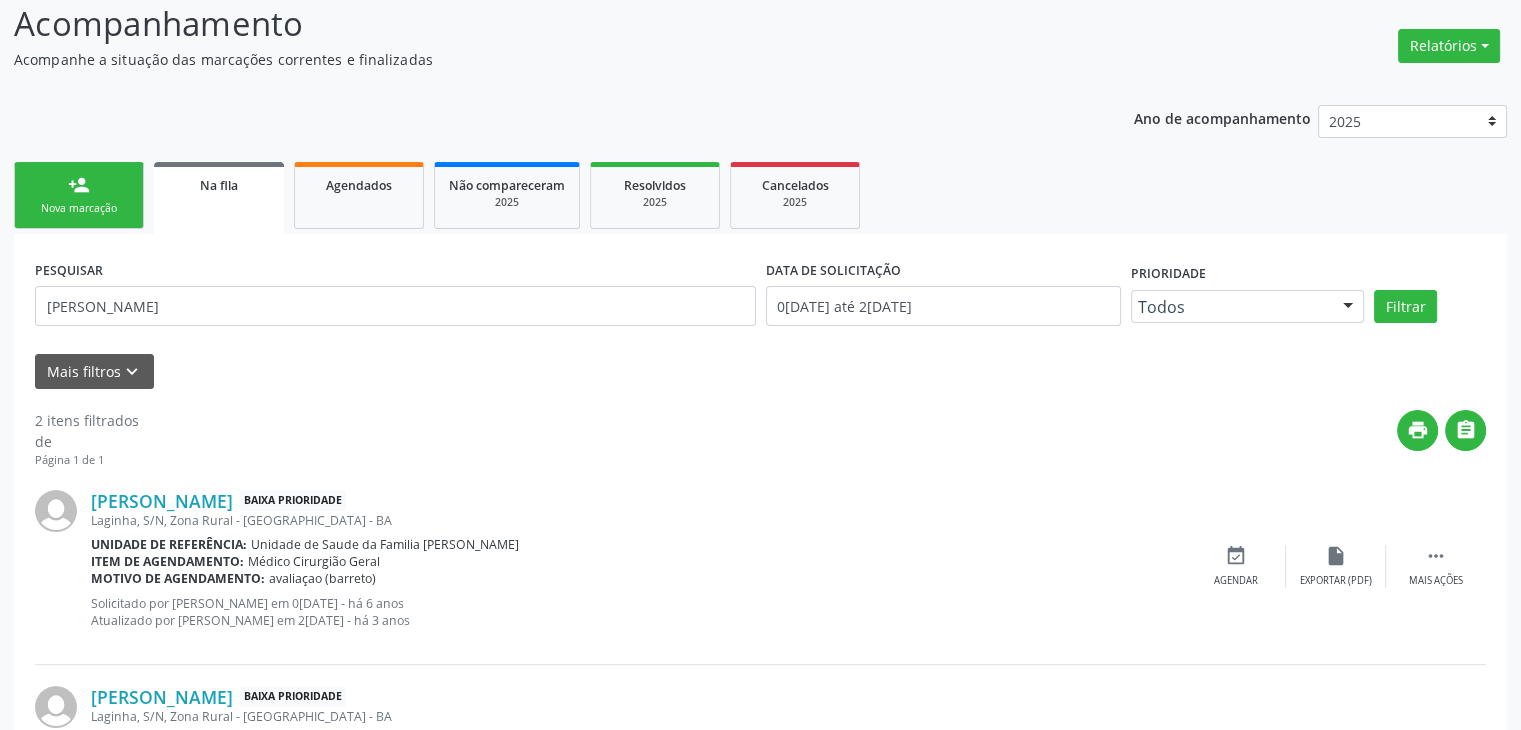 scroll, scrollTop: 284, scrollLeft: 0, axis: vertical 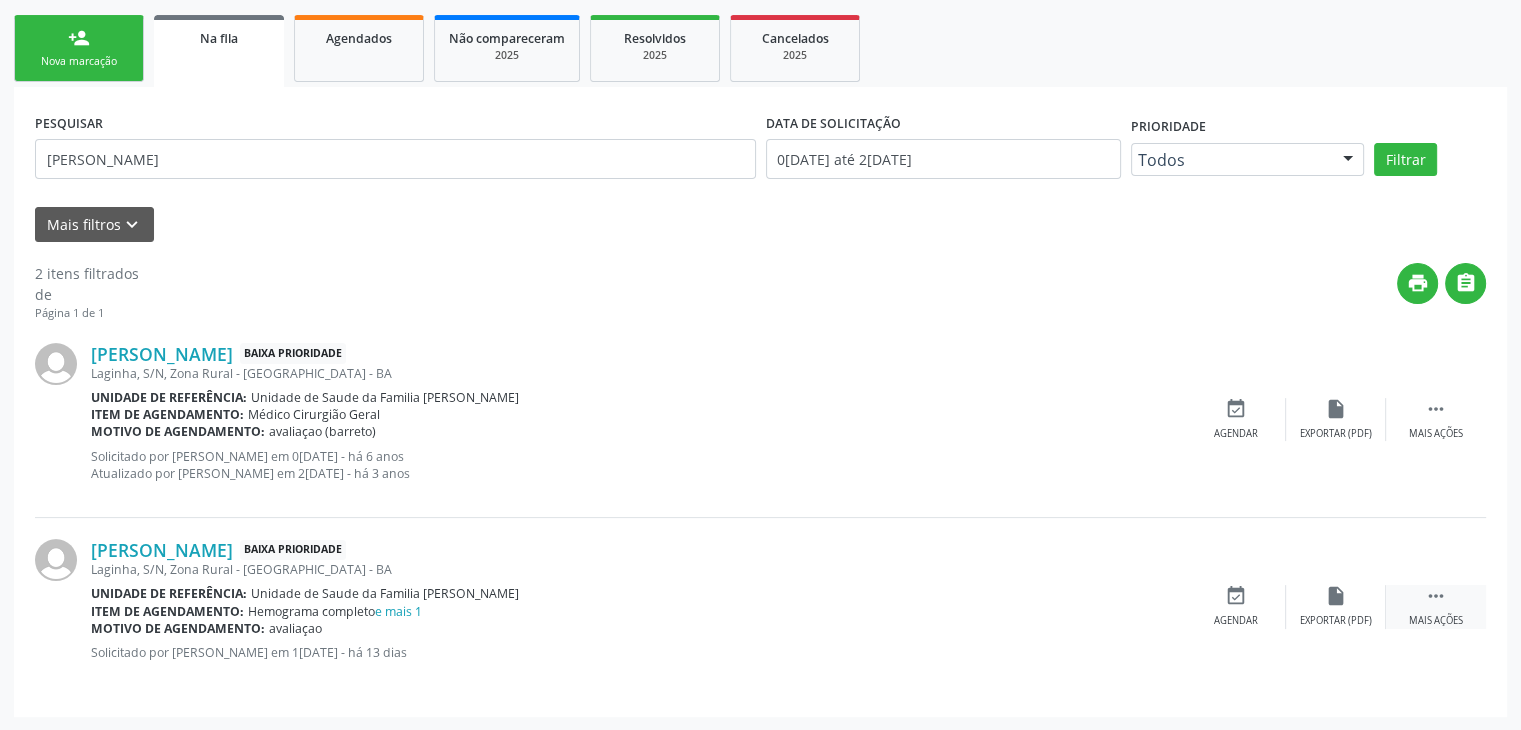 click on "Mais ações" at bounding box center (1436, 621) 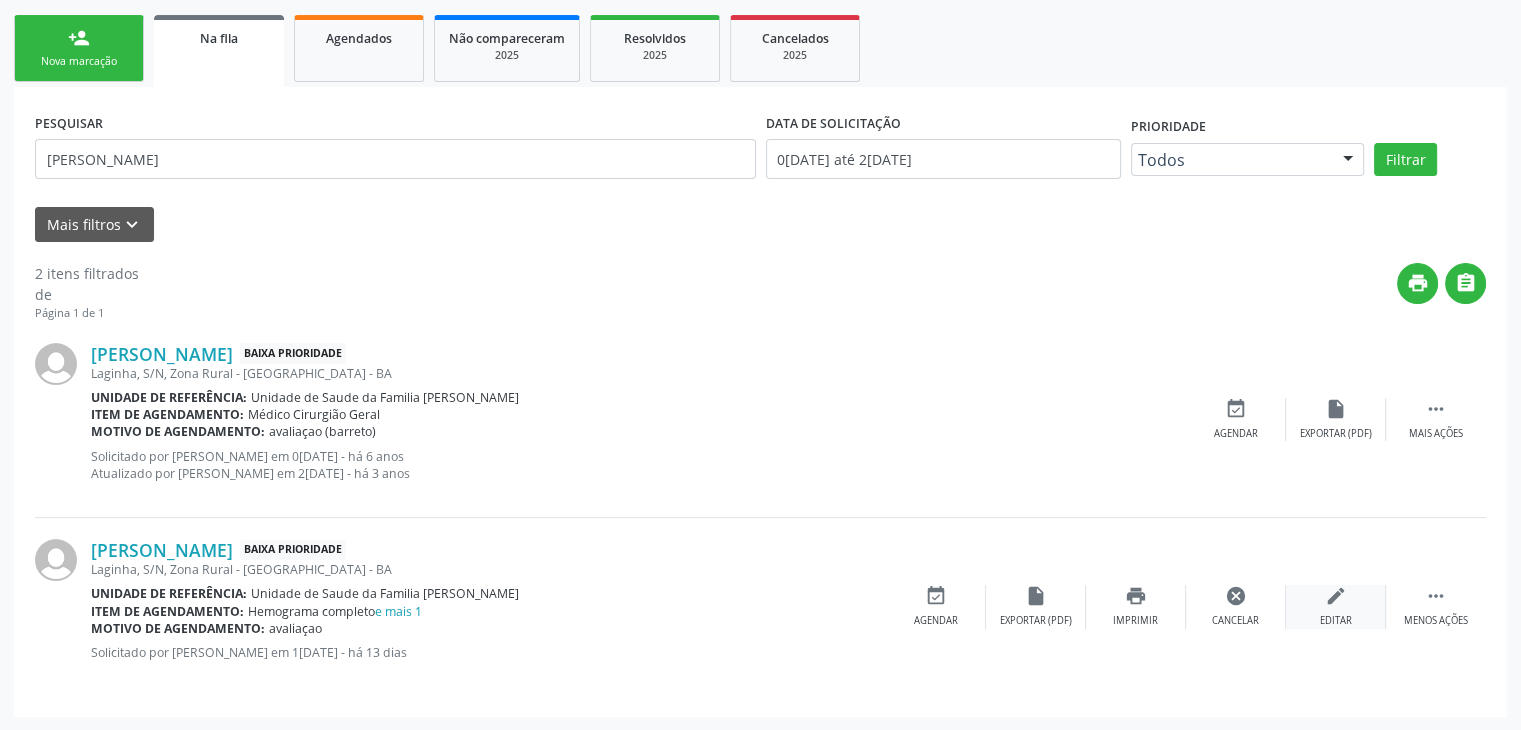 click on "edit
Editar" at bounding box center [1336, 606] 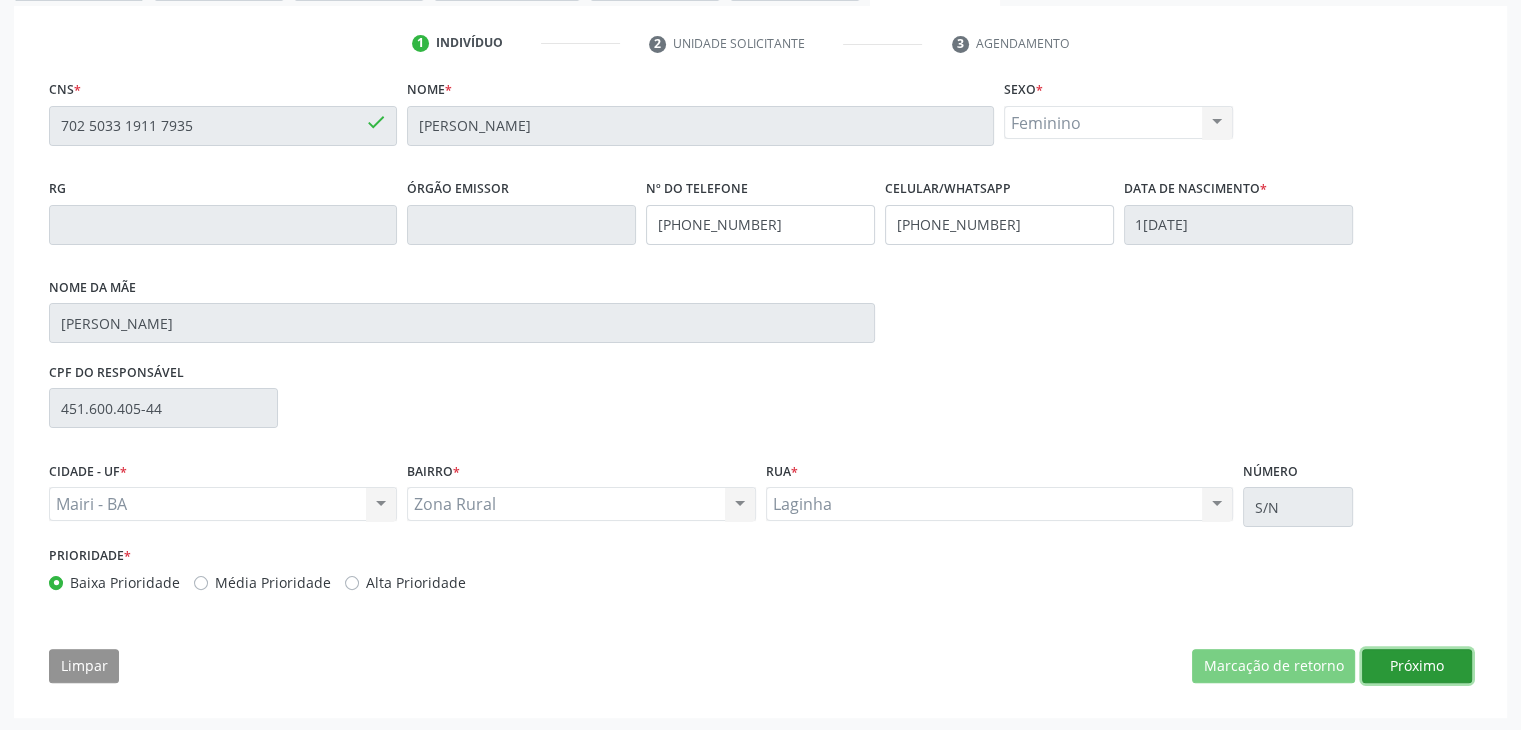click on "Próximo" at bounding box center (1417, 666) 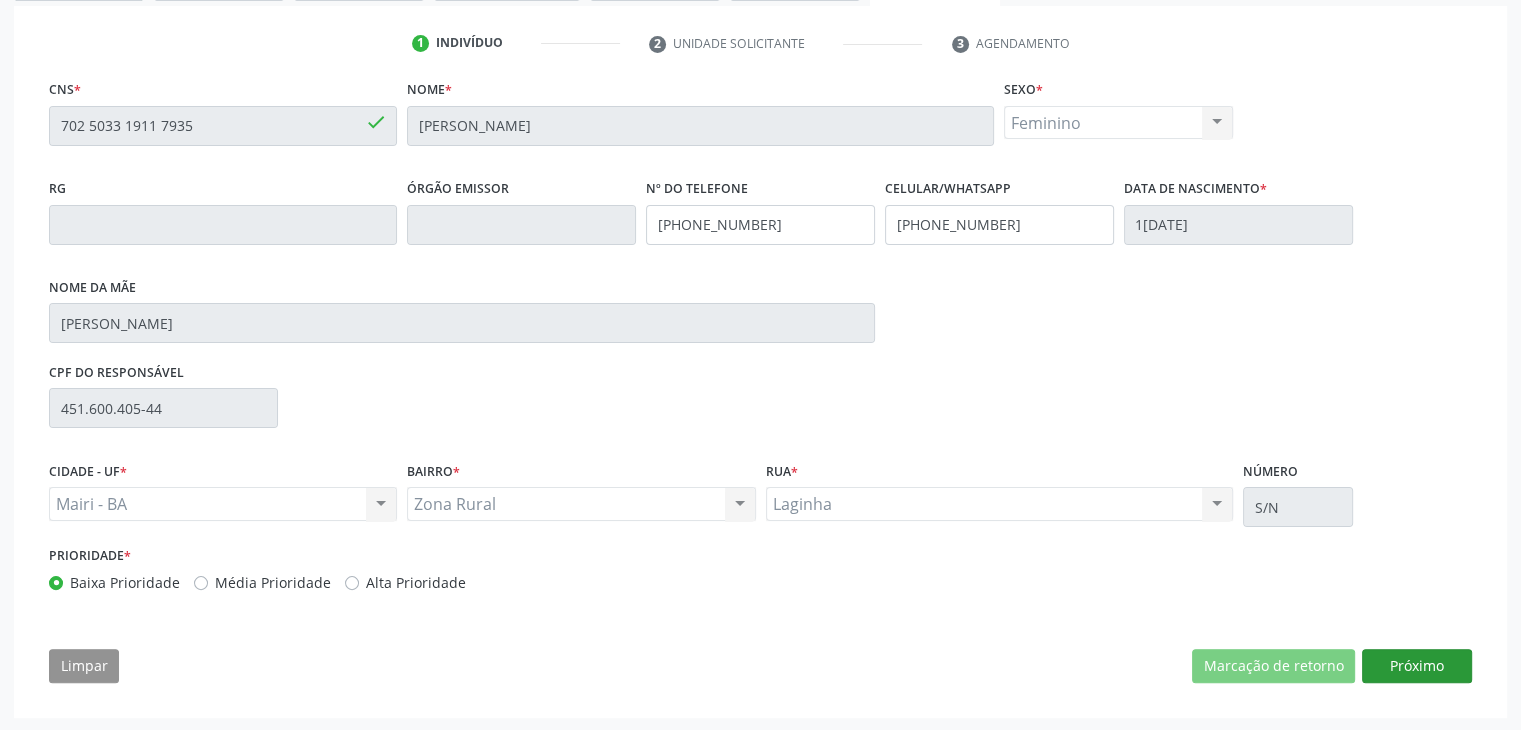 scroll, scrollTop: 214, scrollLeft: 0, axis: vertical 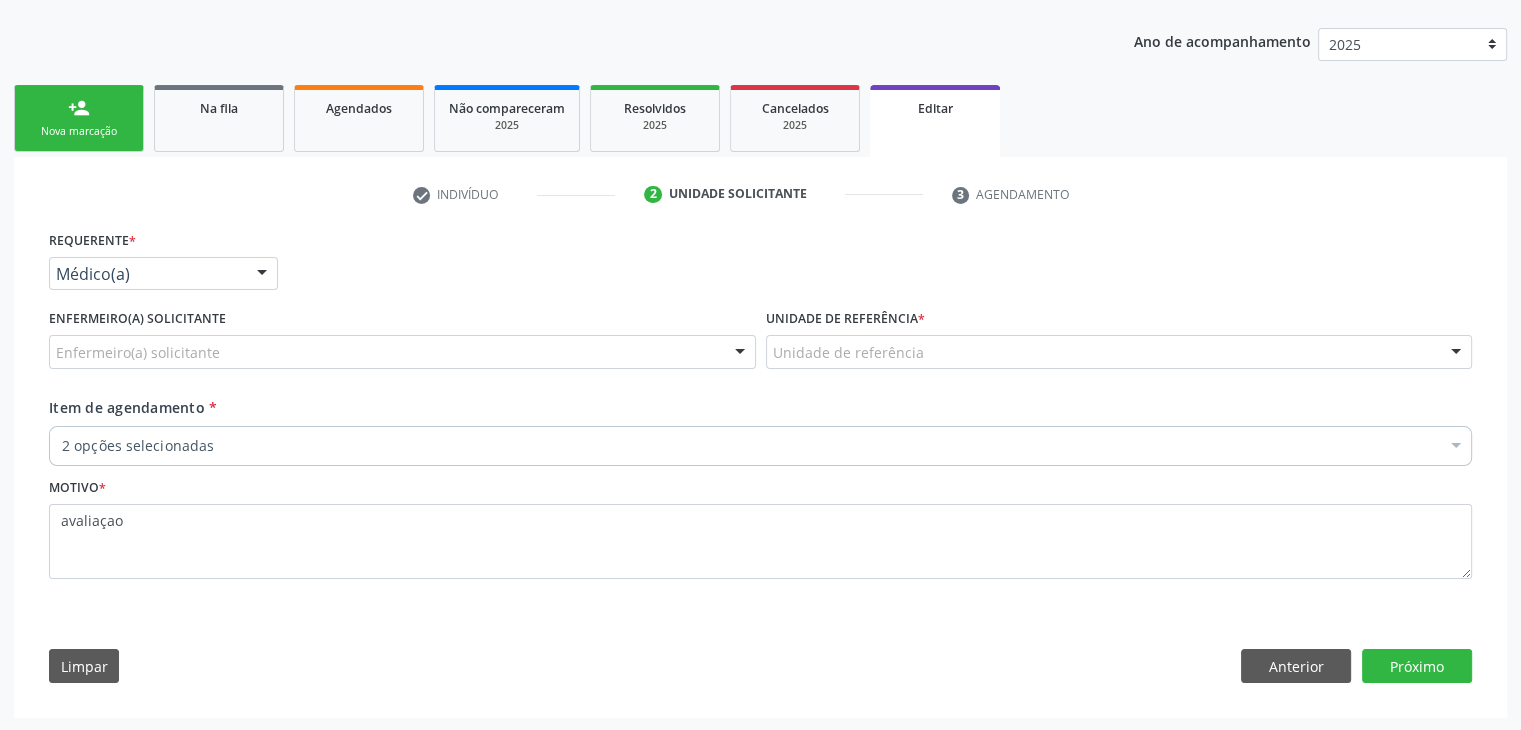 click on "2 opções selecionadas" at bounding box center (760, 446) 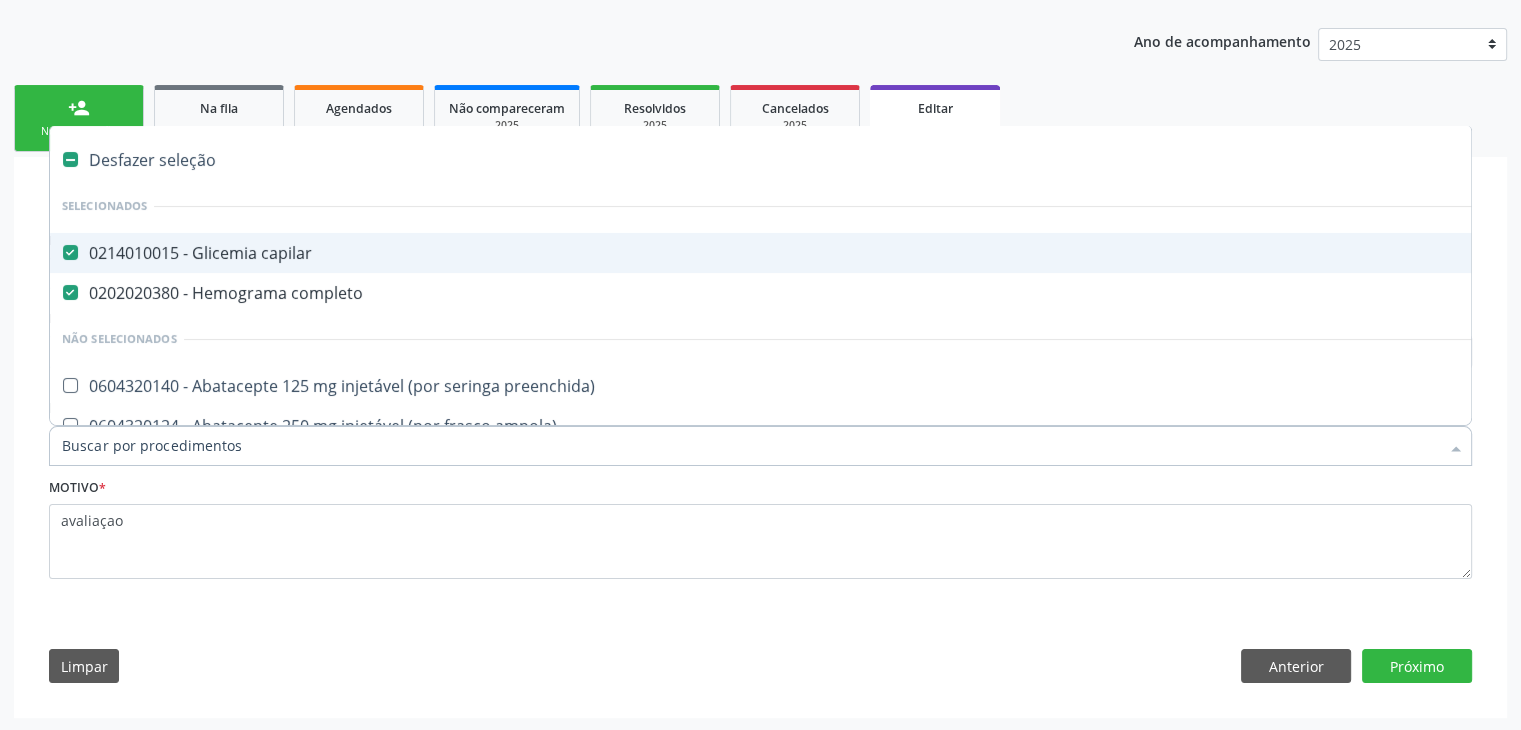 click on "Desfazer seleção" at bounding box center [831, 160] 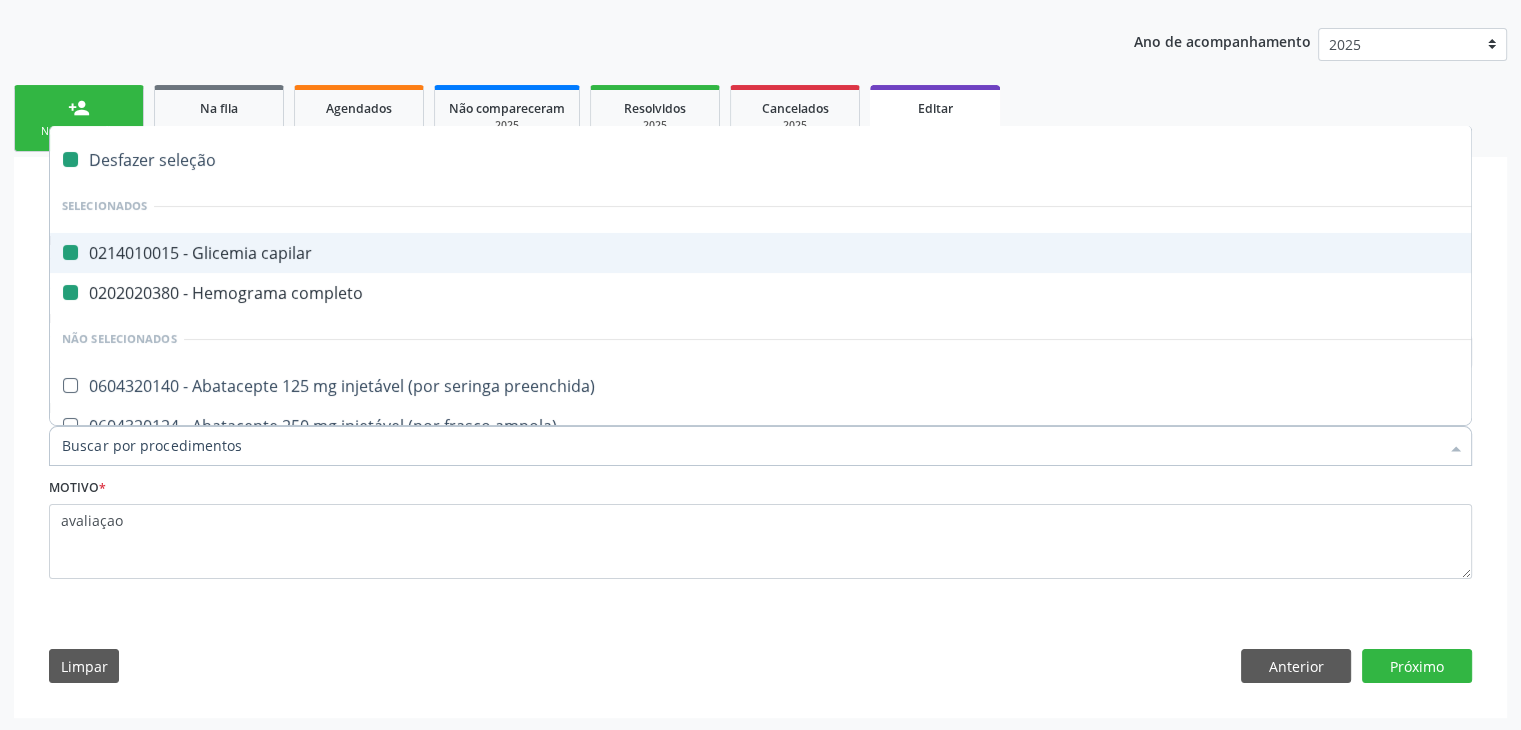 checkbox on "false" 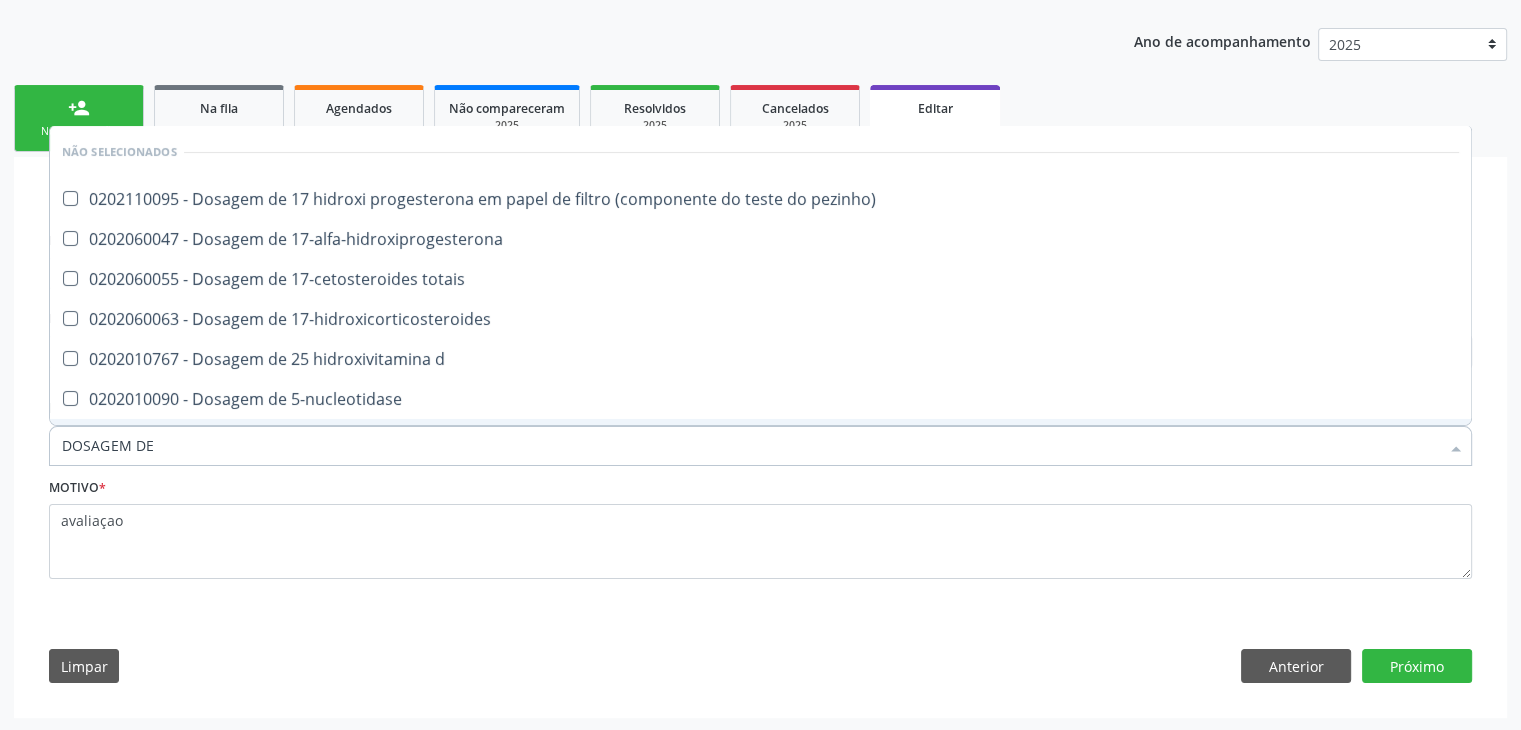 type on "DOSAGEM DE TSH" 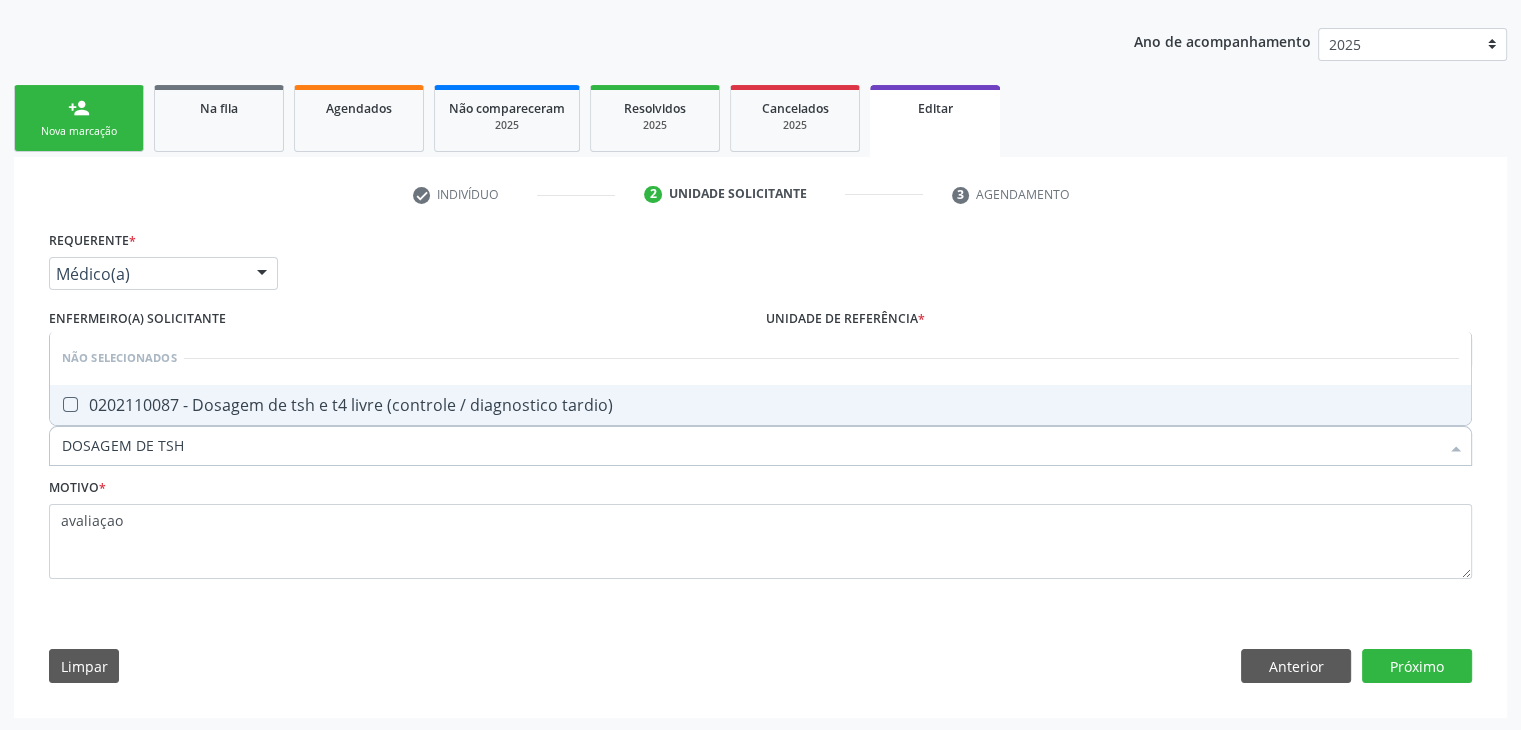 click on "0202110087 - Dosagem de tsh e t4 livre (controle / diagnostico tardio)" at bounding box center [760, 405] 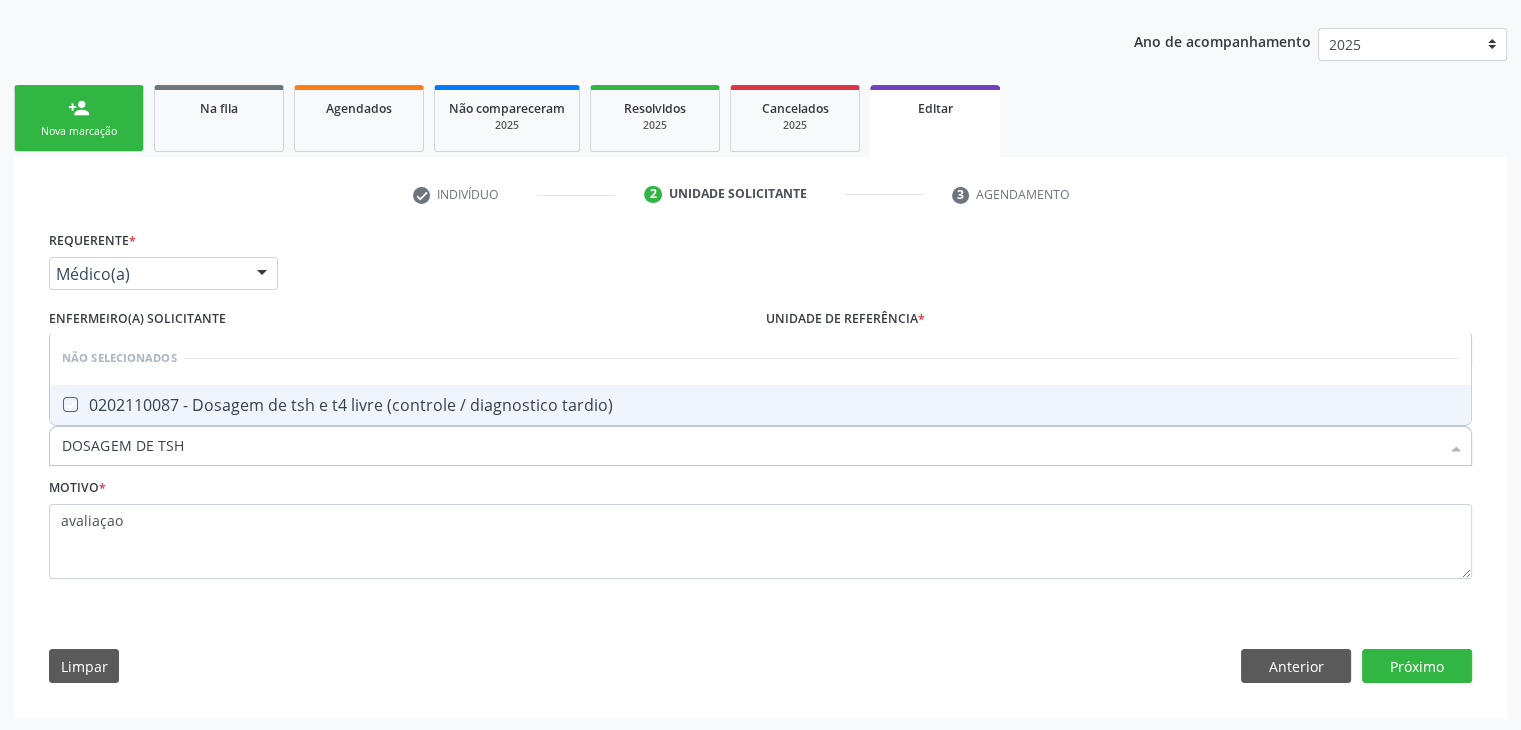 checkbox on "true" 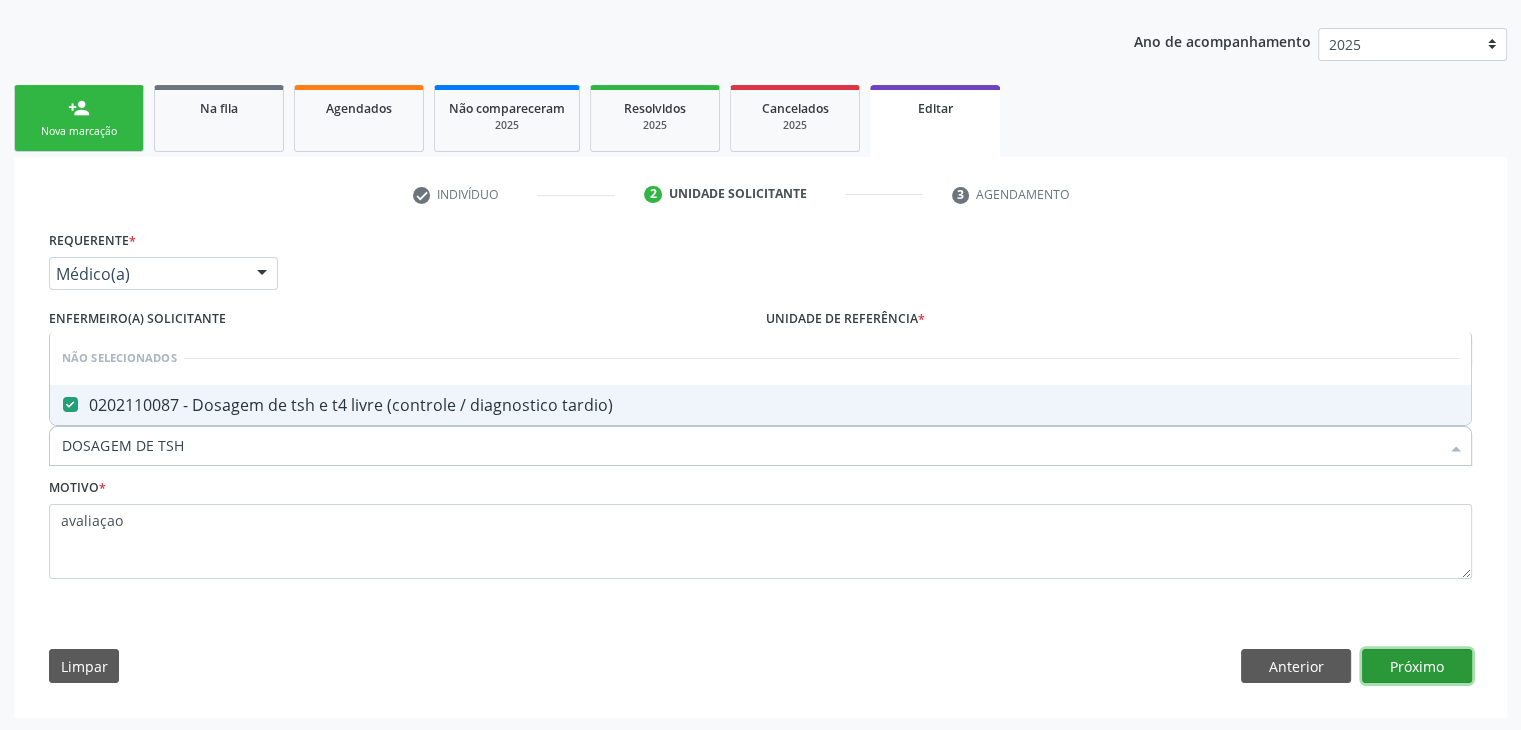 click on "Próximo" at bounding box center [1417, 666] 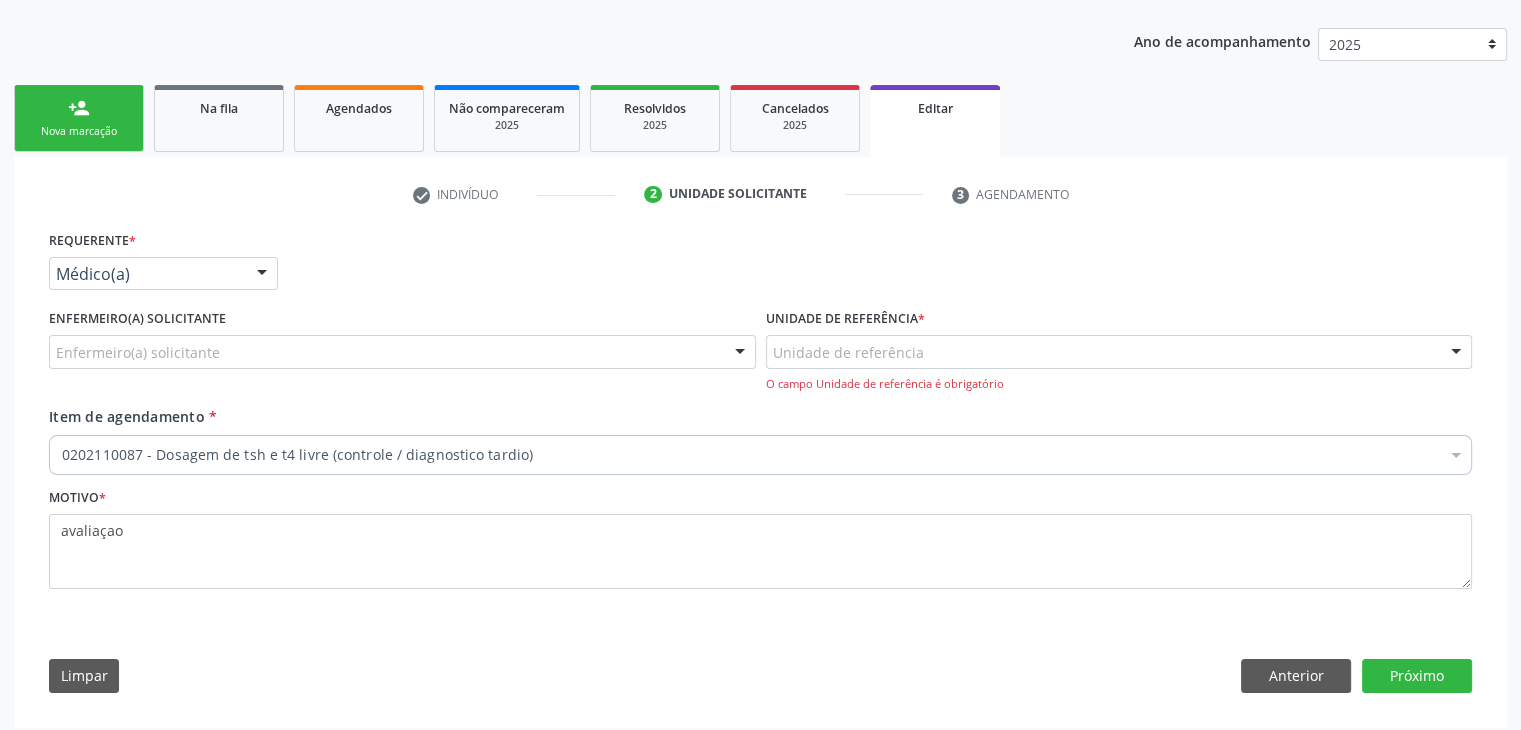 click on "Enfermeiro(a) solicitante" at bounding box center [402, 352] 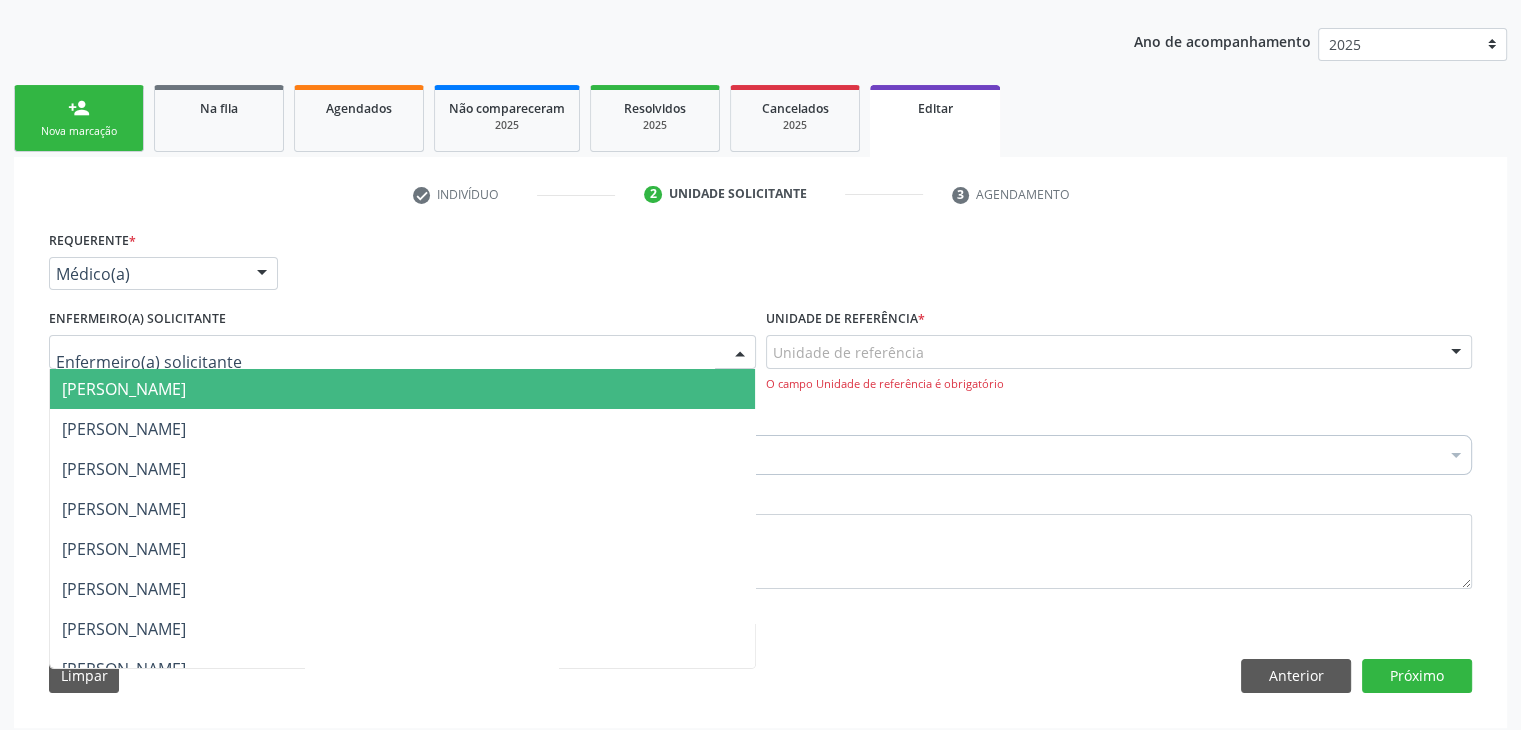 click on "[PERSON_NAME]" at bounding box center [124, 389] 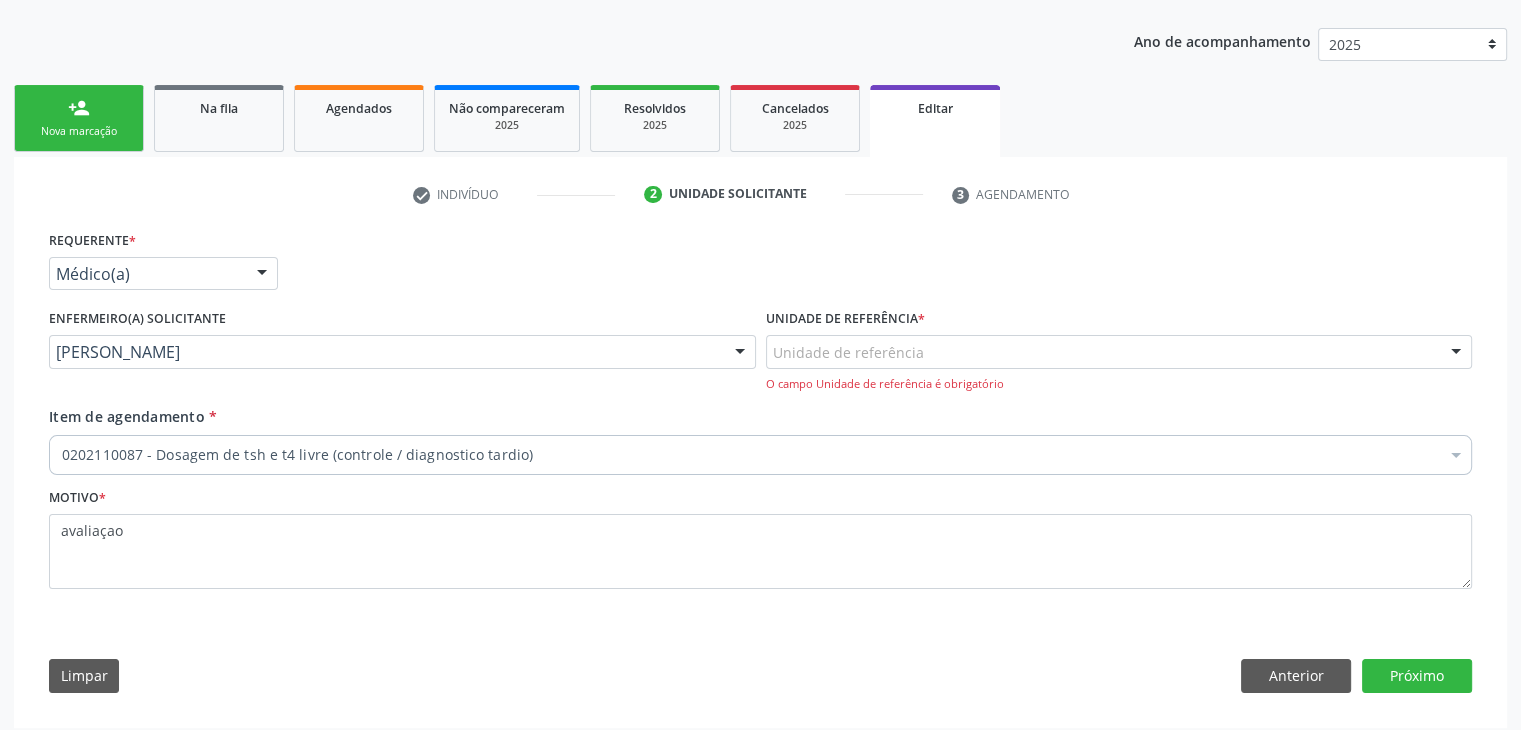 click on "Unidade de referência" at bounding box center (1119, 352) 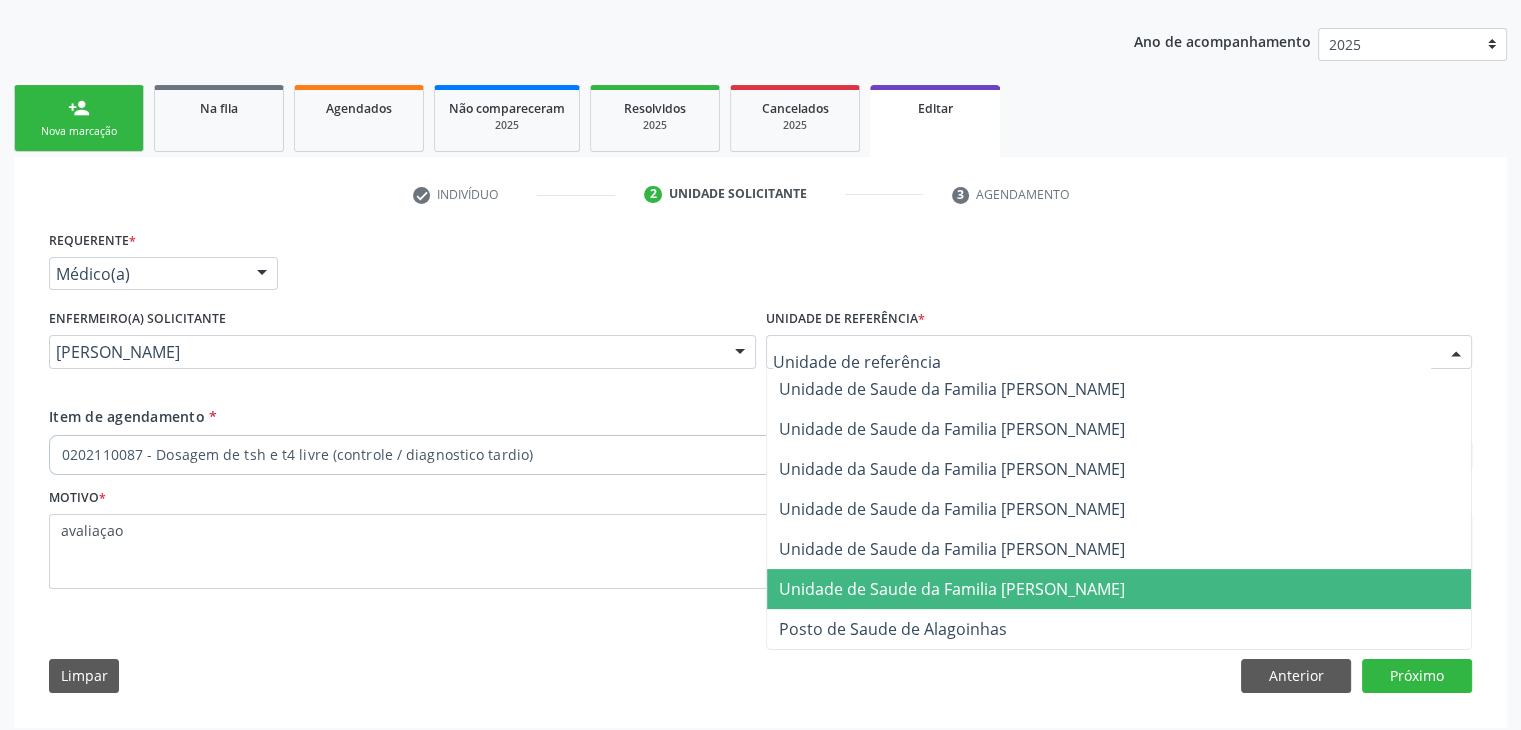 click on "Unidade de Saude da Familia [PERSON_NAME]" at bounding box center [952, 589] 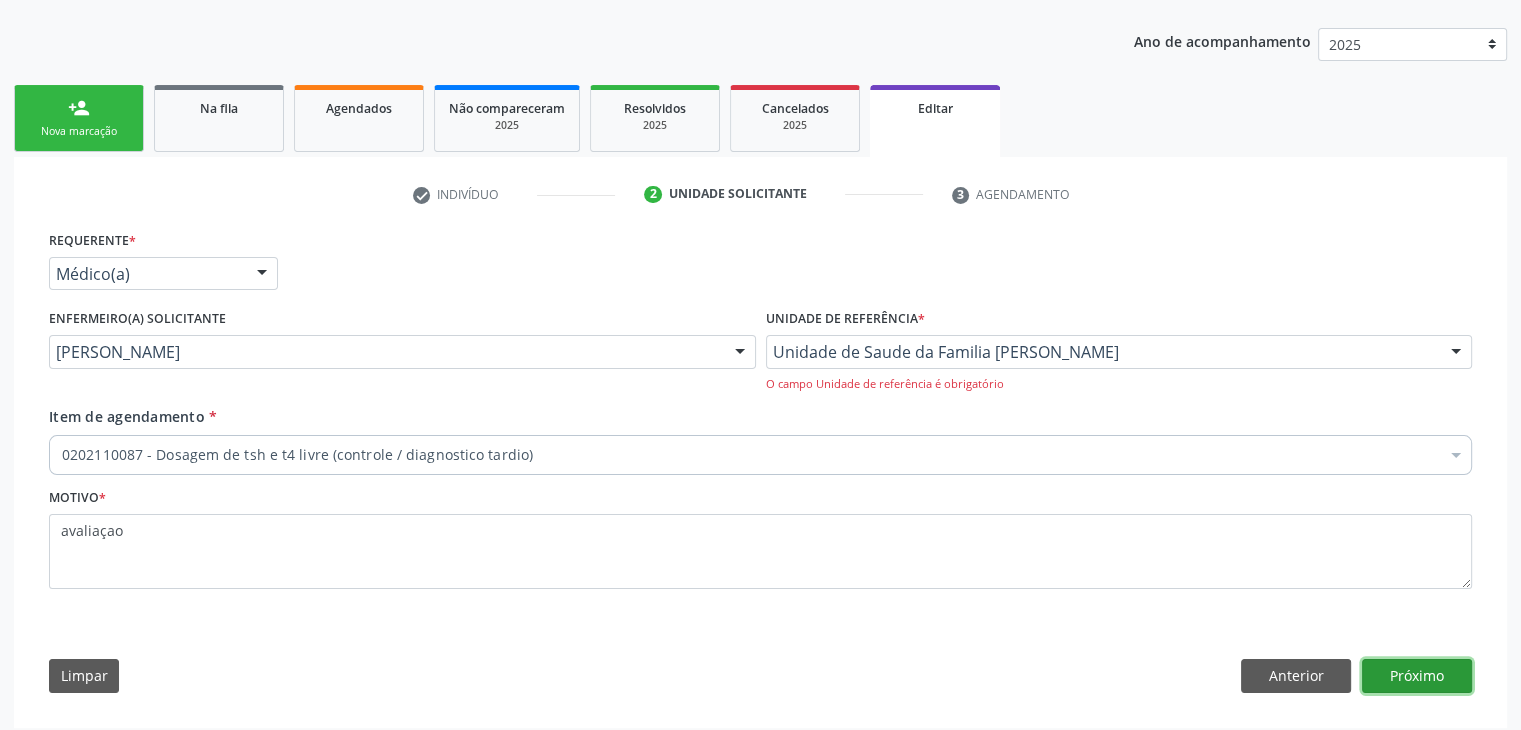 click on "Próximo" at bounding box center (1417, 676) 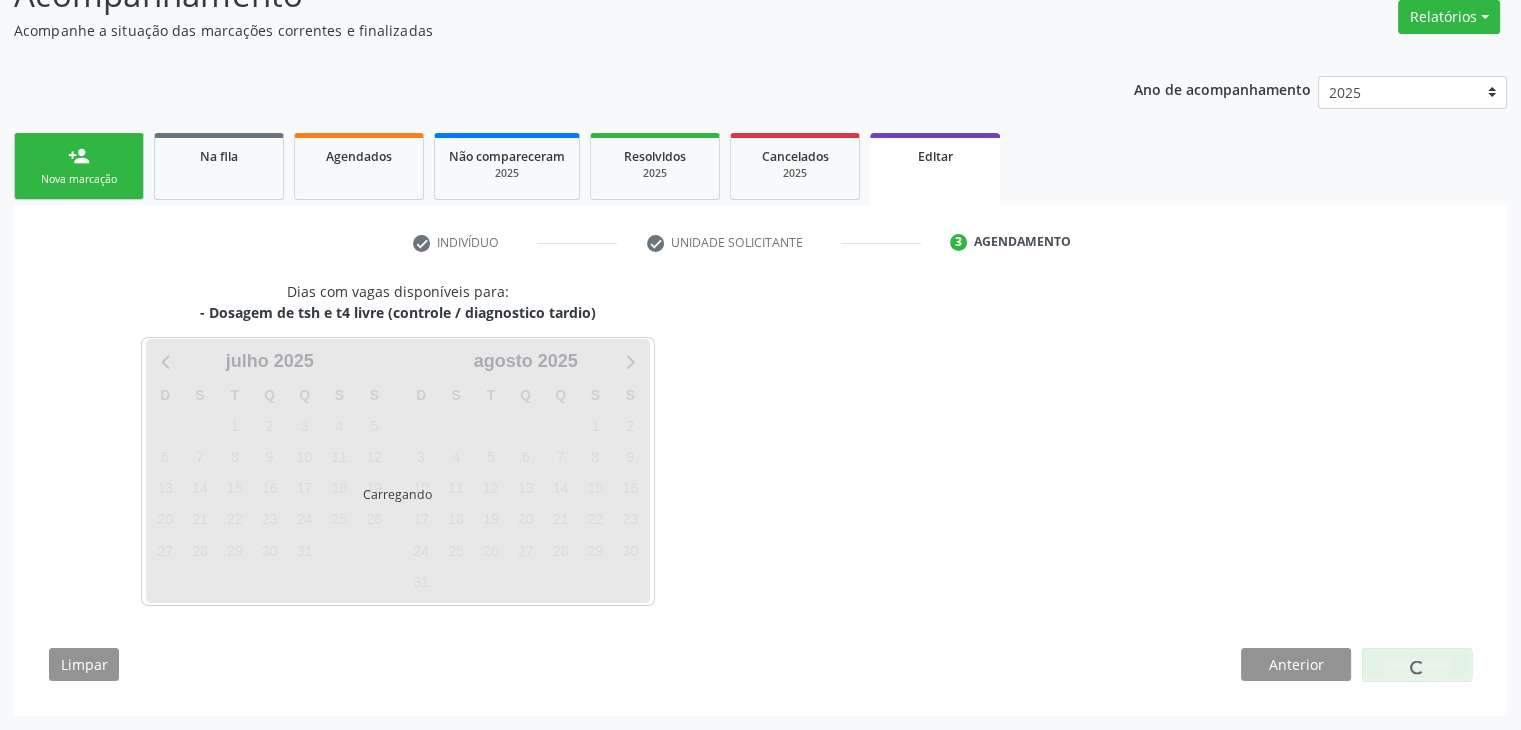 scroll, scrollTop: 165, scrollLeft: 0, axis: vertical 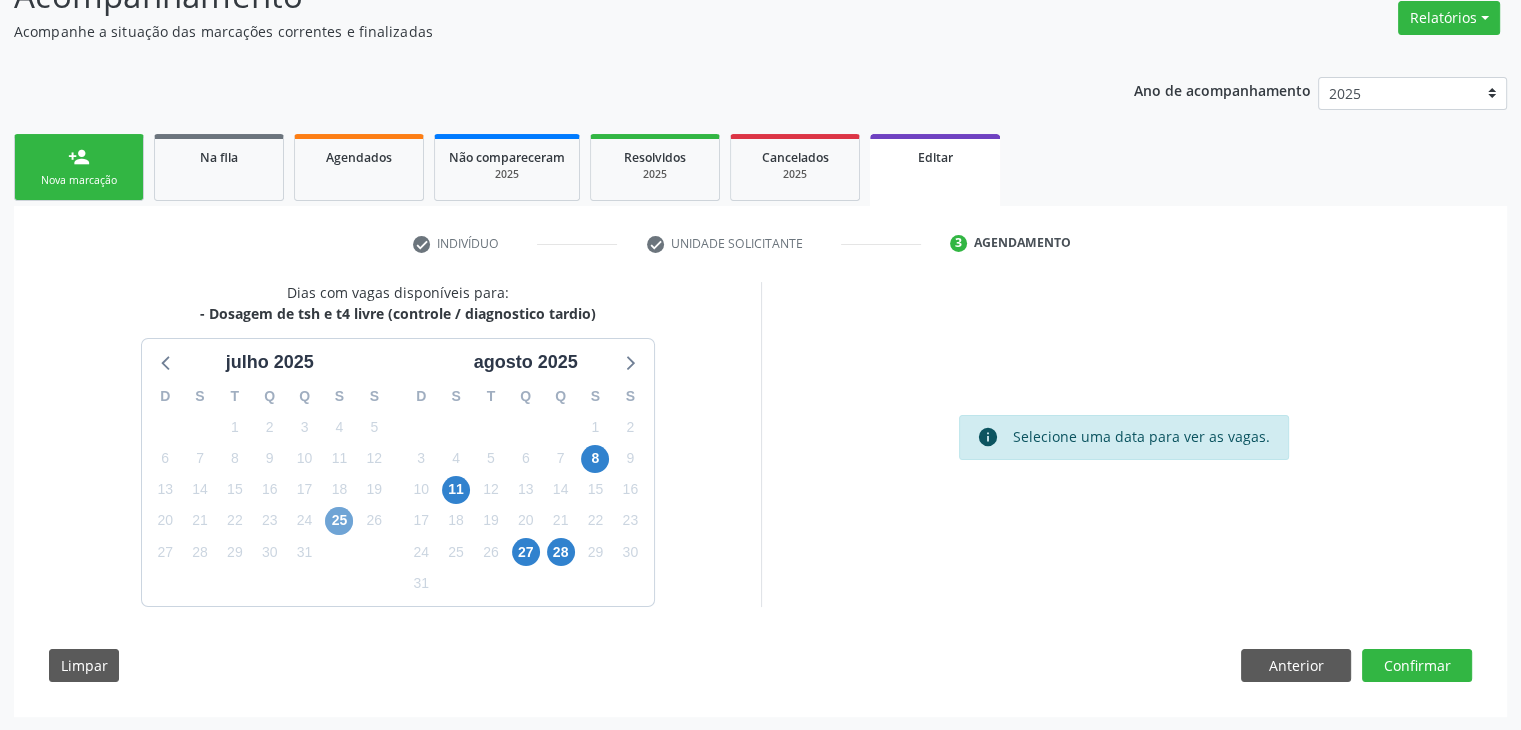 click on "25" at bounding box center [339, 521] 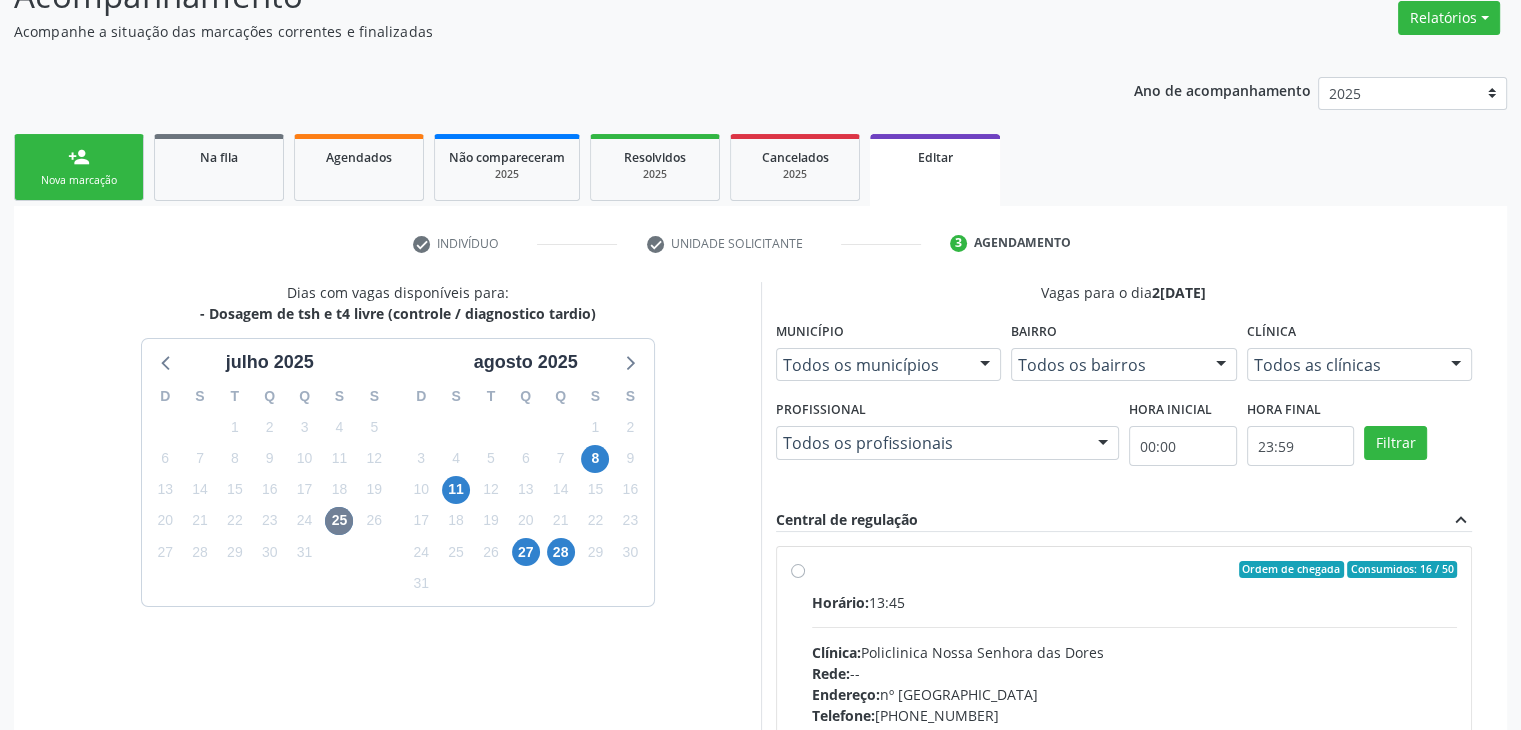click on "Clínica:  Policlinica Nossa Senhora das Dores" at bounding box center (1135, 652) 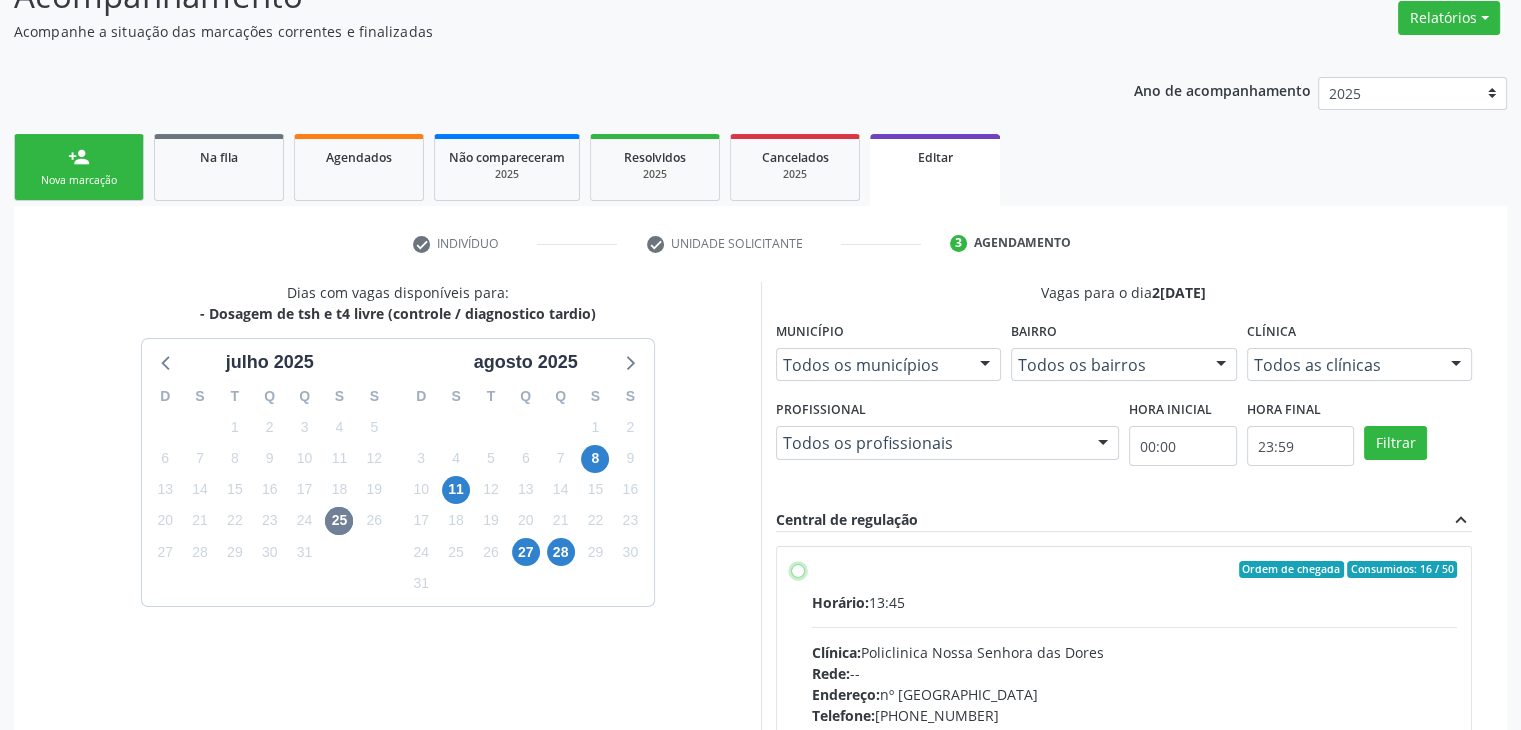 click on "Ordem de chegada
Consumidos: 16 / 50
Horário:   13:45
Clínica:  Policlinica [GEOGRAPHIC_DATA]
Rede:
--
Endereço:   [STREET_ADDRESS]
Telefone:   [PHONE_NUMBER]
Profissional:
--
Informações adicionais sobre o atendimento
Idade de atendimento:
Sem restrição
Gênero(s) atendido(s):
Sem restrição
Informações adicionais:
--" at bounding box center [798, 570] 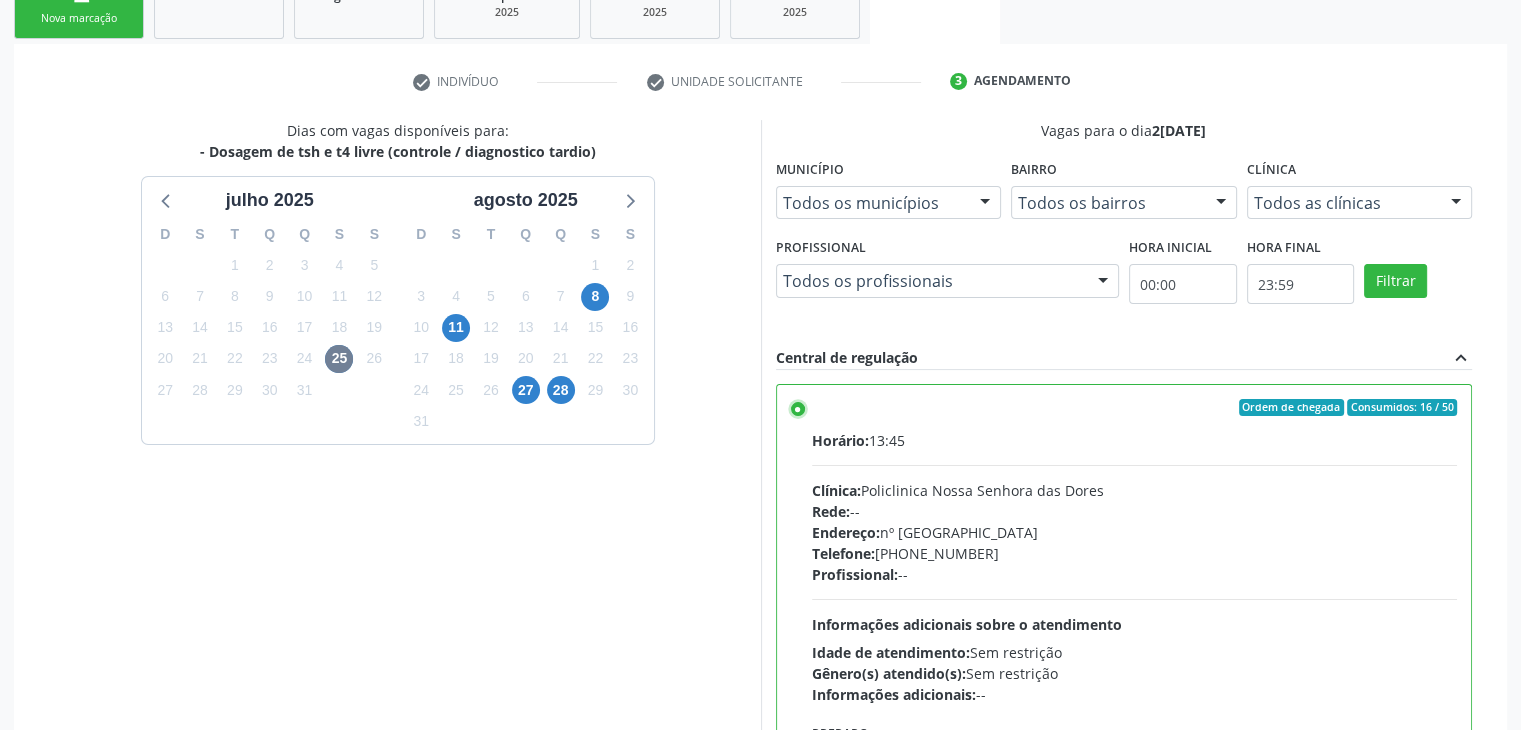 scroll, scrollTop: 490, scrollLeft: 0, axis: vertical 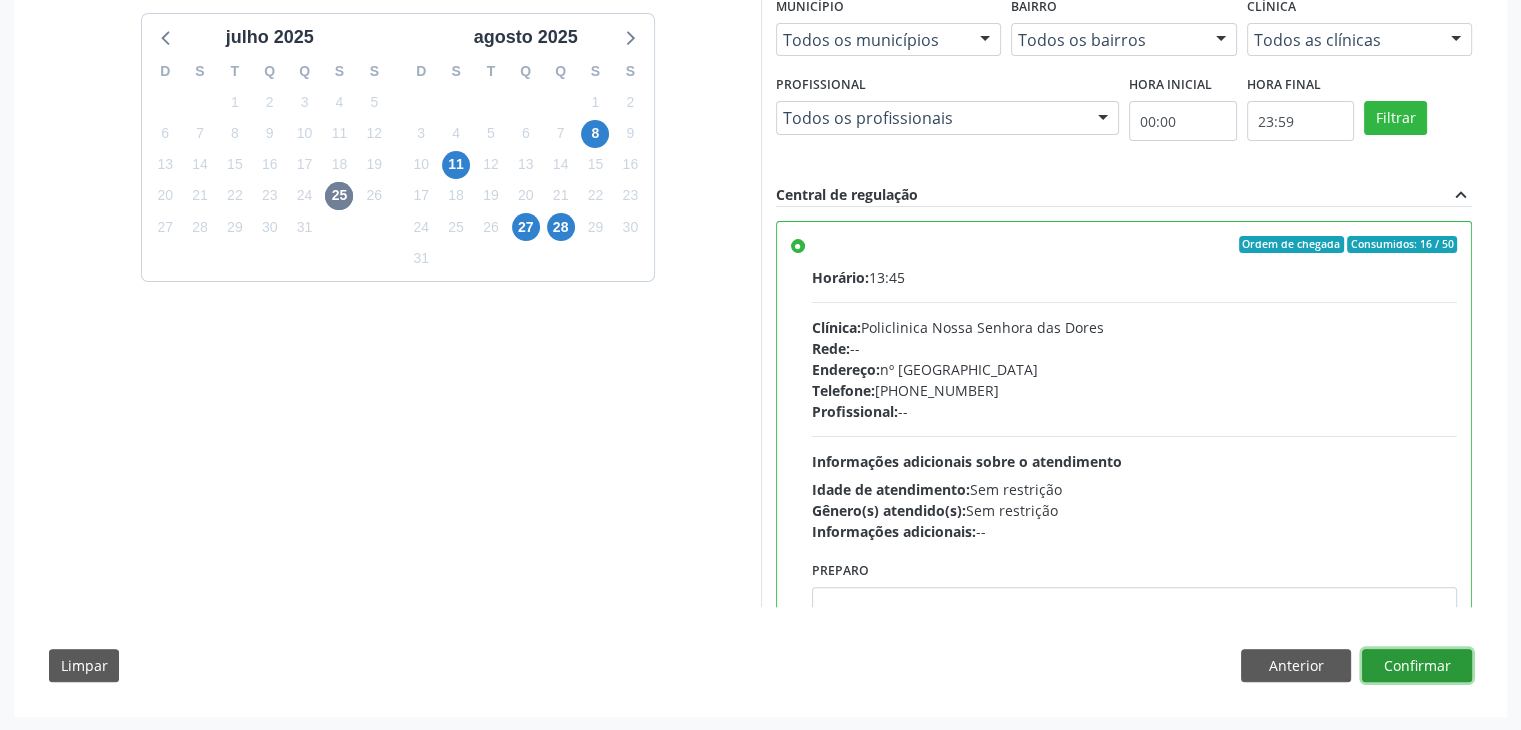 click on "Confirmar" at bounding box center [1417, 666] 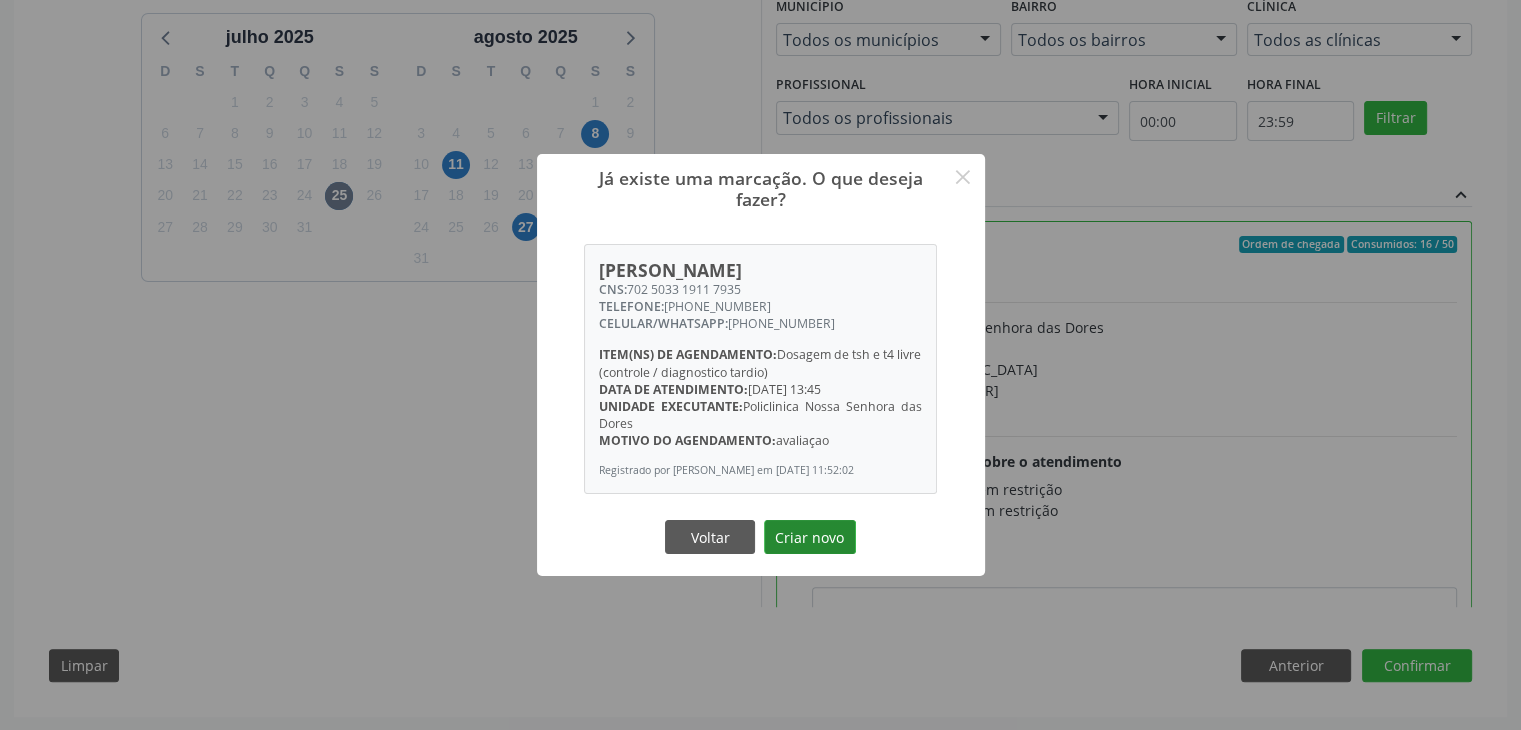click on "Criar novo" at bounding box center [810, 537] 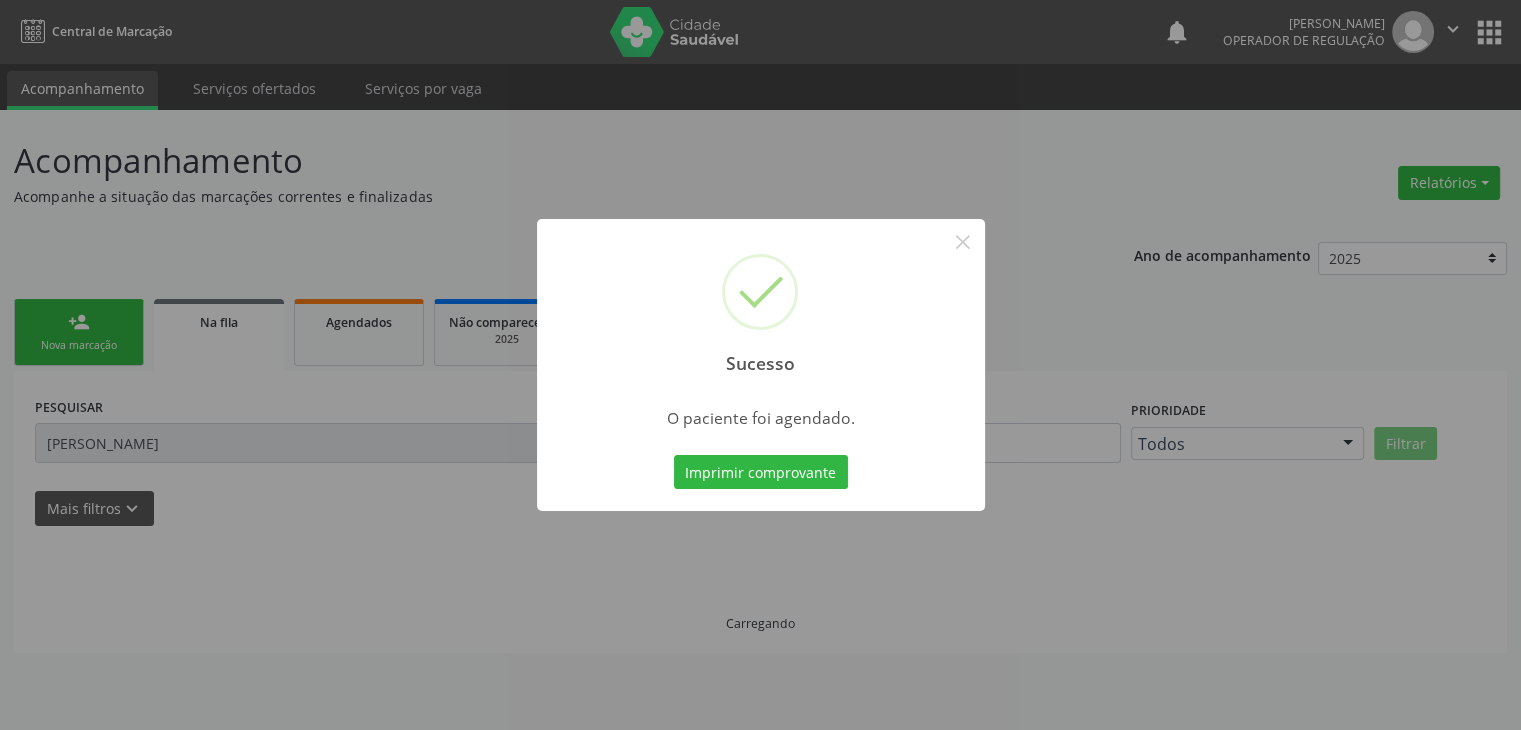 scroll, scrollTop: 0, scrollLeft: 0, axis: both 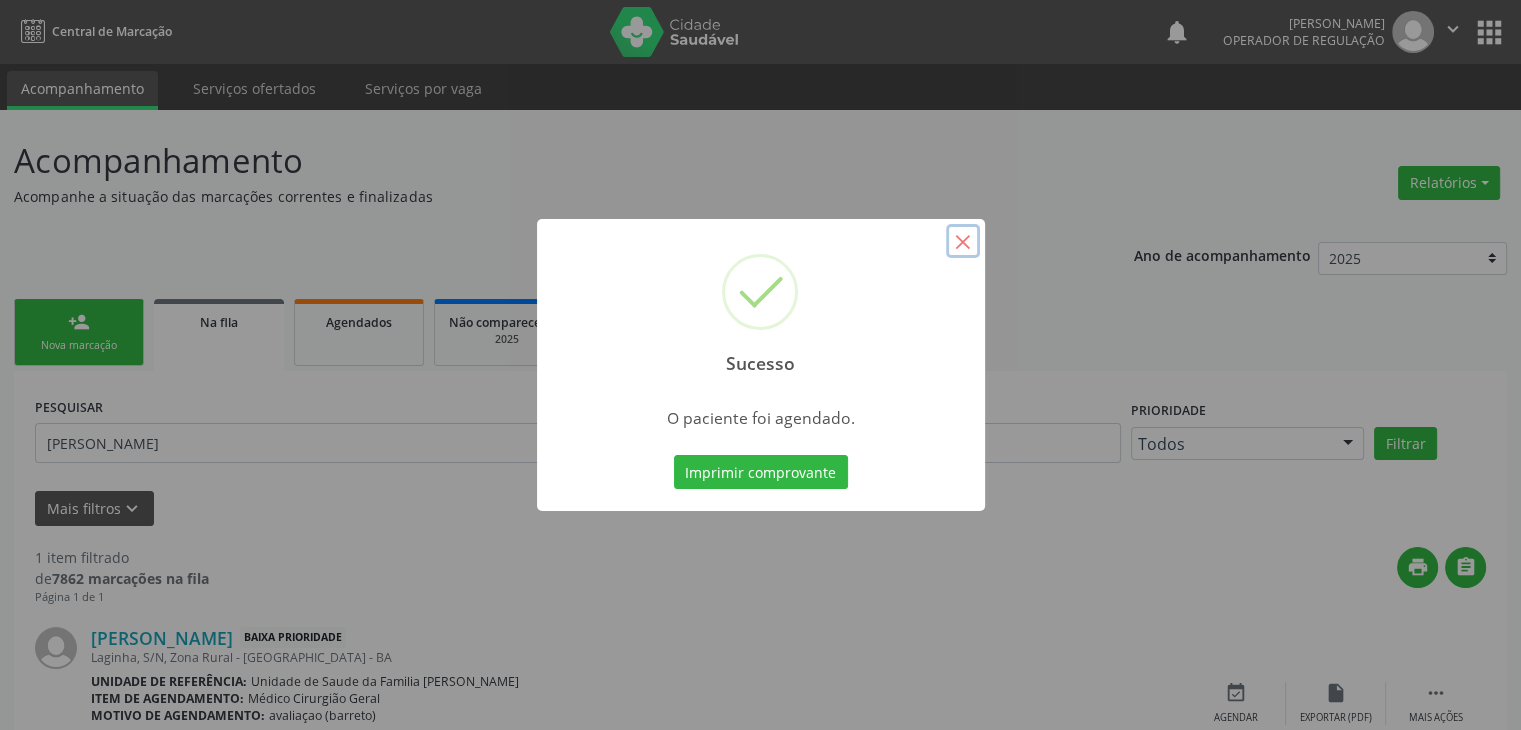 click on "×" at bounding box center (963, 241) 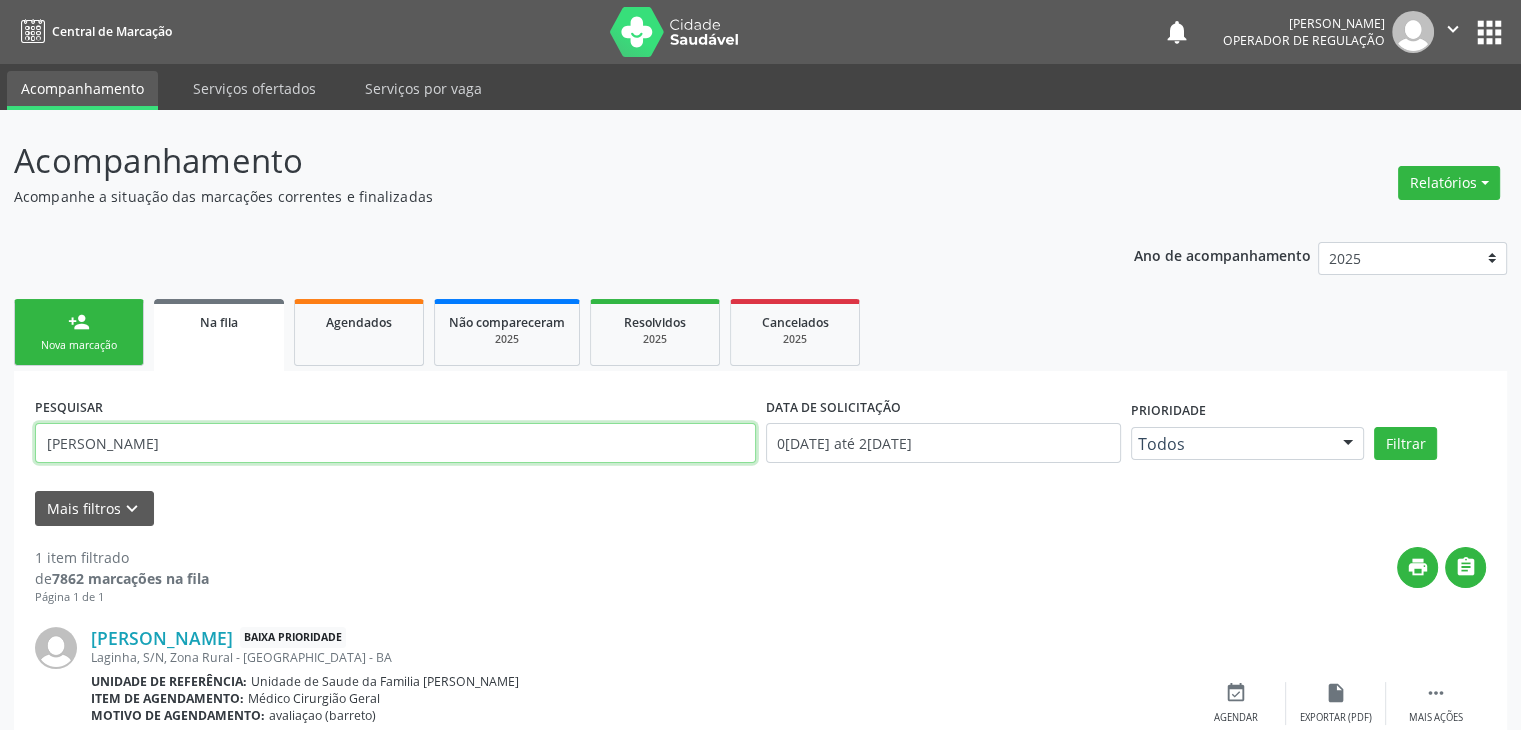 drag, startPoint x: 257, startPoint y: 435, endPoint x: 0, endPoint y: 538, distance: 276.87183 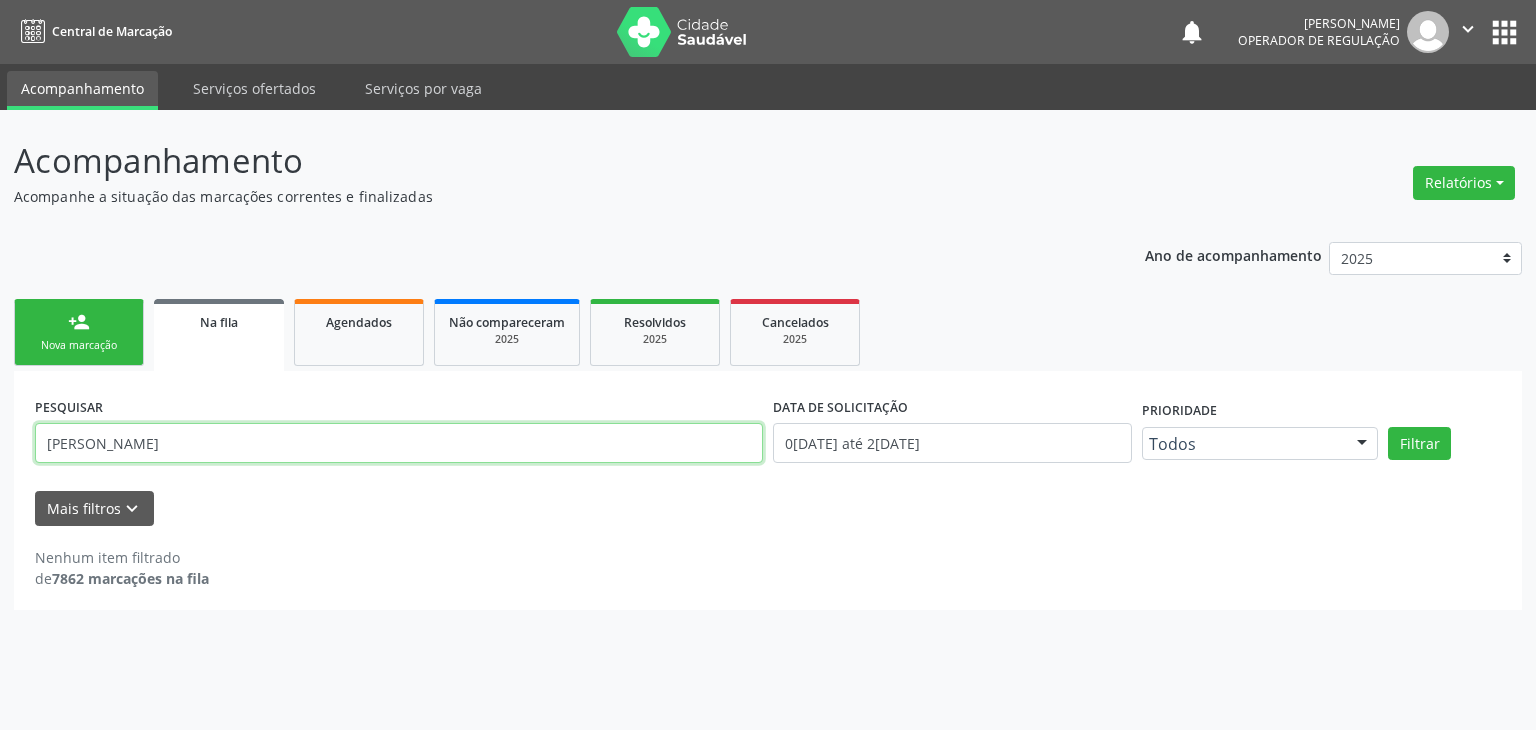 drag, startPoint x: 232, startPoint y: 434, endPoint x: 0, endPoint y: 441, distance: 232.10558 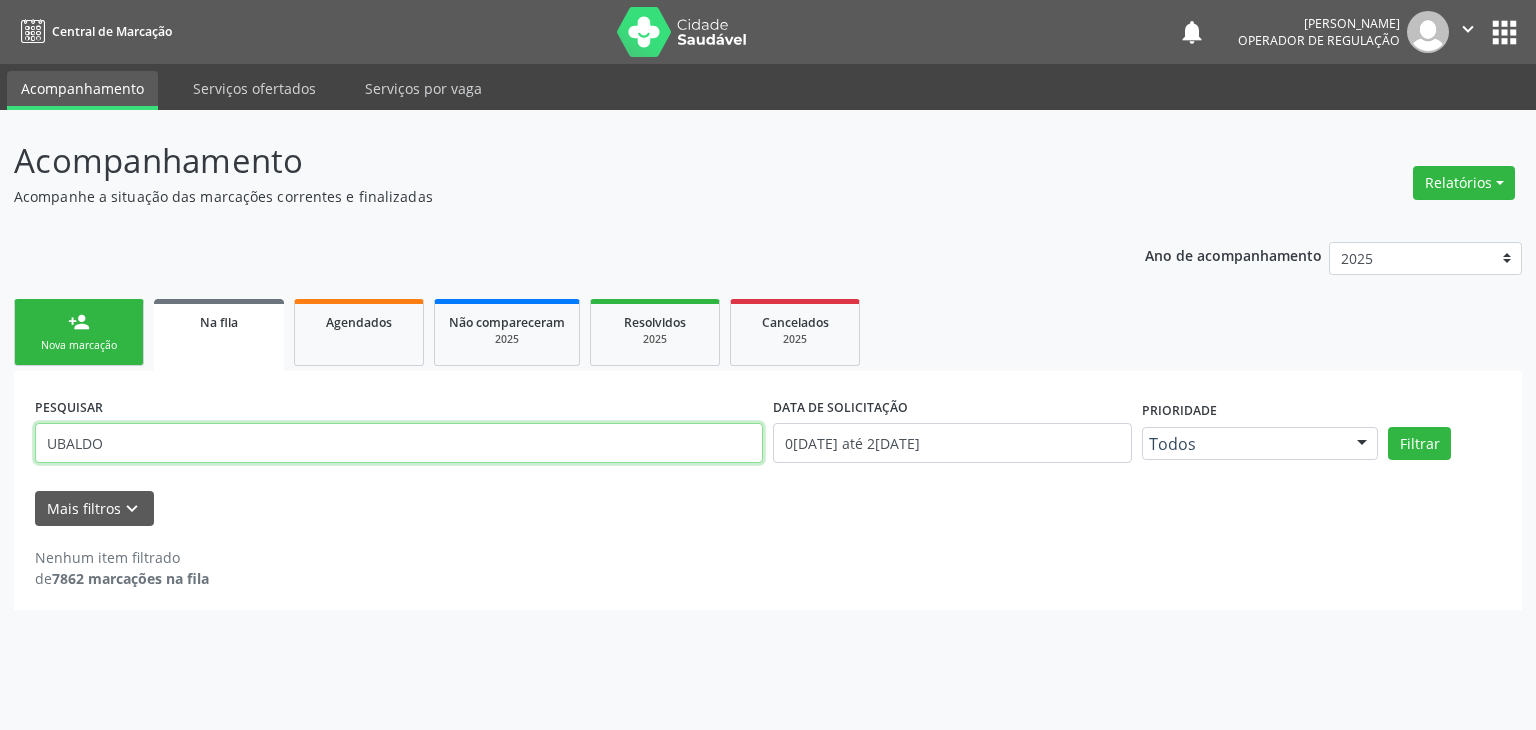 type on "UBALDO" 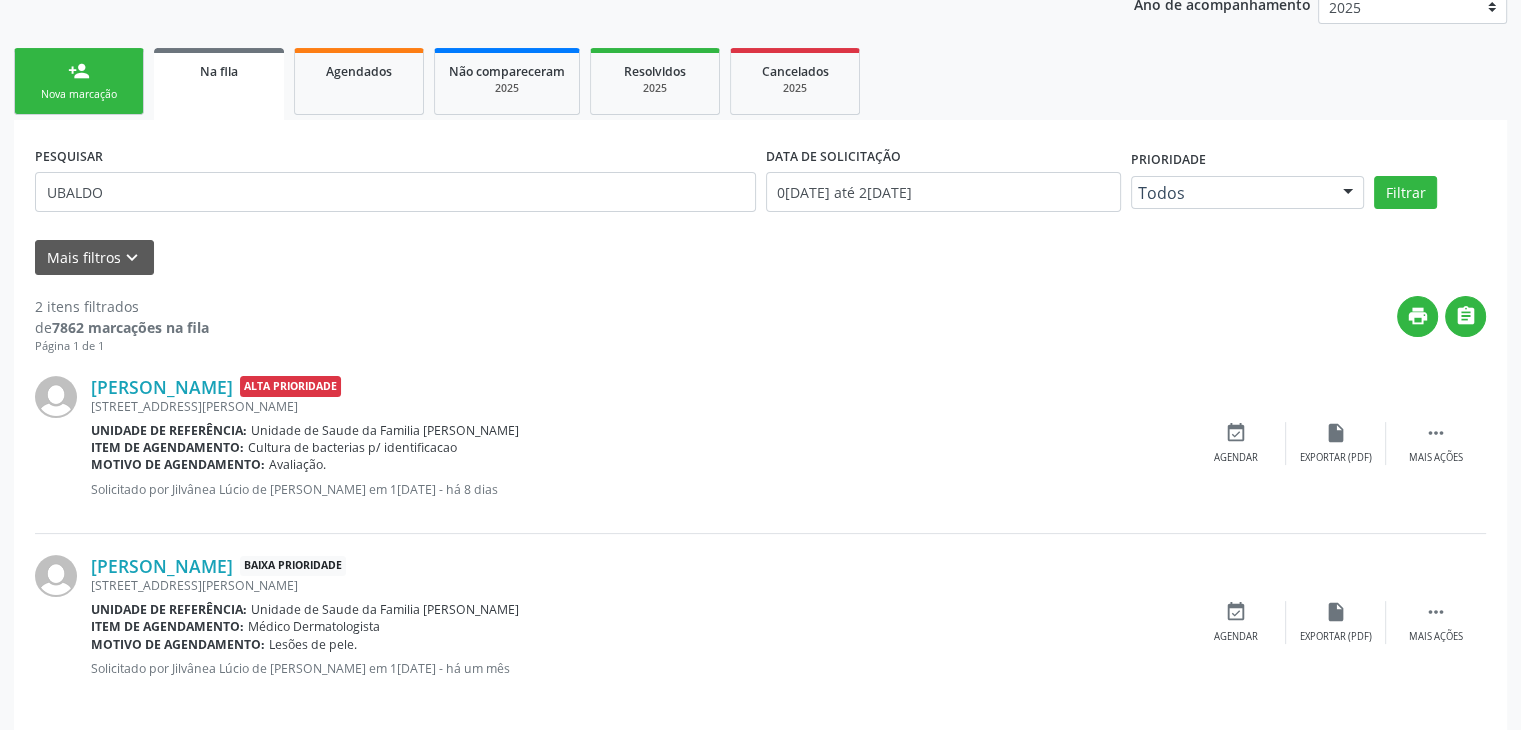 scroll, scrollTop: 267, scrollLeft: 0, axis: vertical 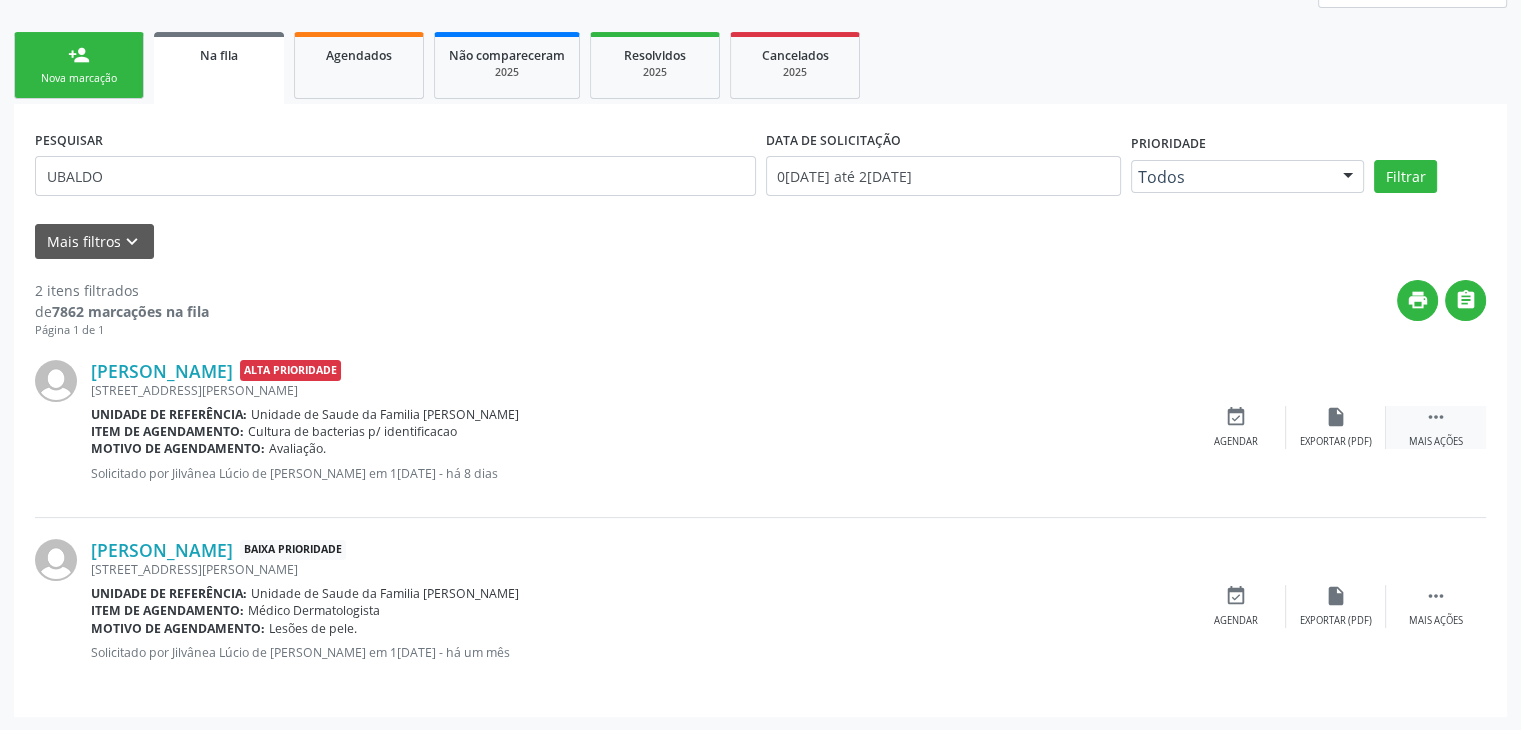 click on "
Mais ações" at bounding box center (1436, 427) 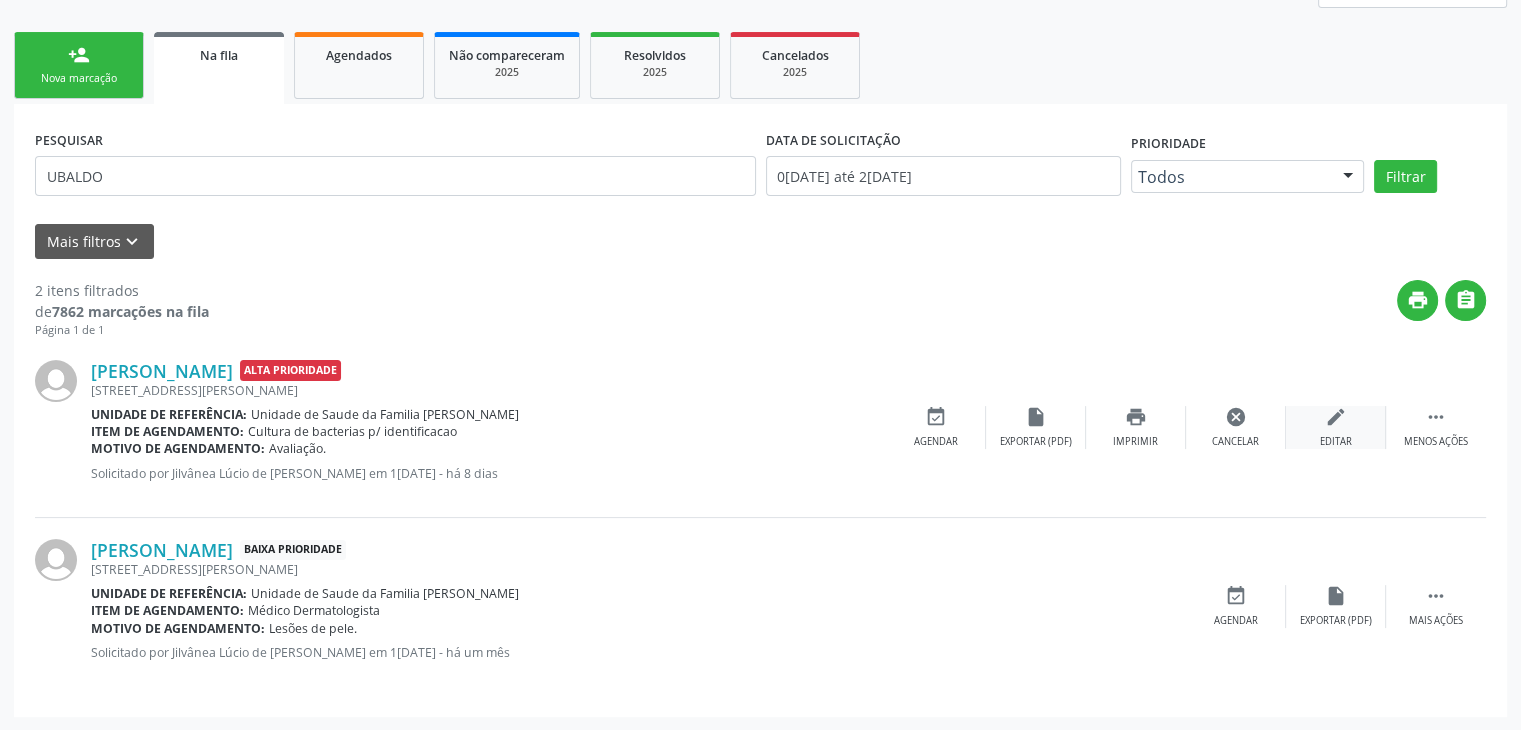 click on "edit
Editar" at bounding box center (1336, 427) 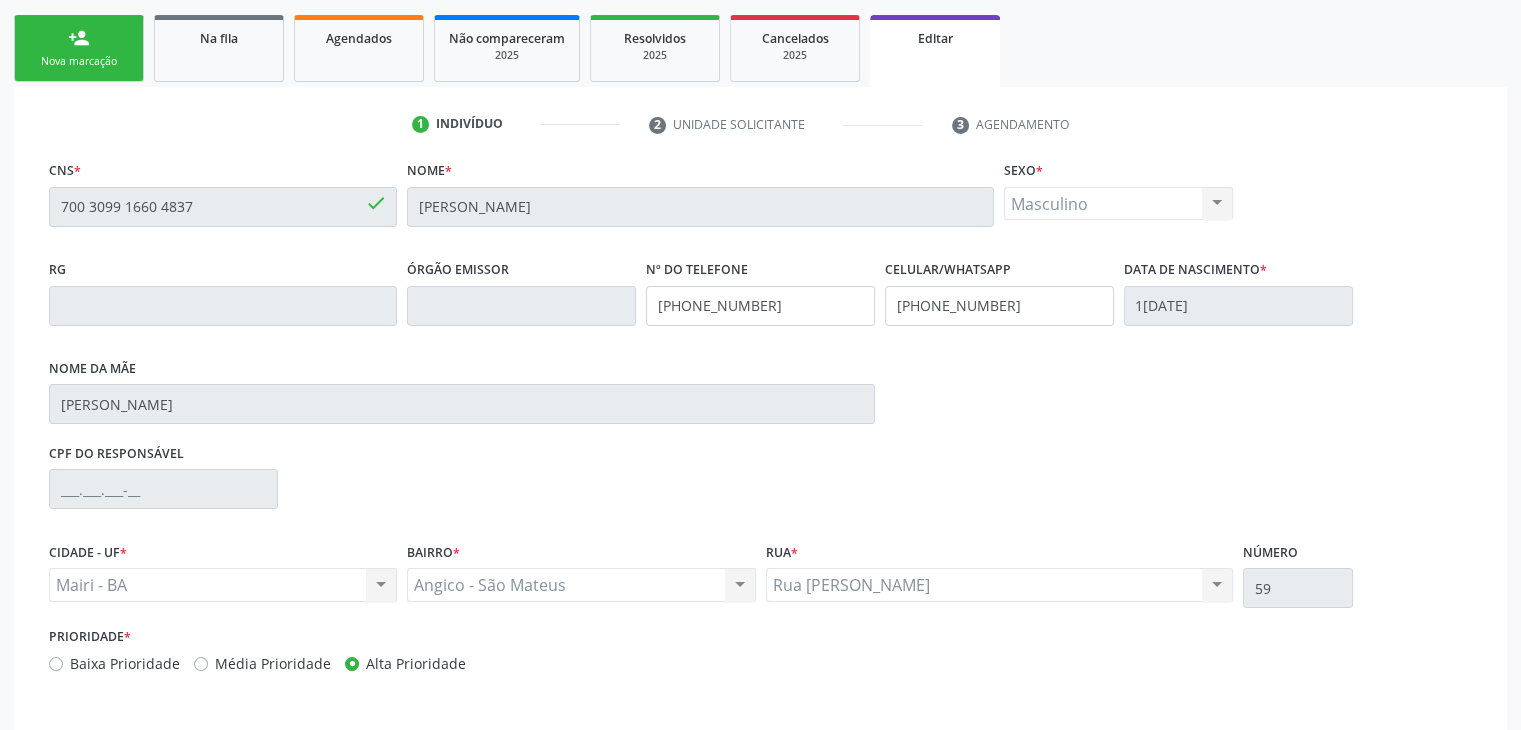 scroll, scrollTop: 365, scrollLeft: 0, axis: vertical 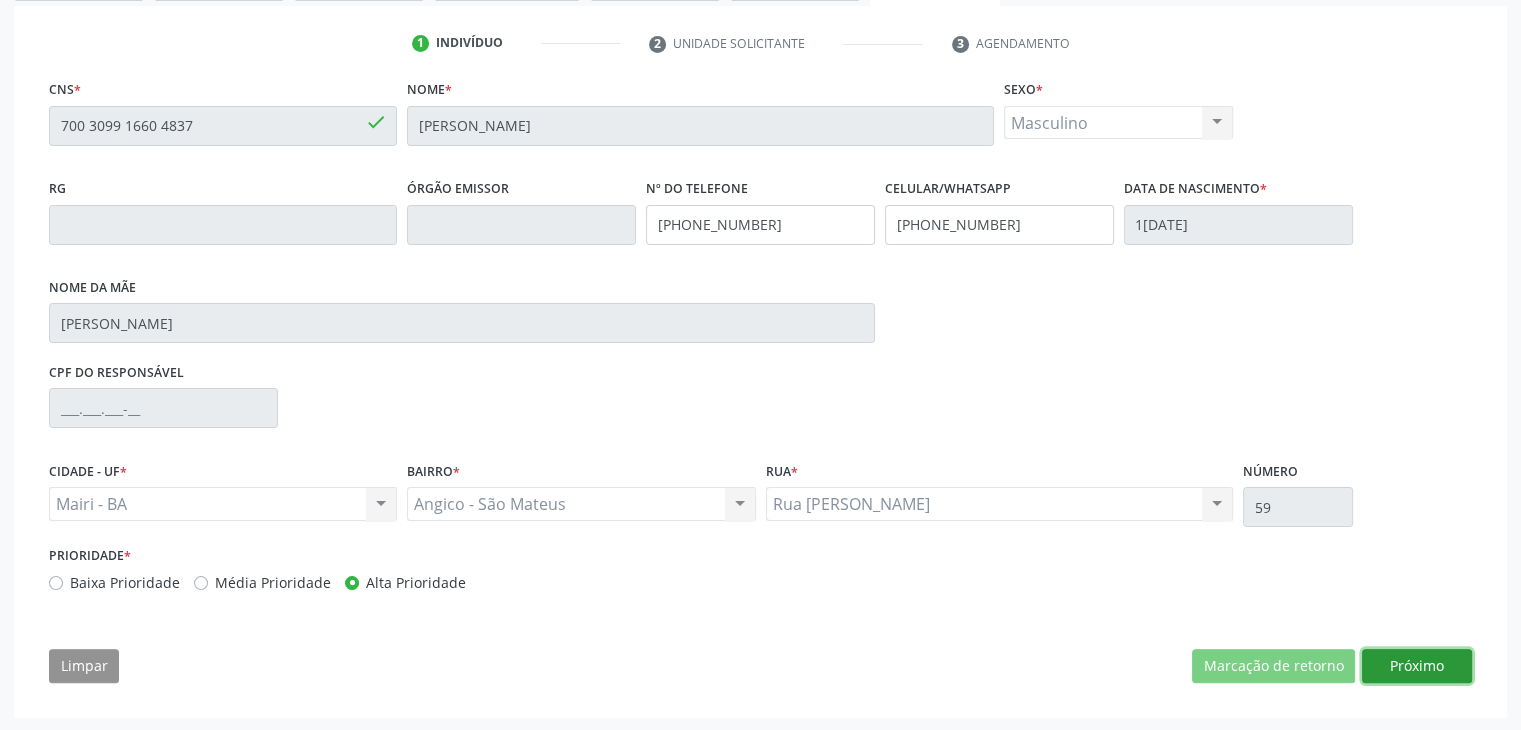 click on "Próximo" at bounding box center [1417, 666] 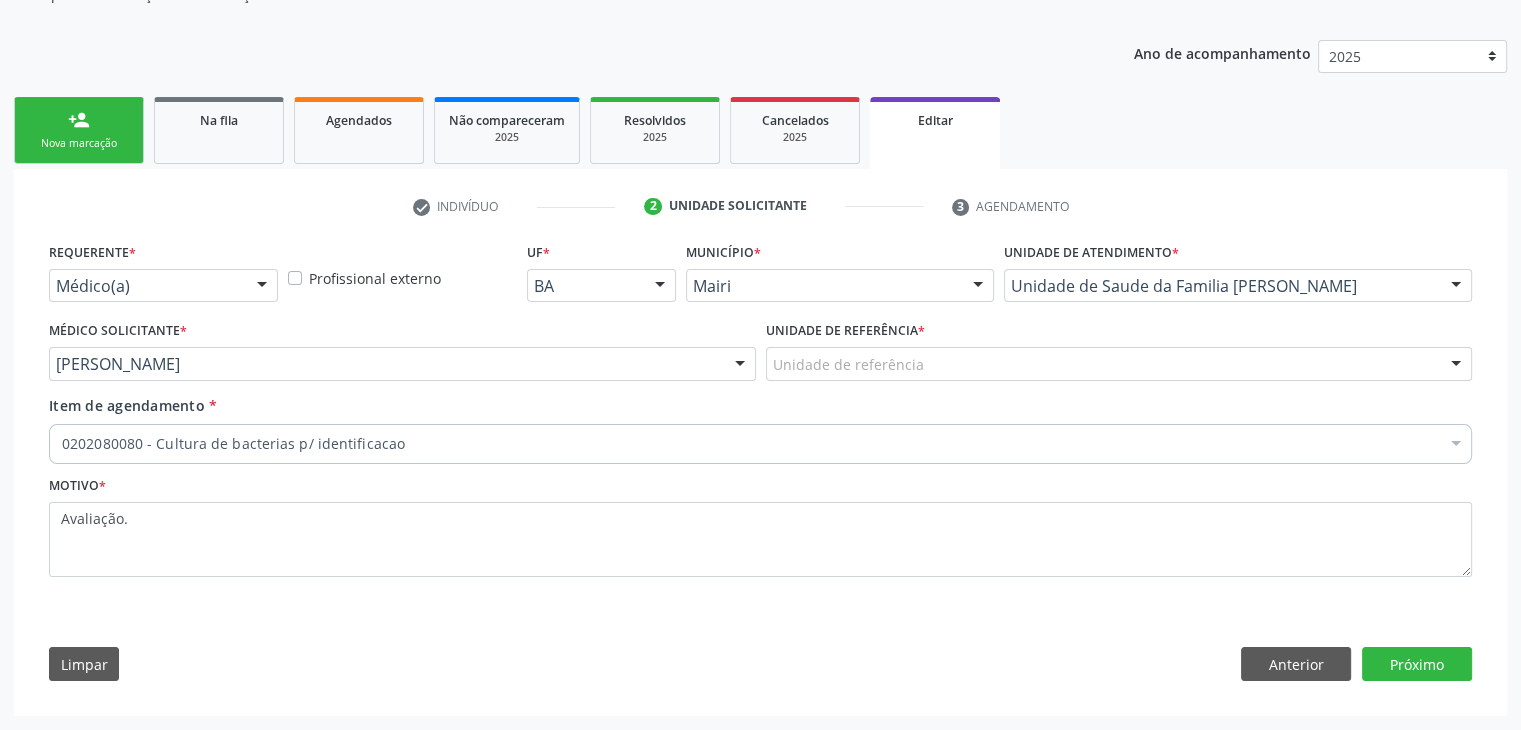 scroll, scrollTop: 200, scrollLeft: 0, axis: vertical 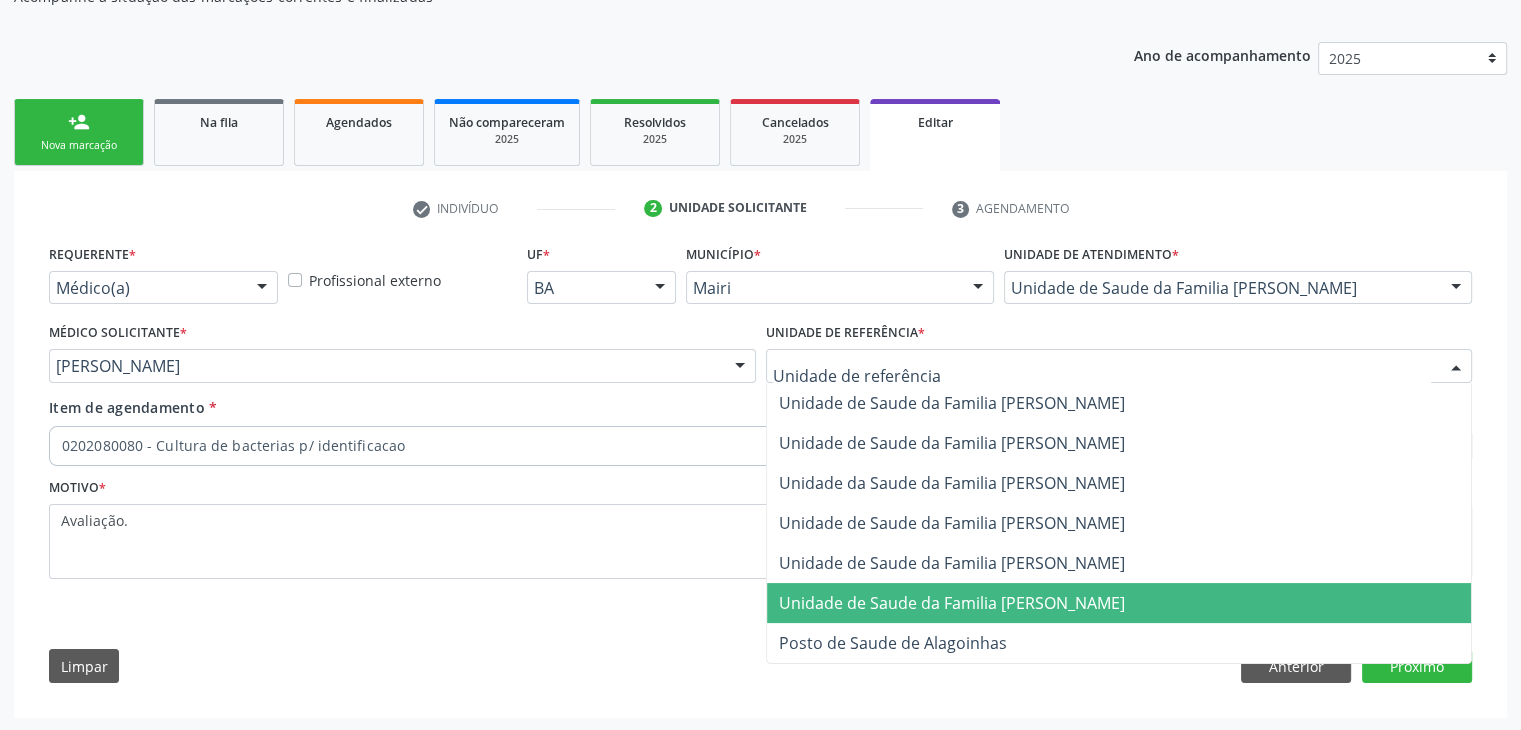 click on "Unidade de Saude da Familia [PERSON_NAME]" at bounding box center [952, 603] 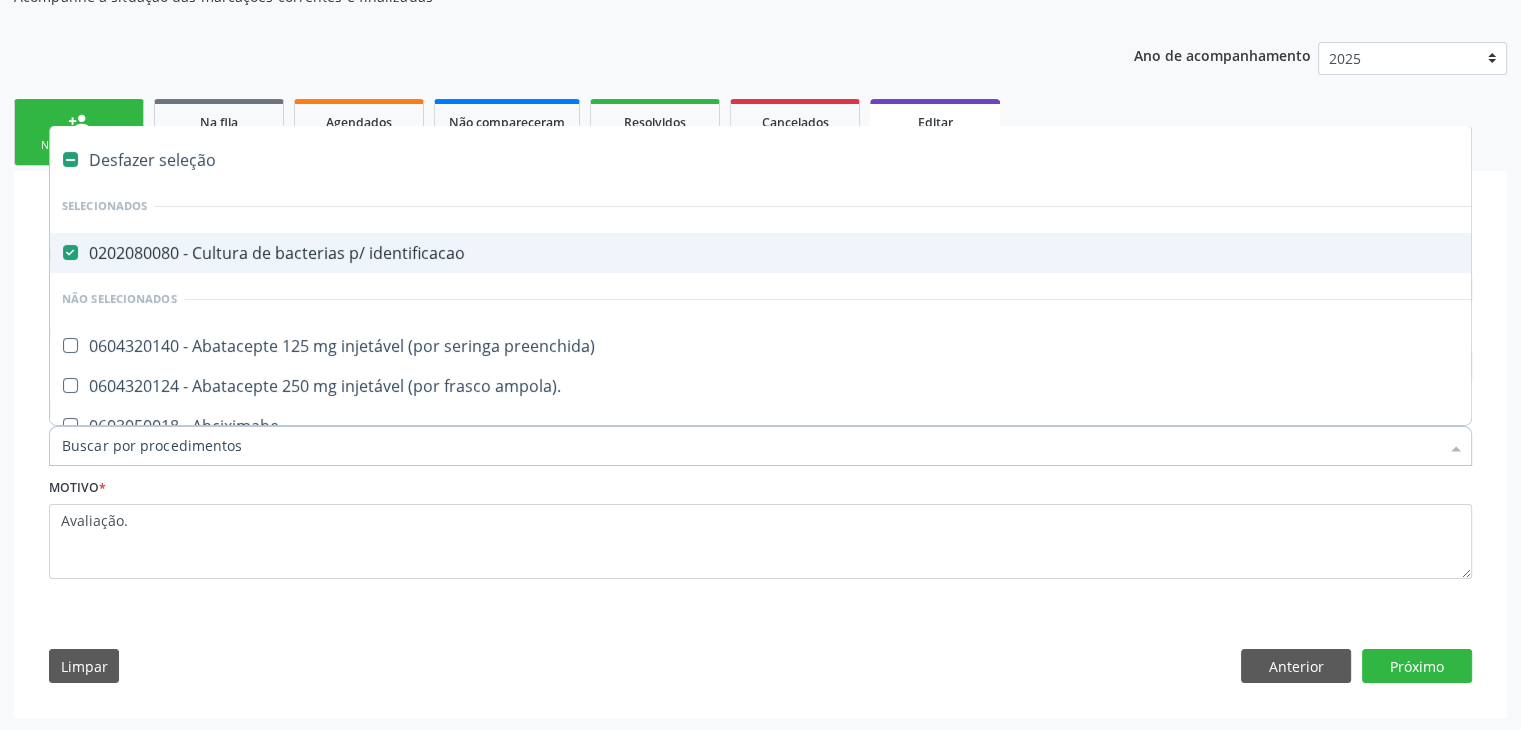 click on "0202080080 - Cultura de bacterias p/ identificacao" at bounding box center [831, 253] 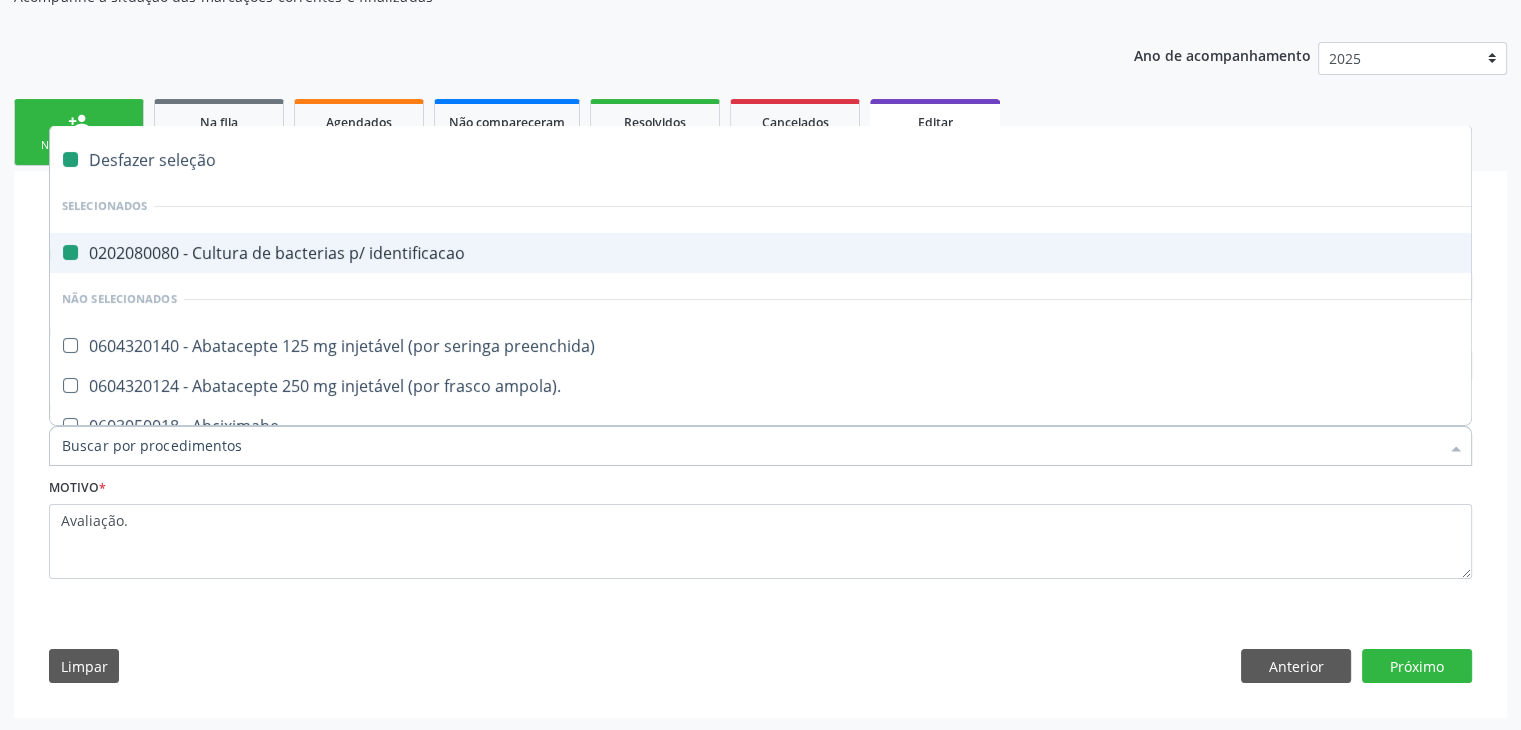 checkbox on "false" 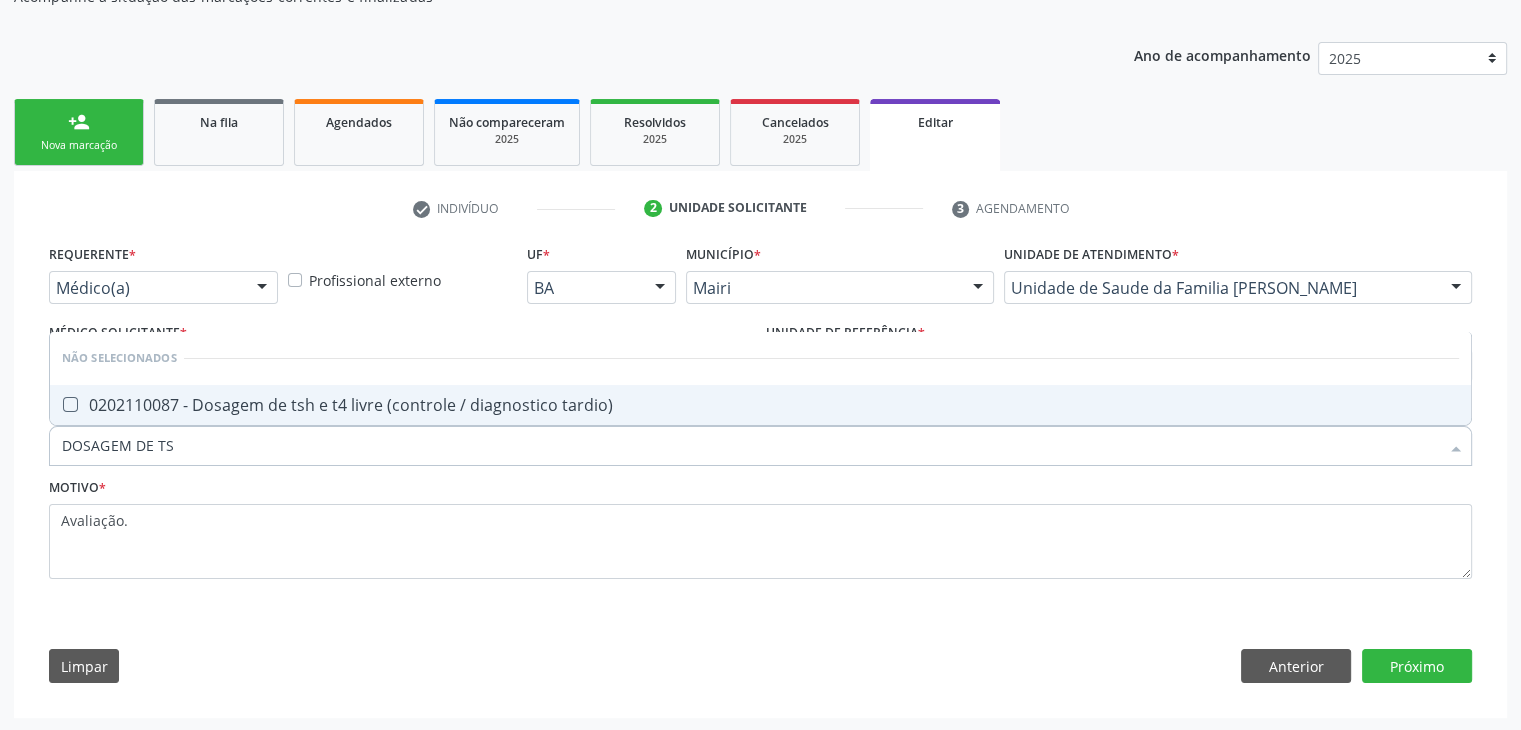 type on "DOSAGEM DE TSH" 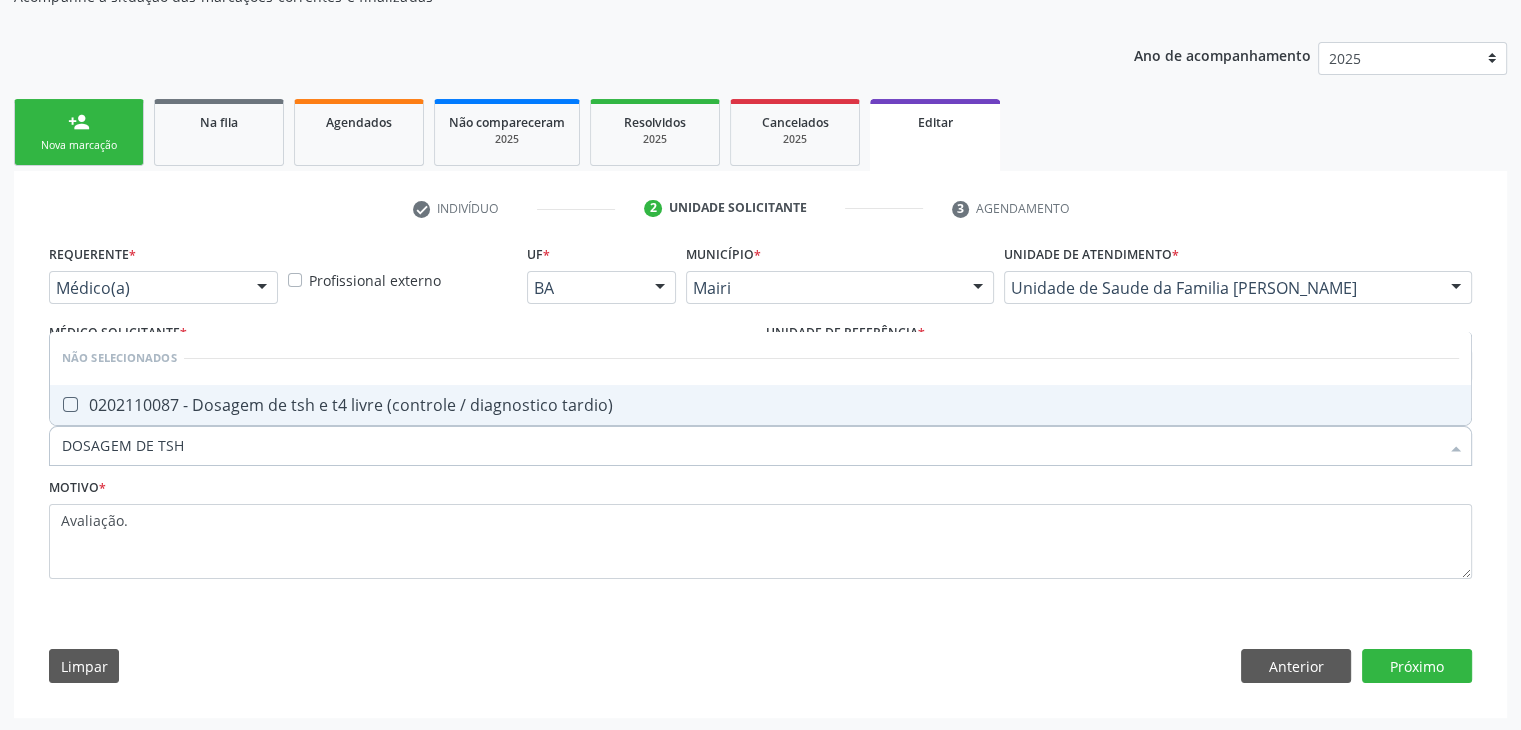 click on "0202110087 - Dosagem de tsh e t4 livre (controle / diagnostico tardio)" at bounding box center [760, 405] 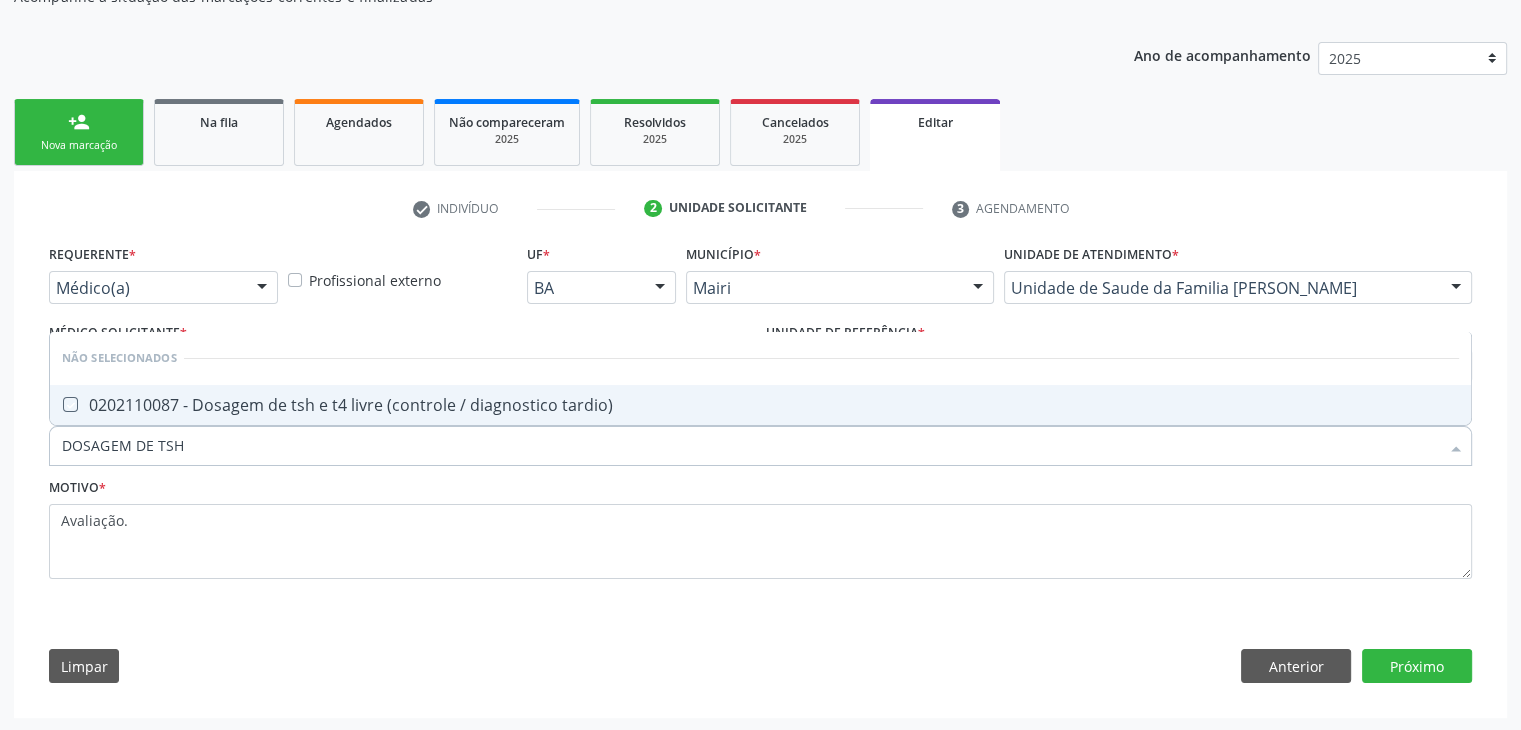 checkbox on "true" 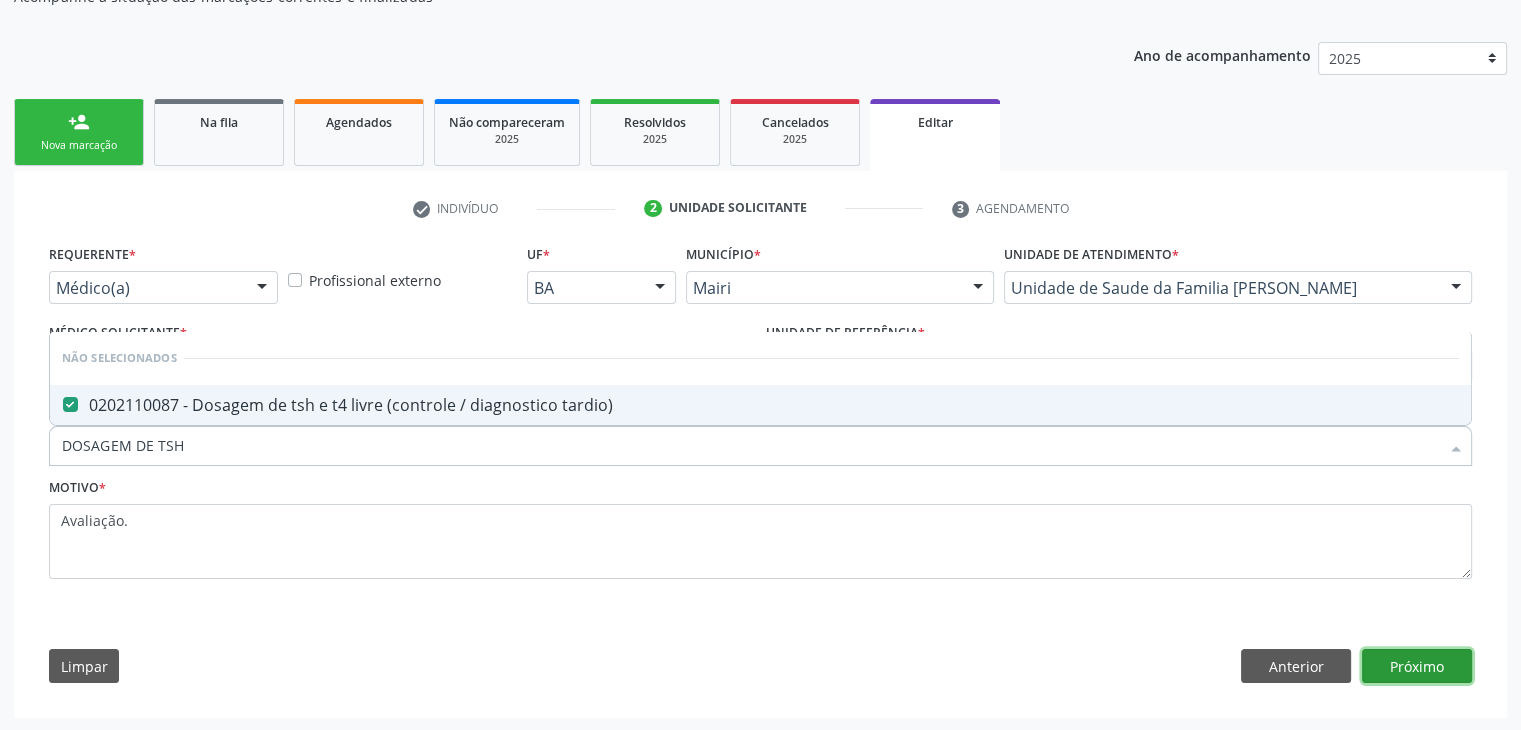 click on "Próximo" at bounding box center [1417, 666] 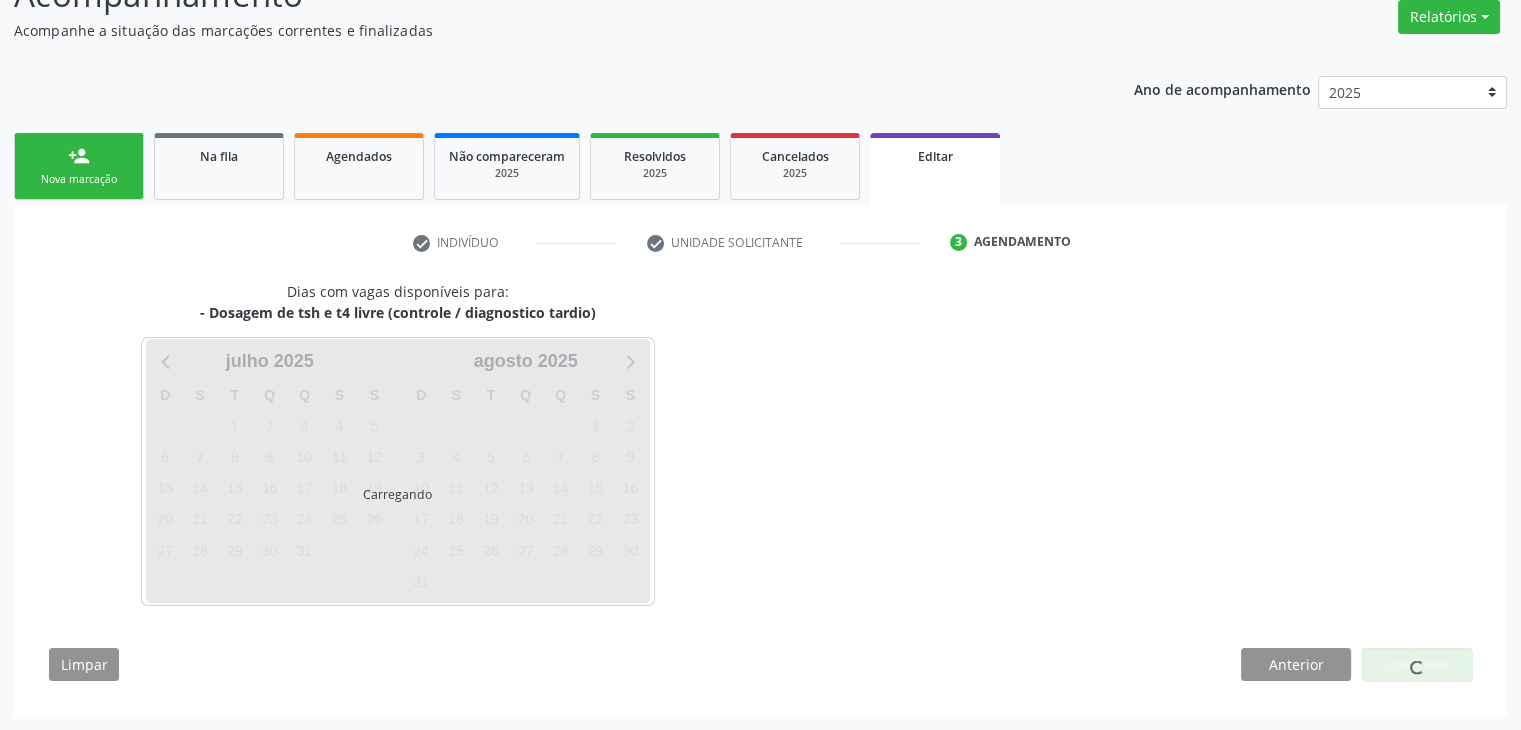scroll, scrollTop: 165, scrollLeft: 0, axis: vertical 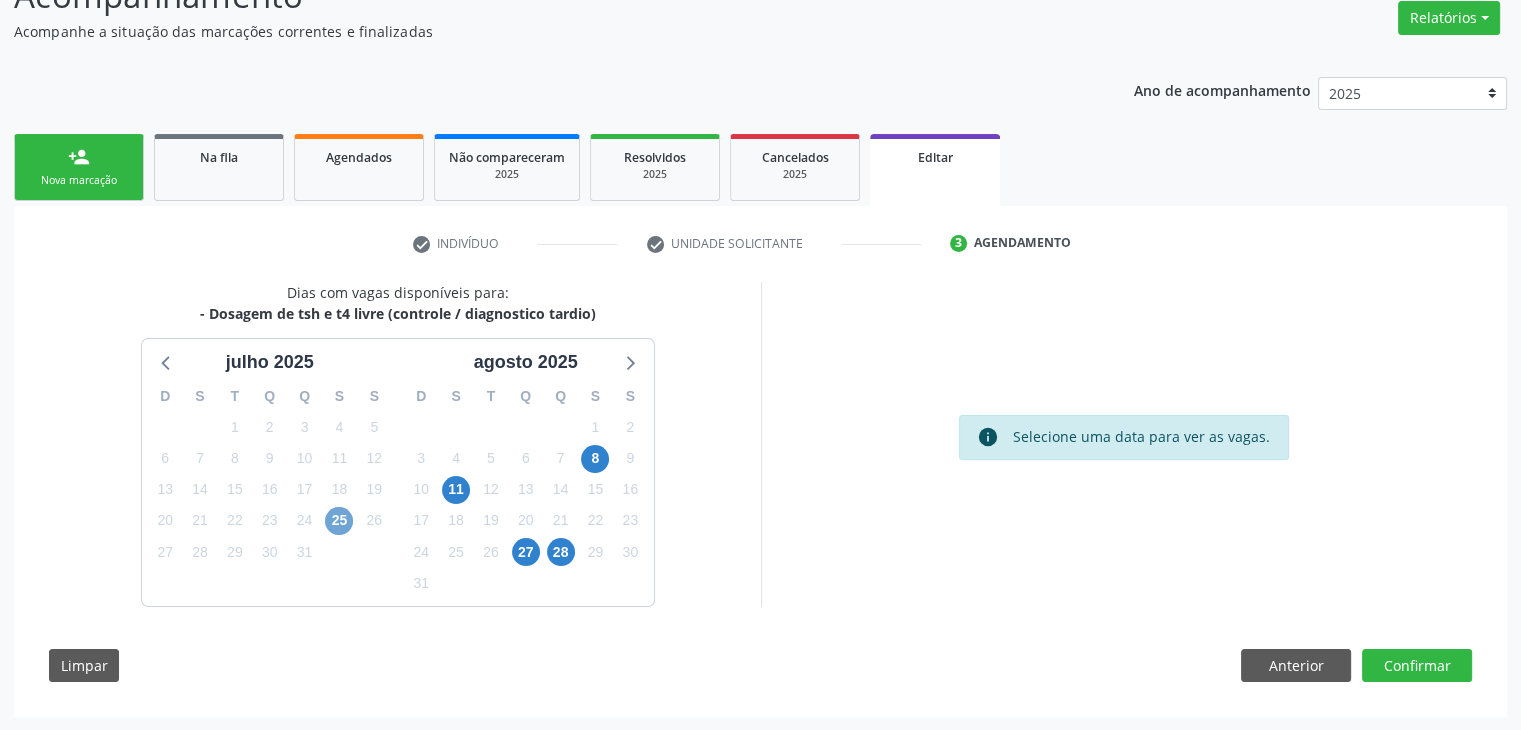 click on "25" at bounding box center [339, 521] 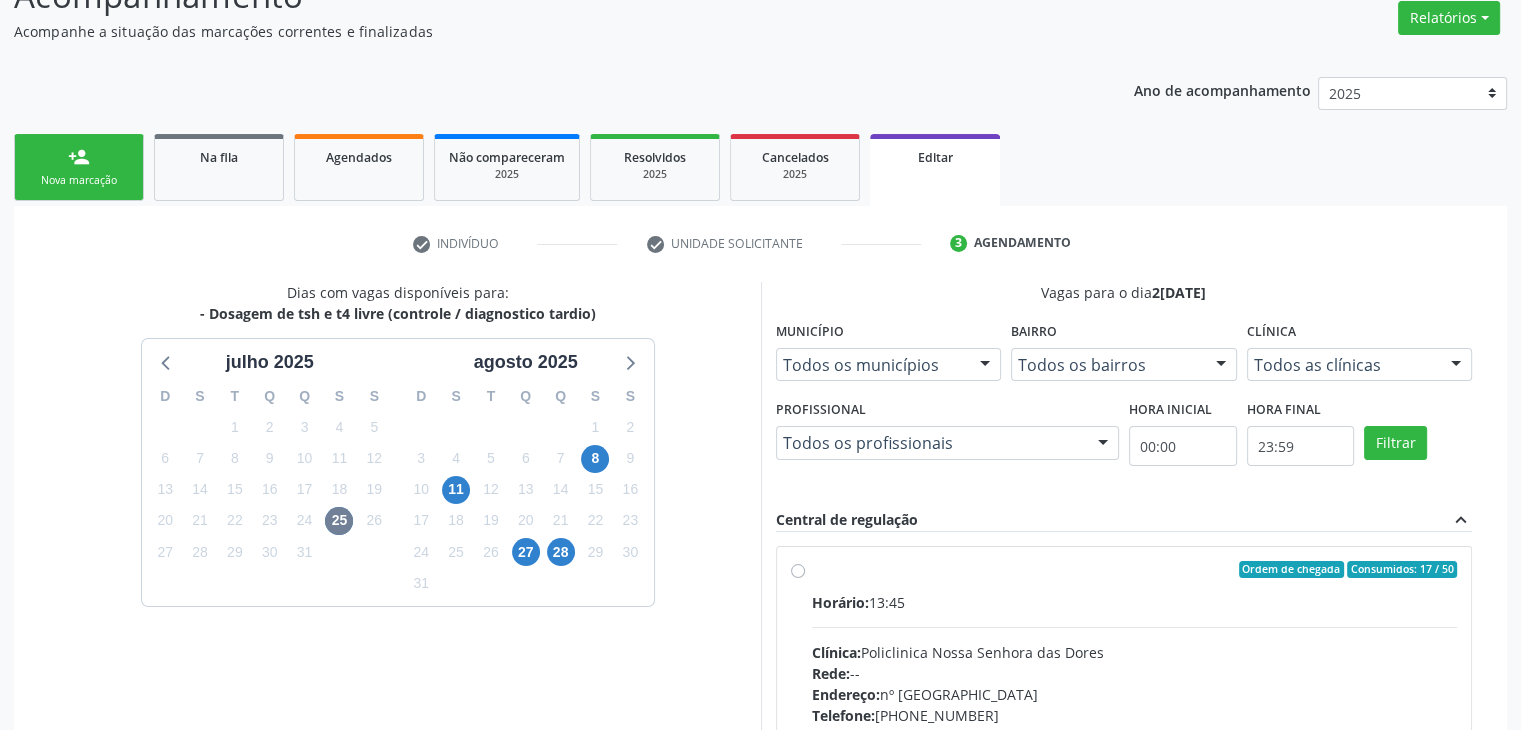click on "Horário:   13:45" at bounding box center (1135, 602) 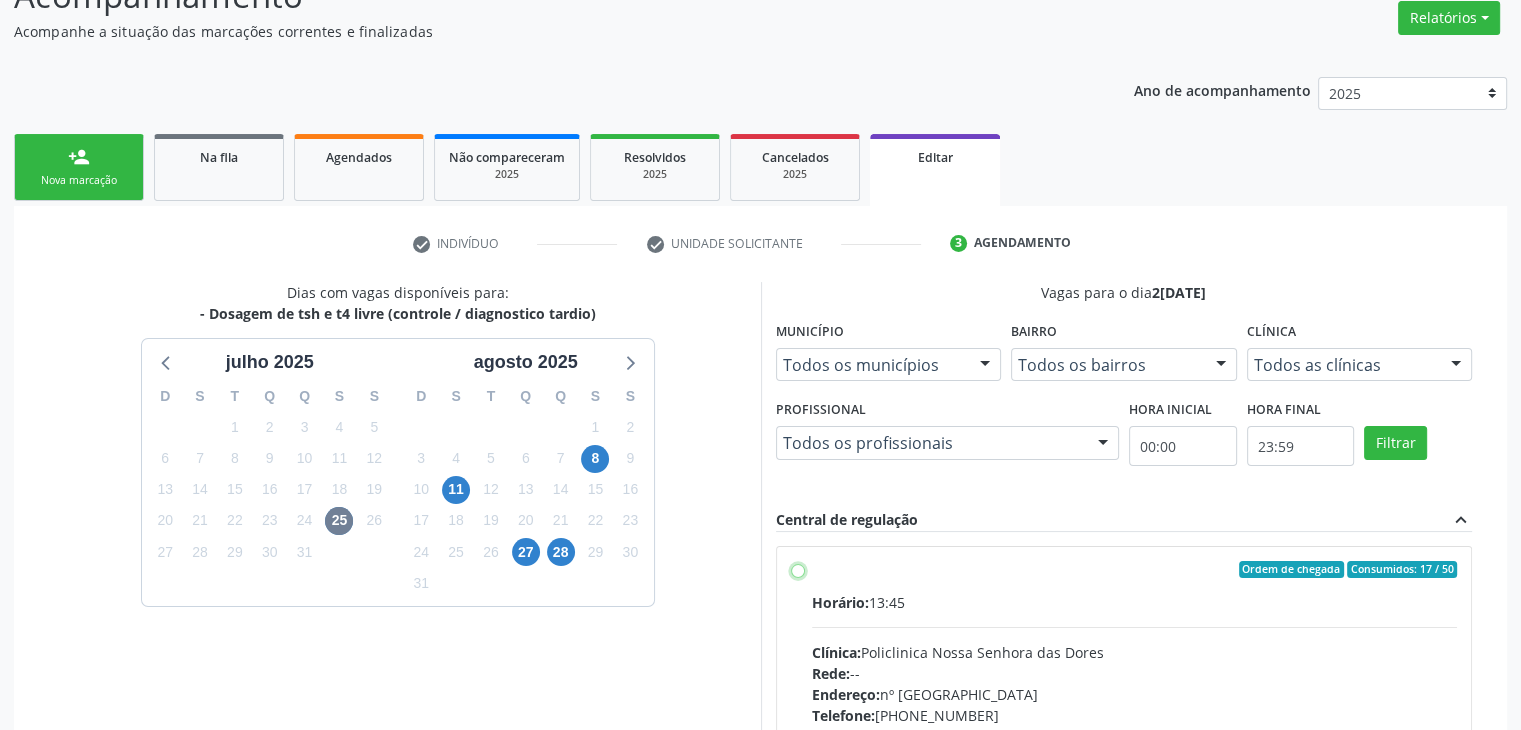 click on "Ordem de chegada
Consumidos: 17 / 50
Horário:   13:45
Clínica:  Policlinica [GEOGRAPHIC_DATA]
Rede:
--
Endereço:   [STREET_ADDRESS]
Telefone:   [PHONE_NUMBER]
Profissional:
--
Informações adicionais sobre o atendimento
Idade de atendimento:
Sem restrição
Gênero(s) atendido(s):
Sem restrição
Informações adicionais:
--" at bounding box center [798, 570] 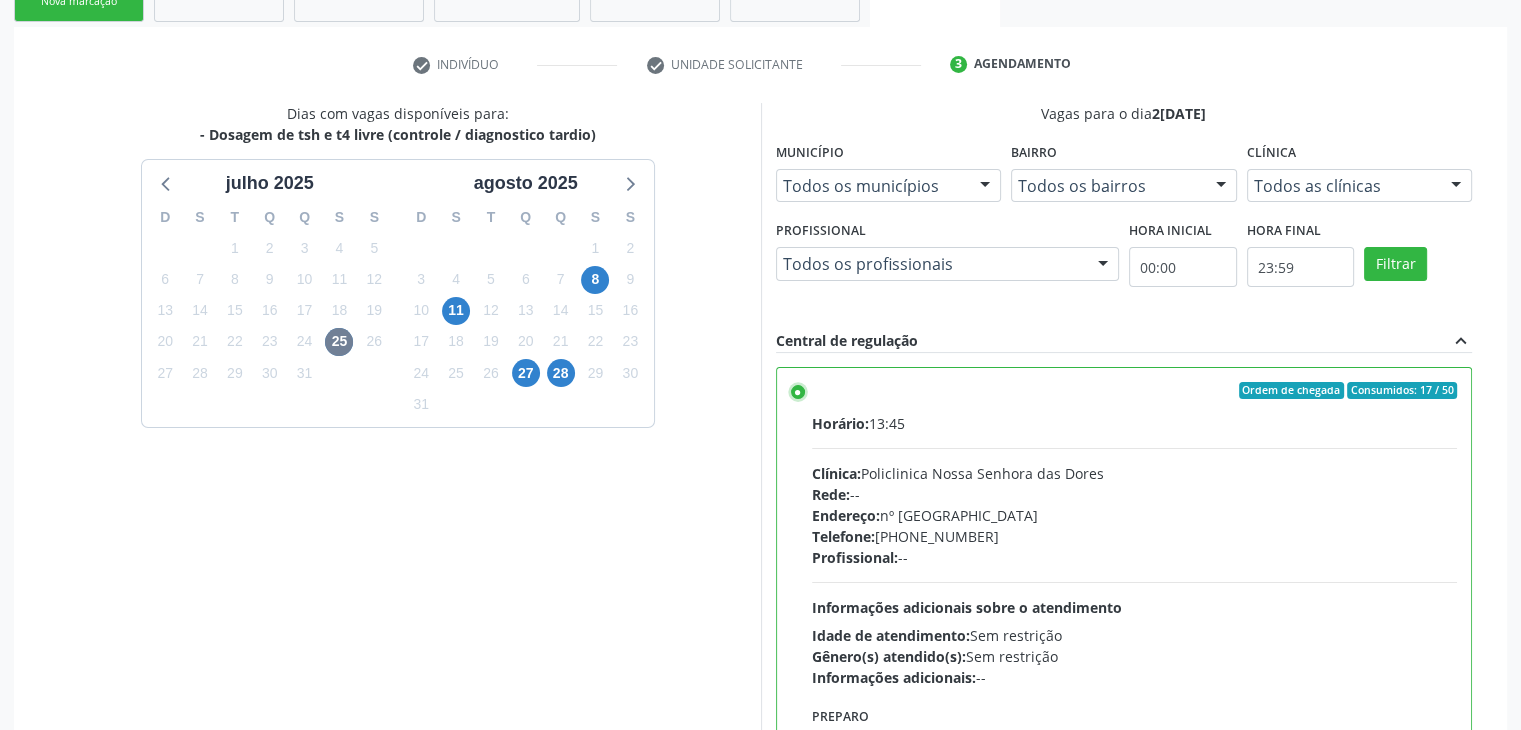 scroll, scrollTop: 490, scrollLeft: 0, axis: vertical 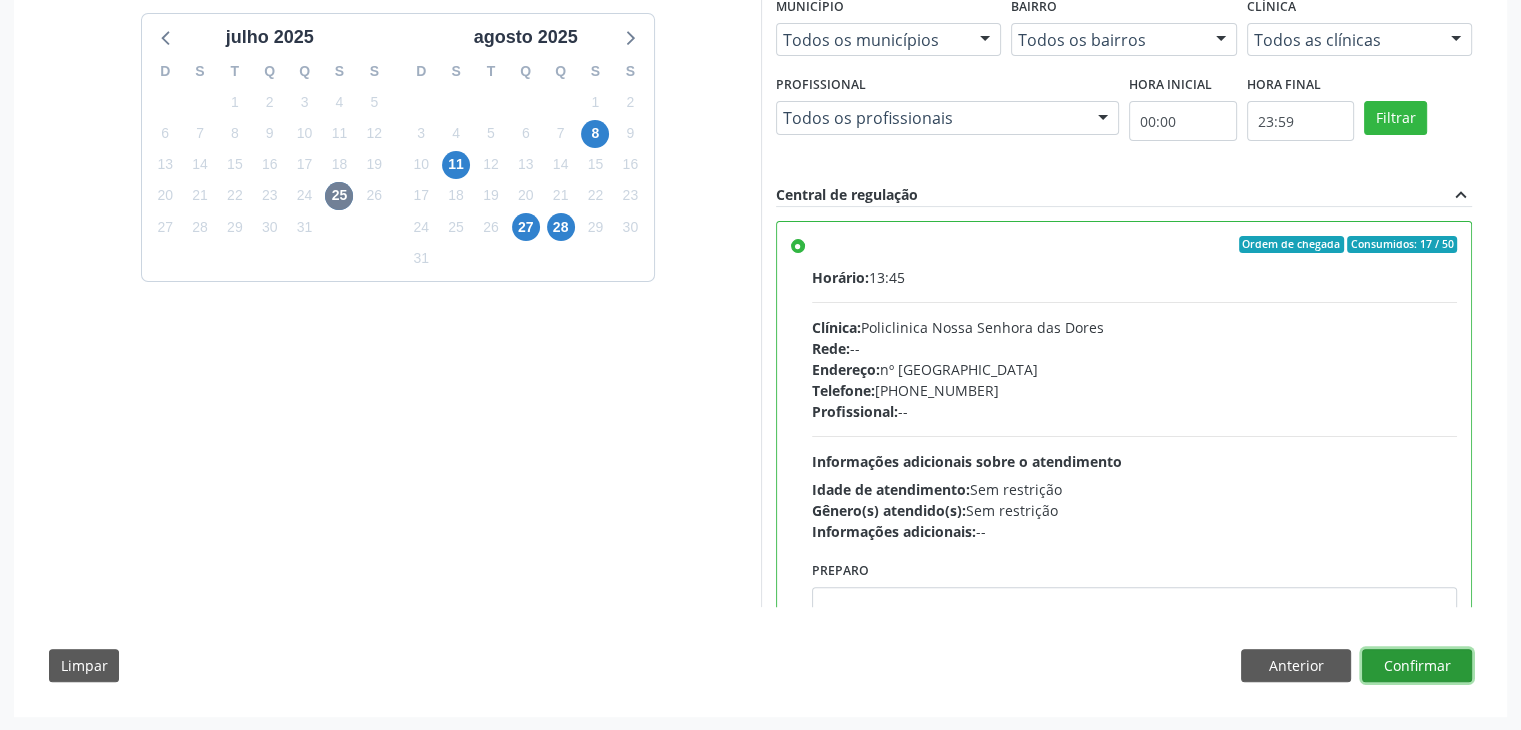 click on "Confirmar" at bounding box center [1417, 666] 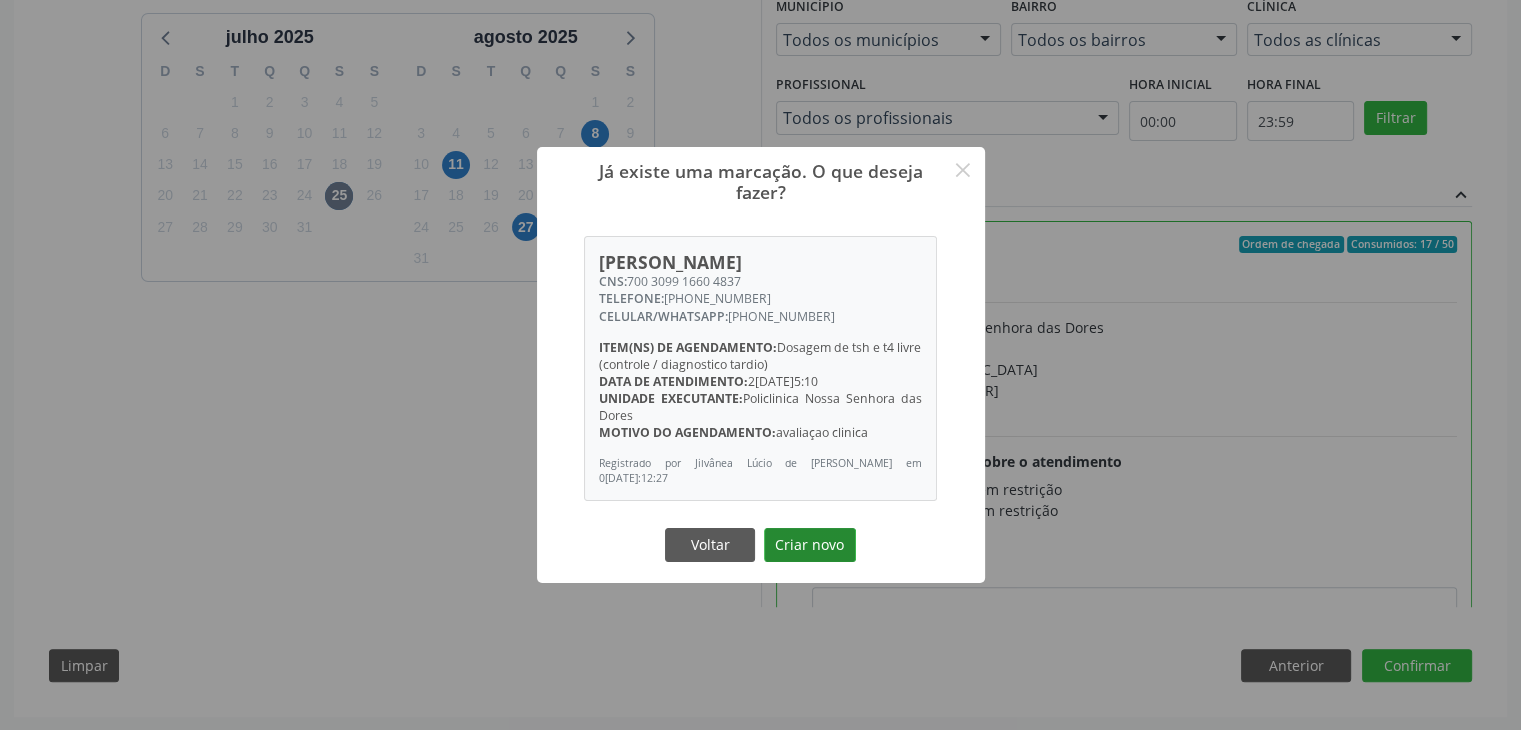 click on "Criar novo" at bounding box center [810, 545] 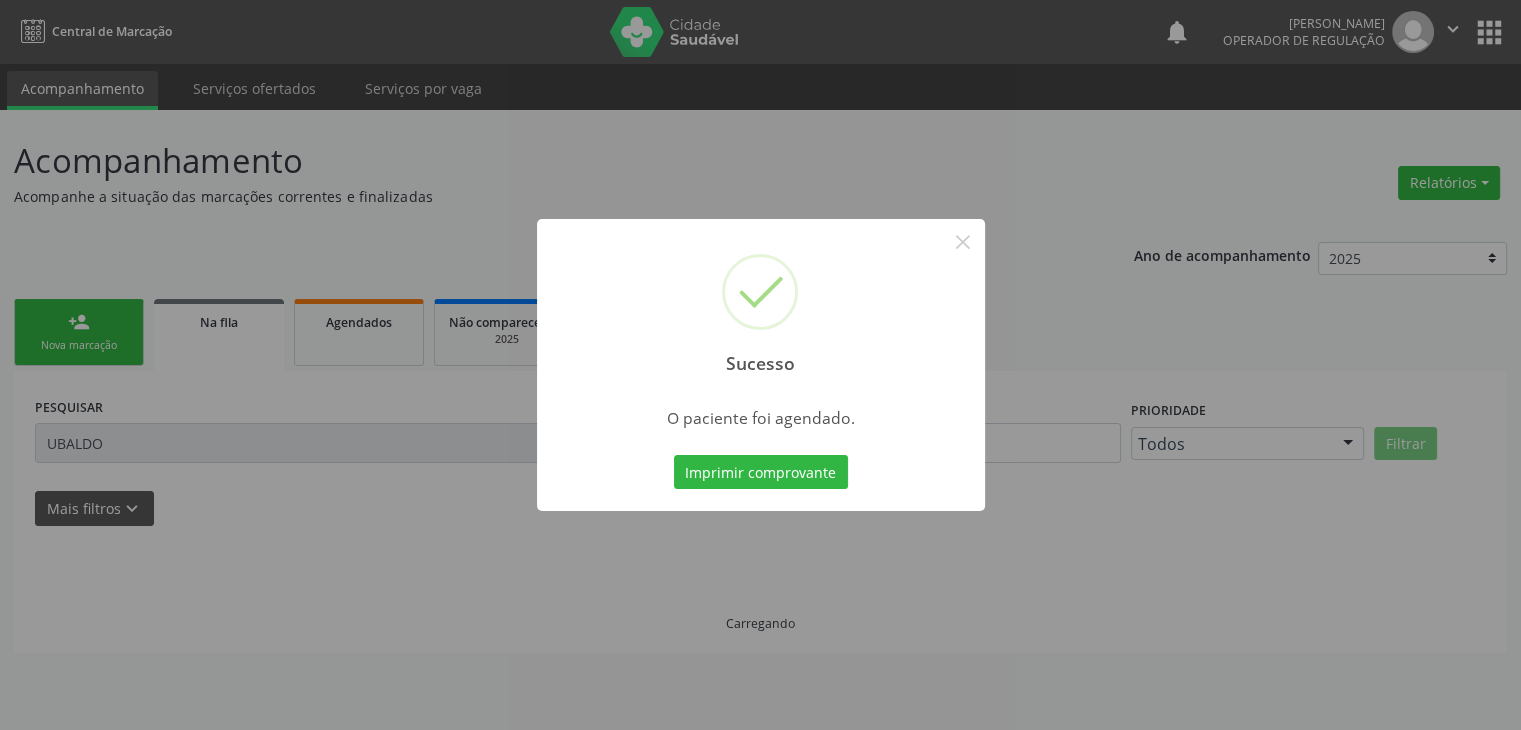 scroll, scrollTop: 0, scrollLeft: 0, axis: both 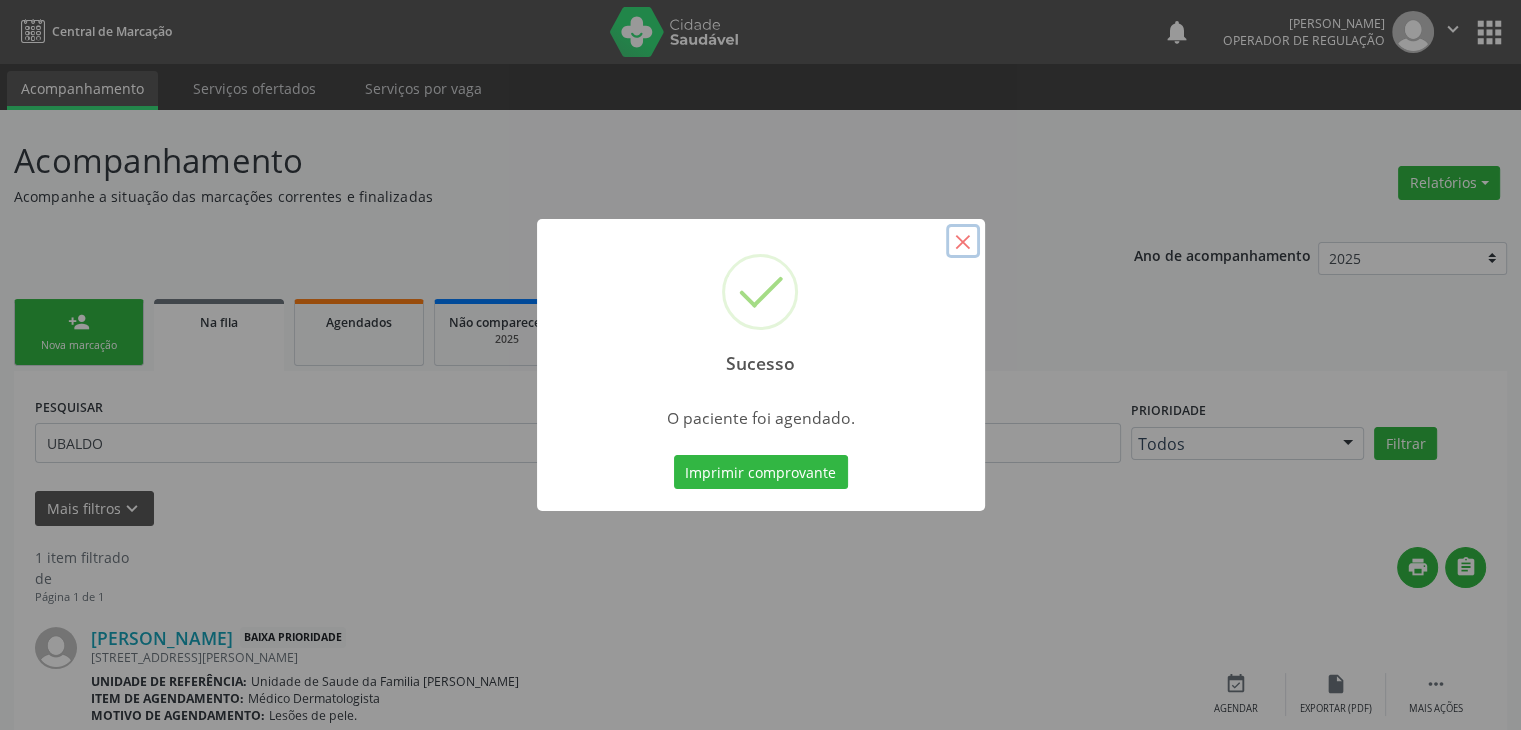 click on "×" at bounding box center (963, 241) 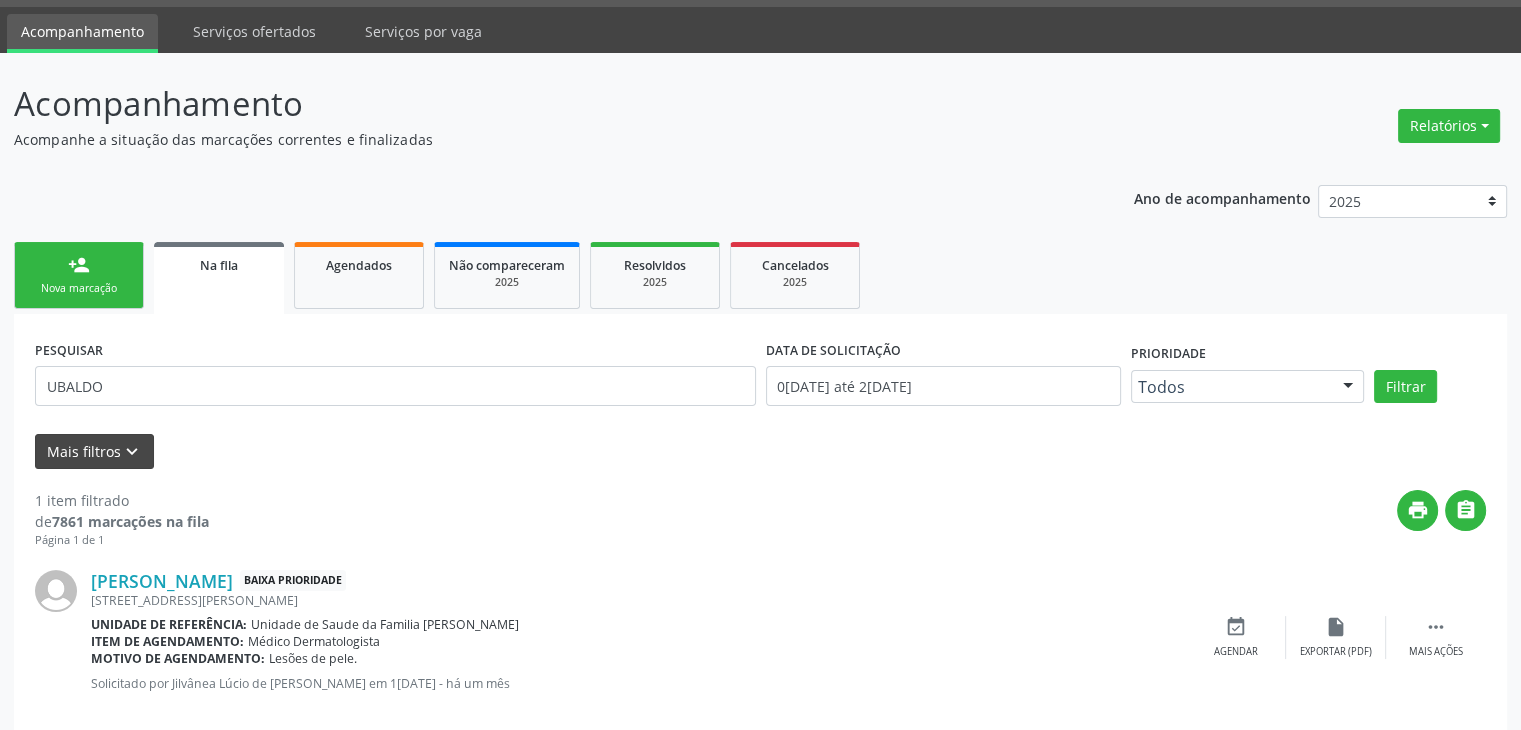 scroll, scrollTop: 88, scrollLeft: 0, axis: vertical 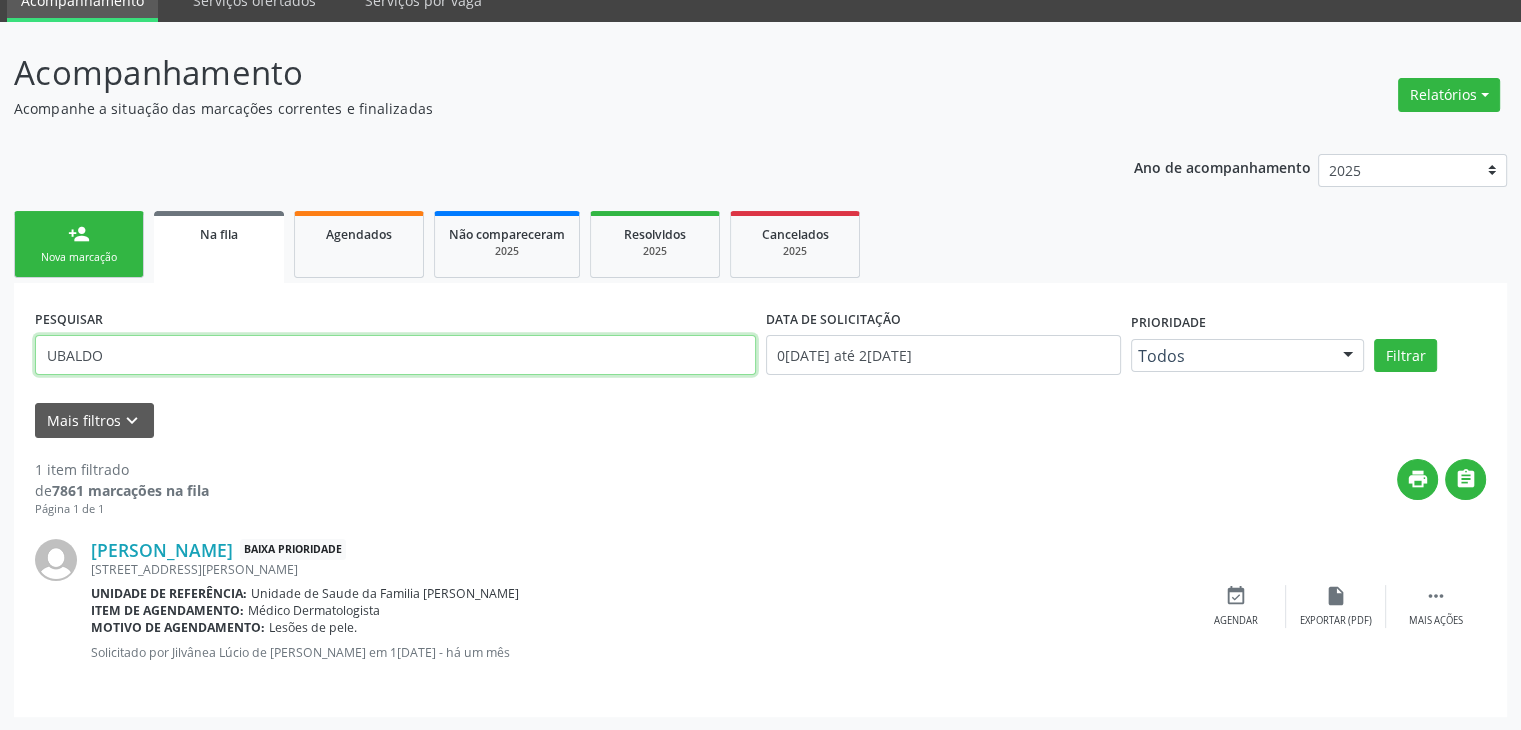 drag, startPoint x: 118, startPoint y: 349, endPoint x: 0, endPoint y: 353, distance: 118.06778 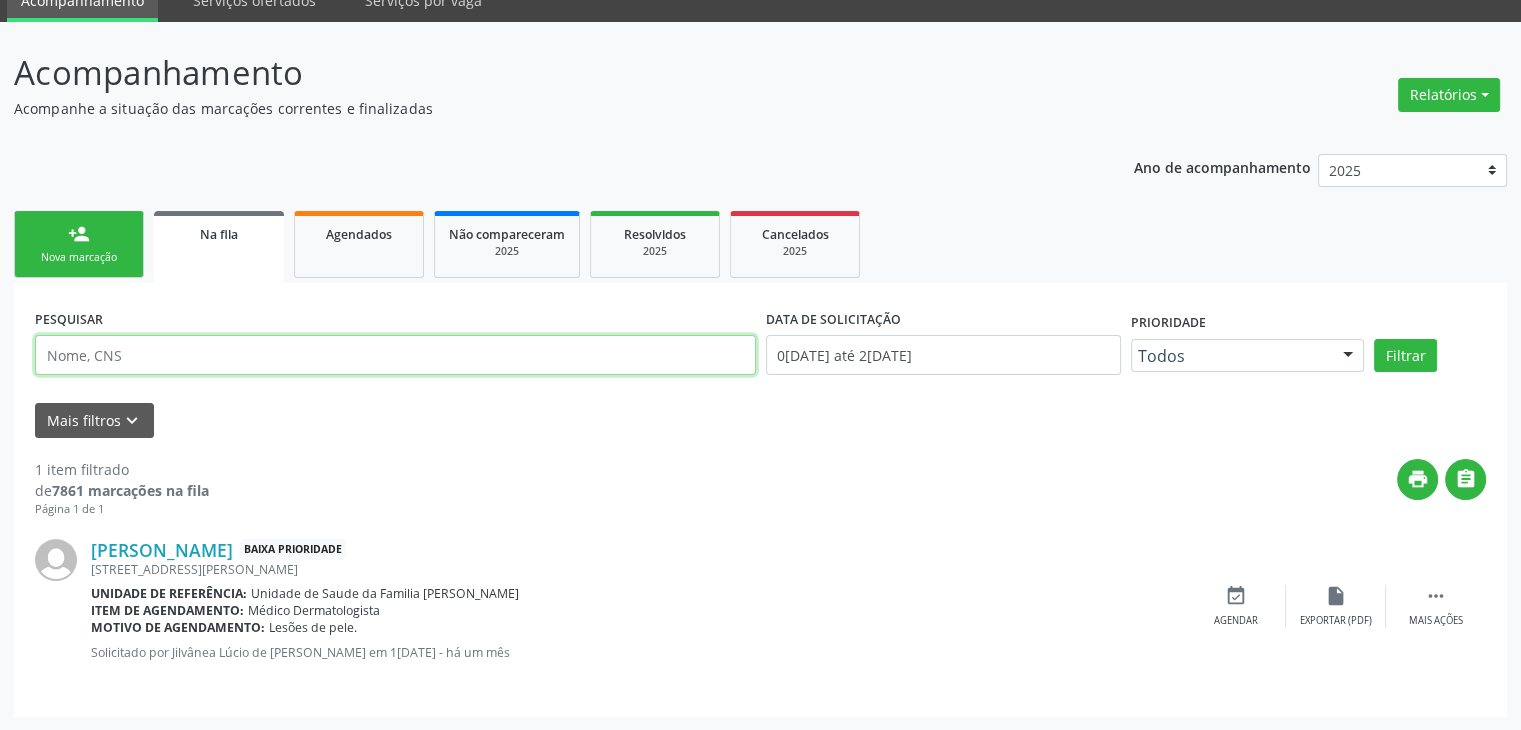 type on "R" 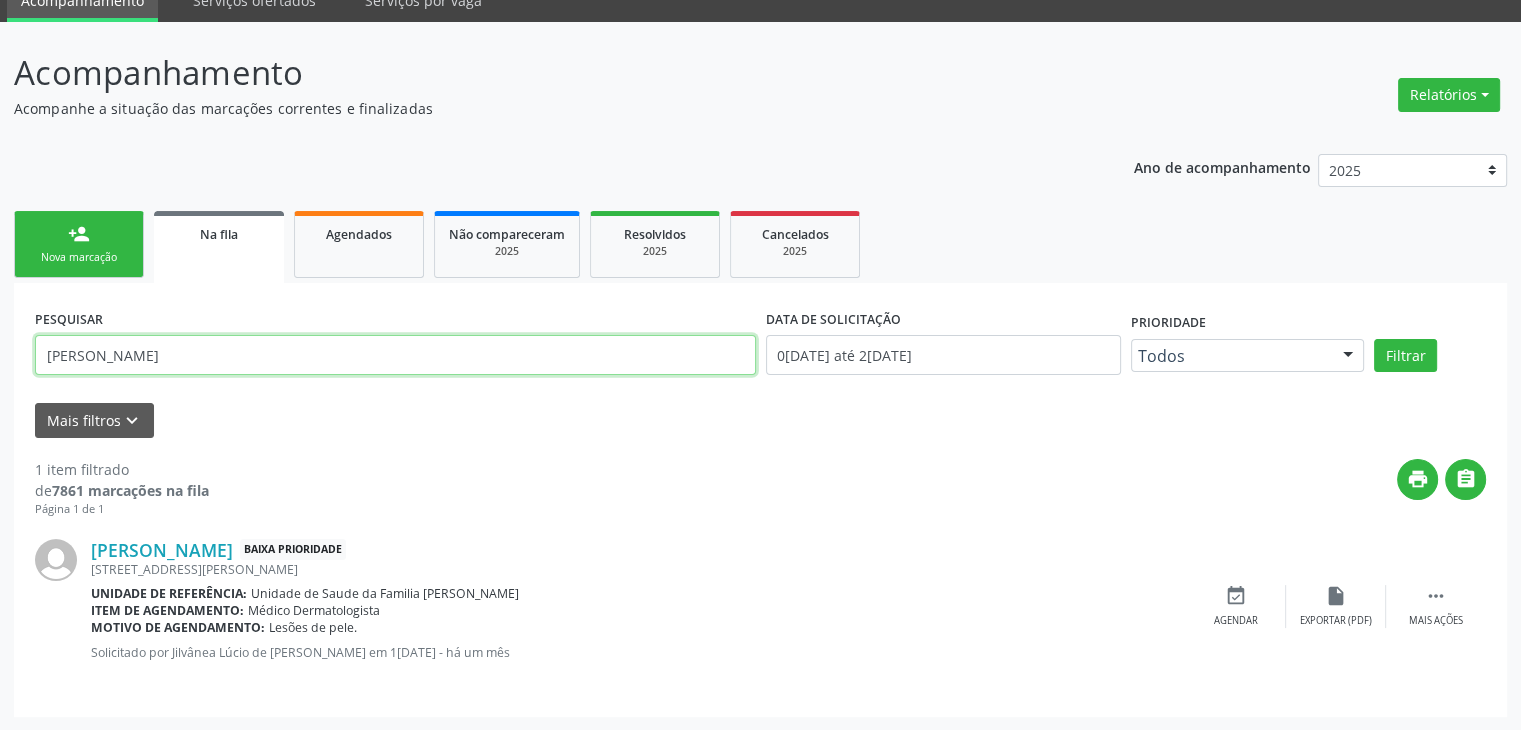 click on "Filtrar" at bounding box center (1405, 356) 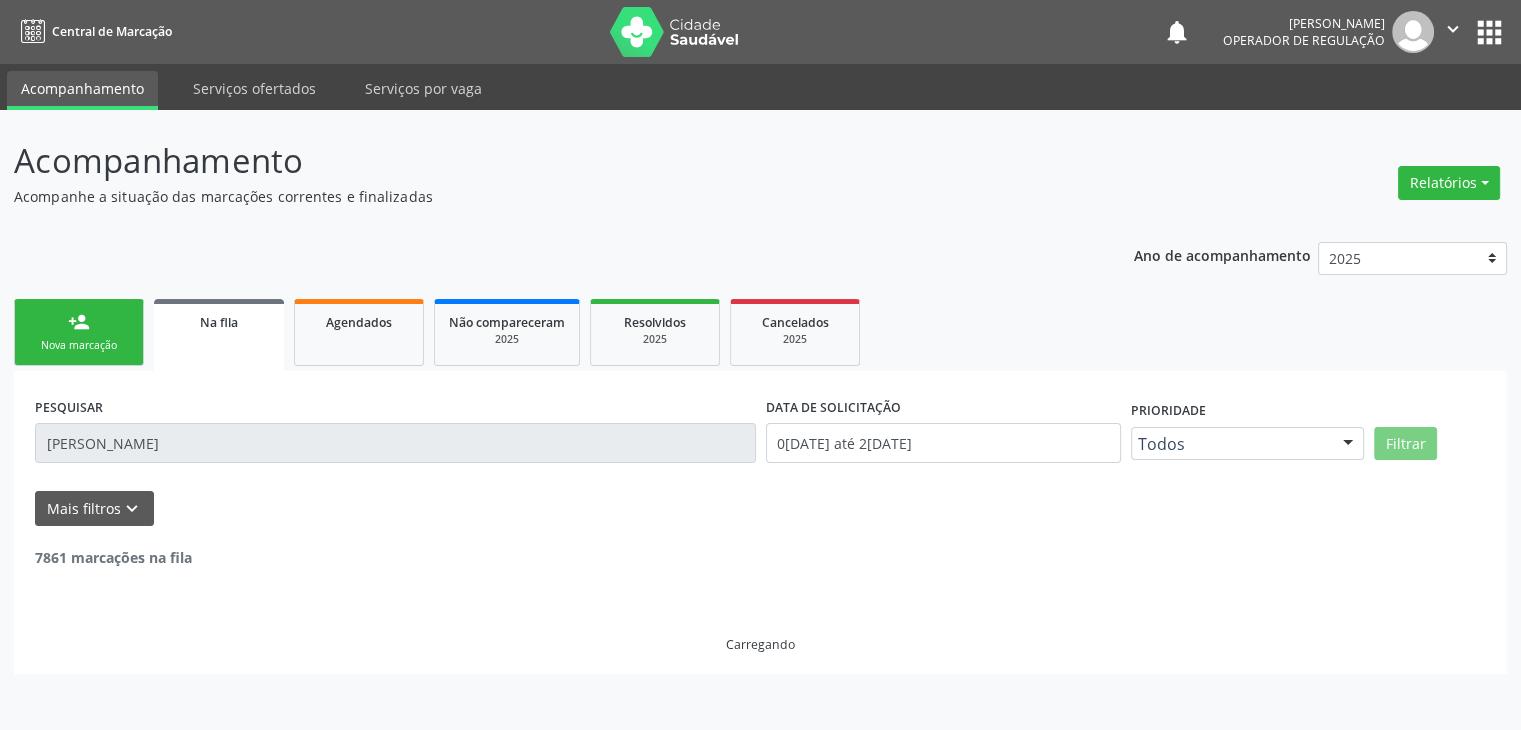 scroll, scrollTop: 0, scrollLeft: 0, axis: both 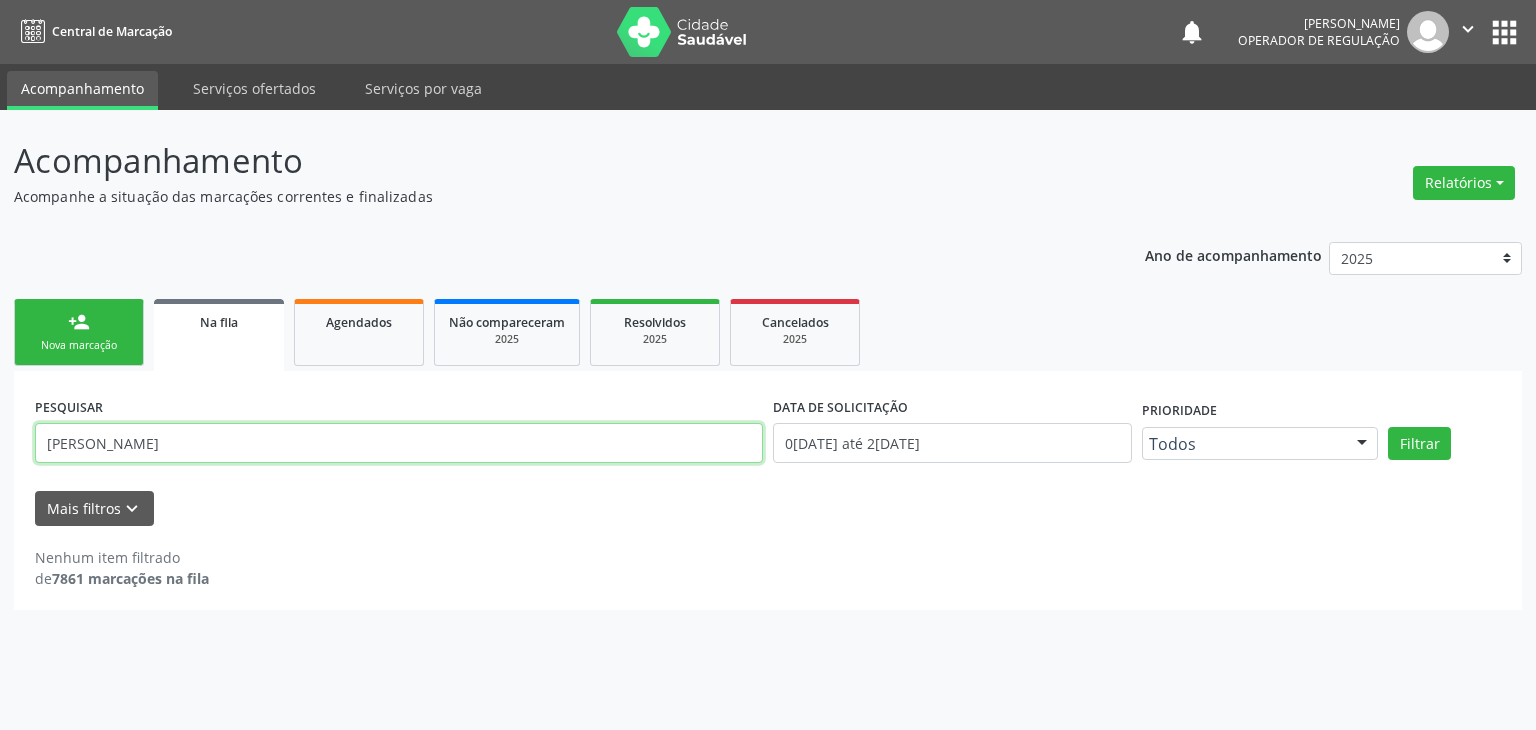 drag, startPoint x: 317, startPoint y: 453, endPoint x: 0, endPoint y: 457, distance: 317.02524 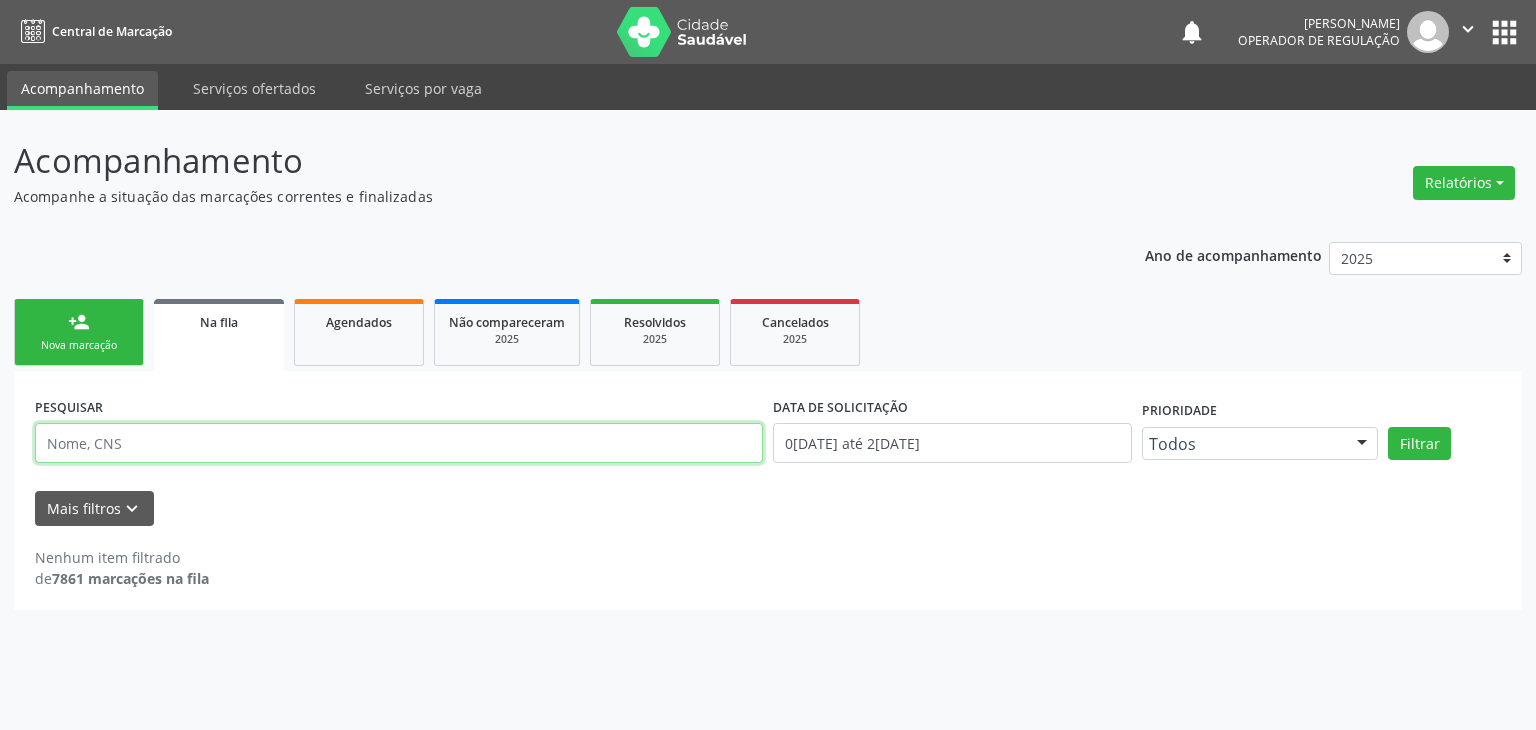 click on "Filtrar" at bounding box center (1419, 444) 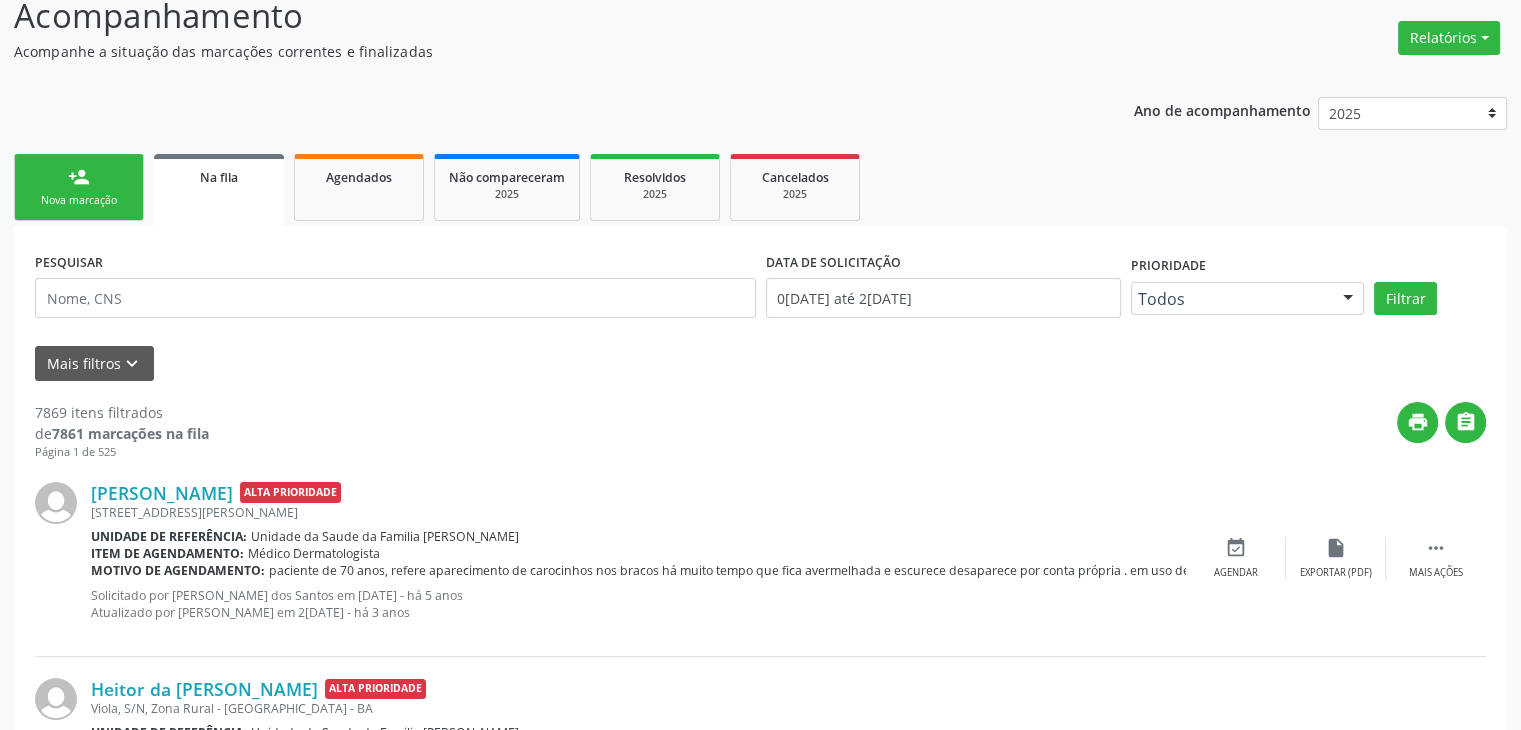 scroll, scrollTop: 0, scrollLeft: 0, axis: both 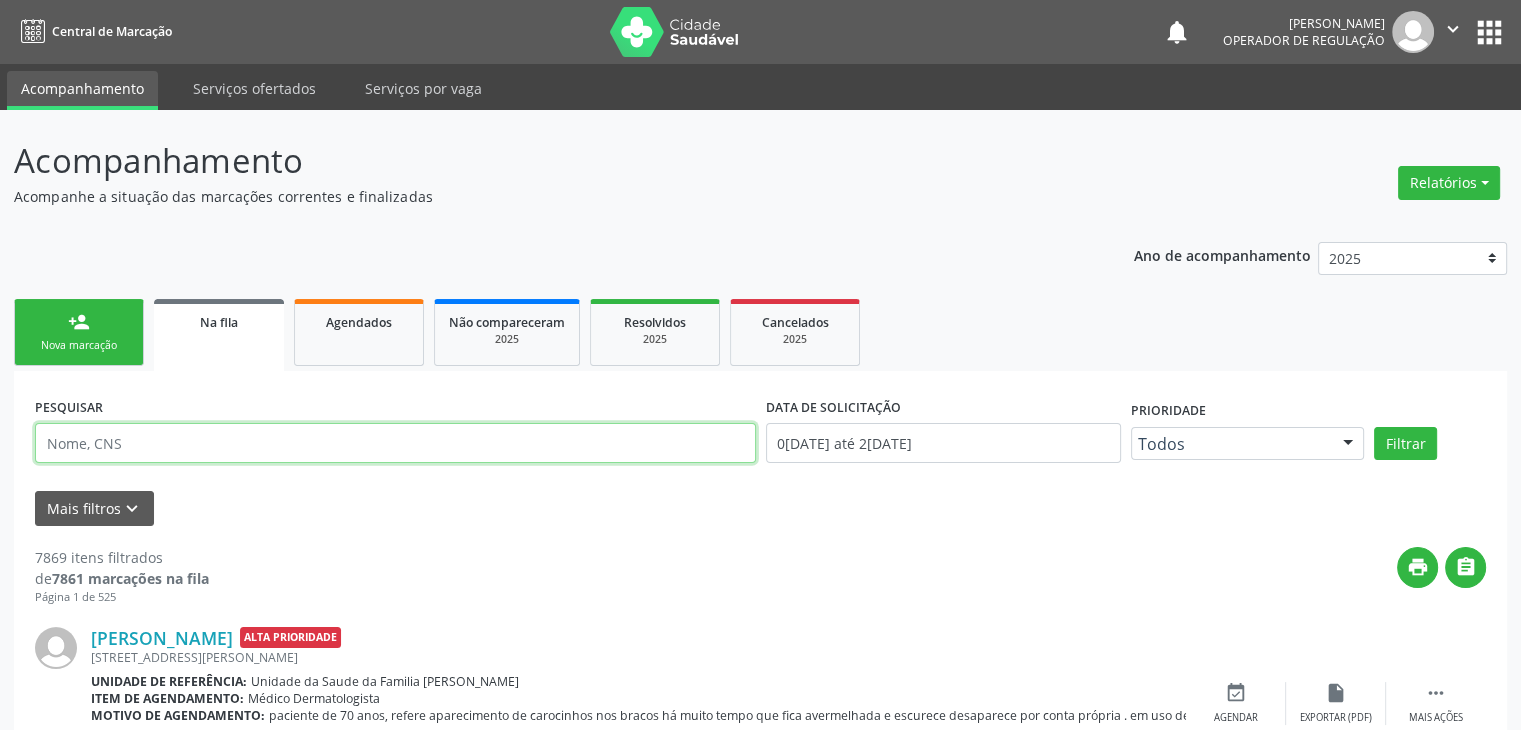 click at bounding box center [395, 443] 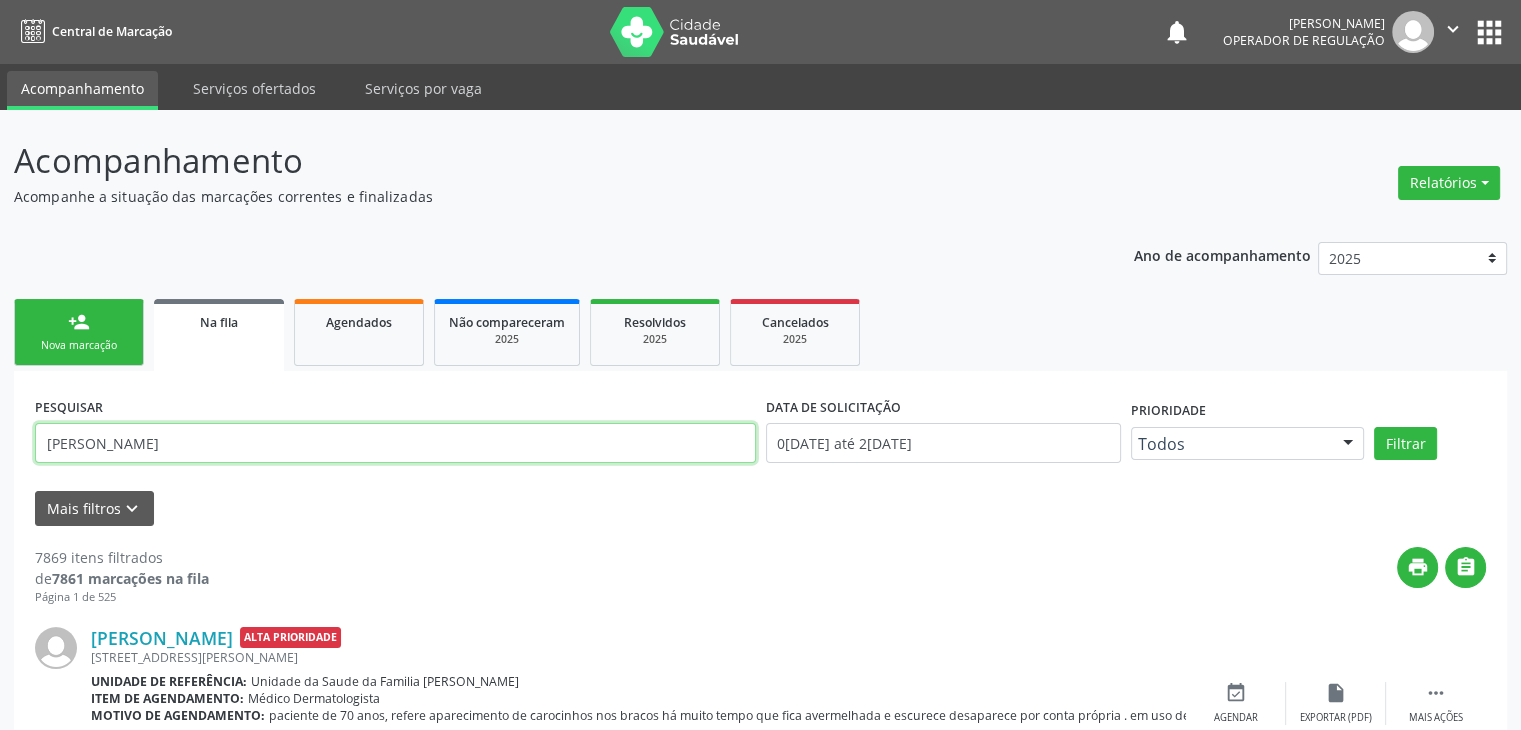 click on "Filtrar" at bounding box center [1405, 444] 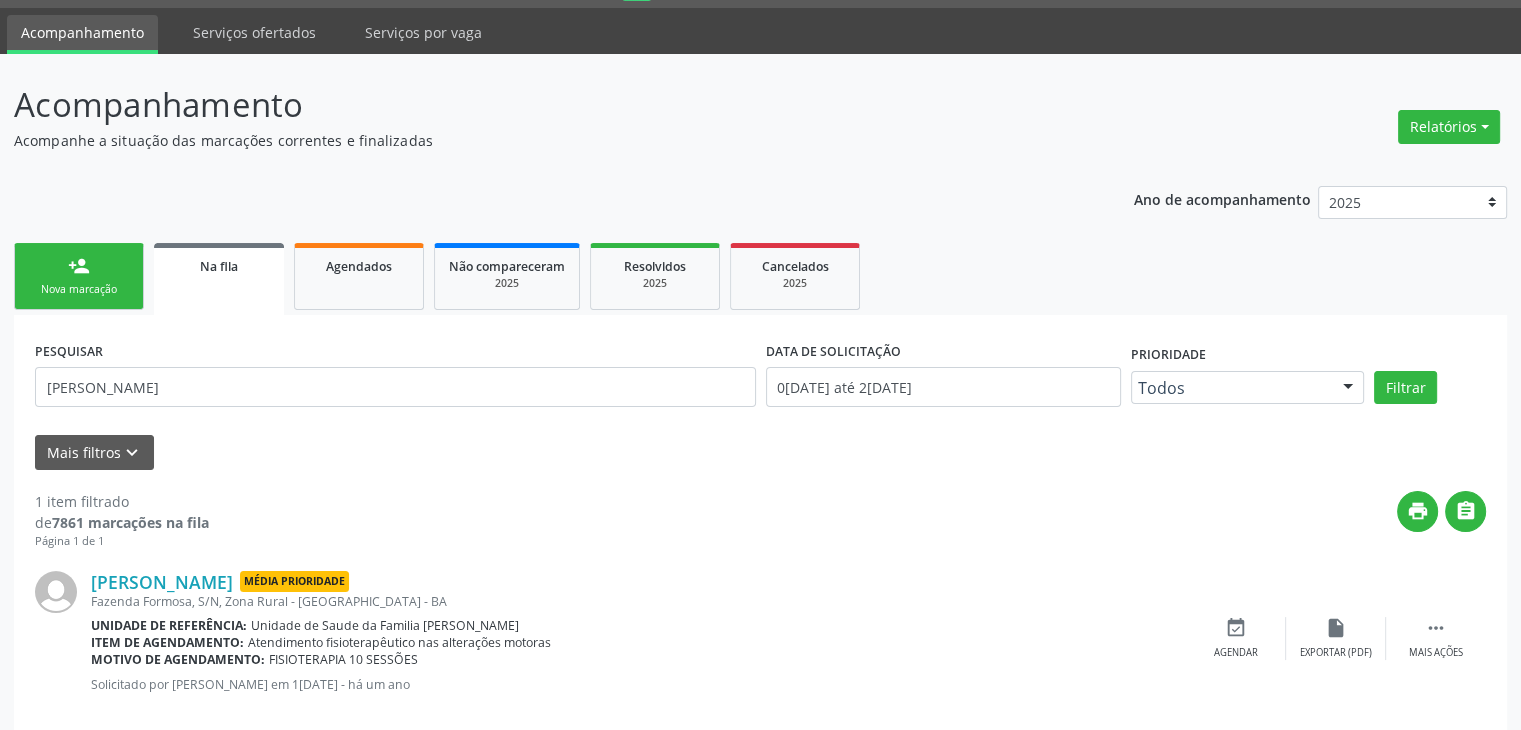 scroll, scrollTop: 88, scrollLeft: 0, axis: vertical 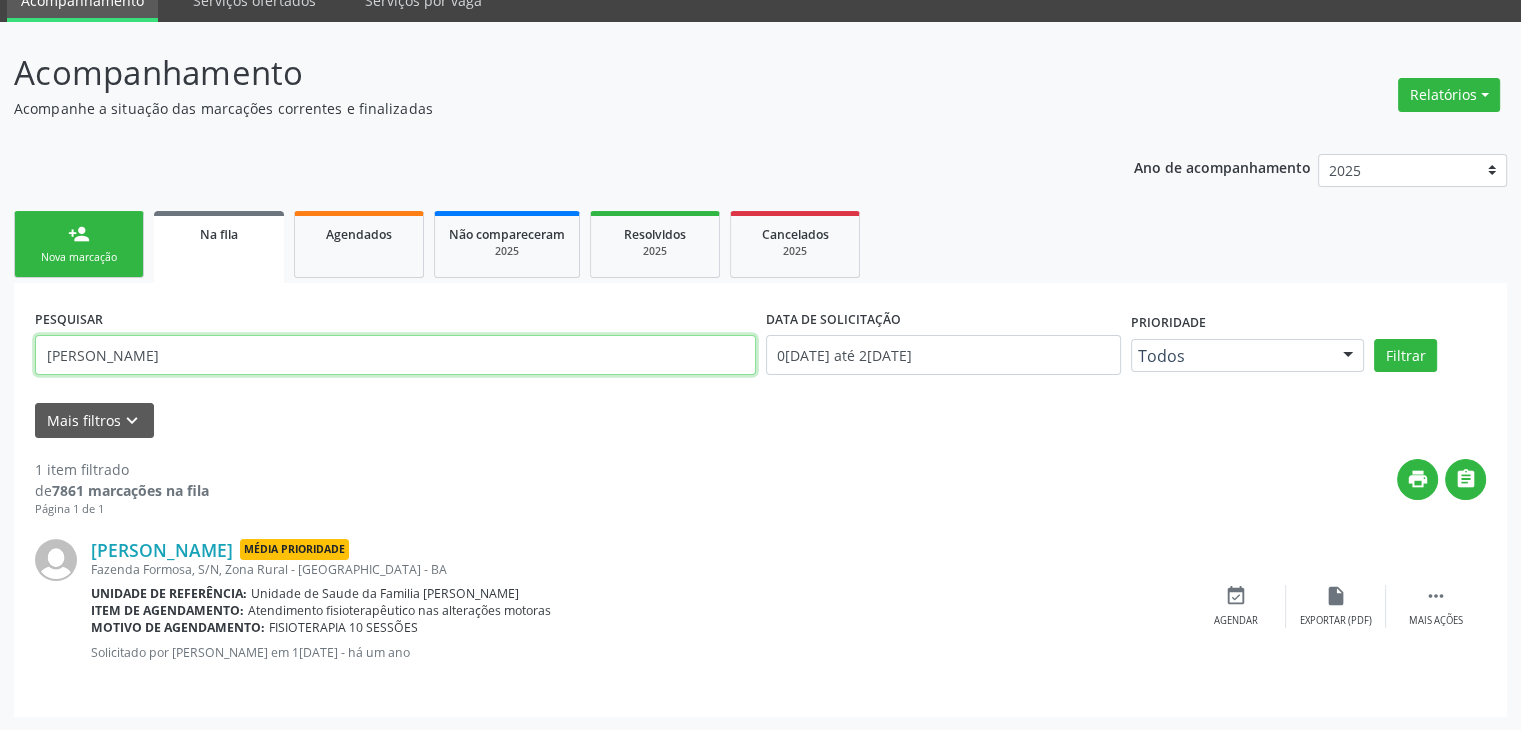 drag, startPoint x: 229, startPoint y: 333, endPoint x: 0, endPoint y: 365, distance: 231.225 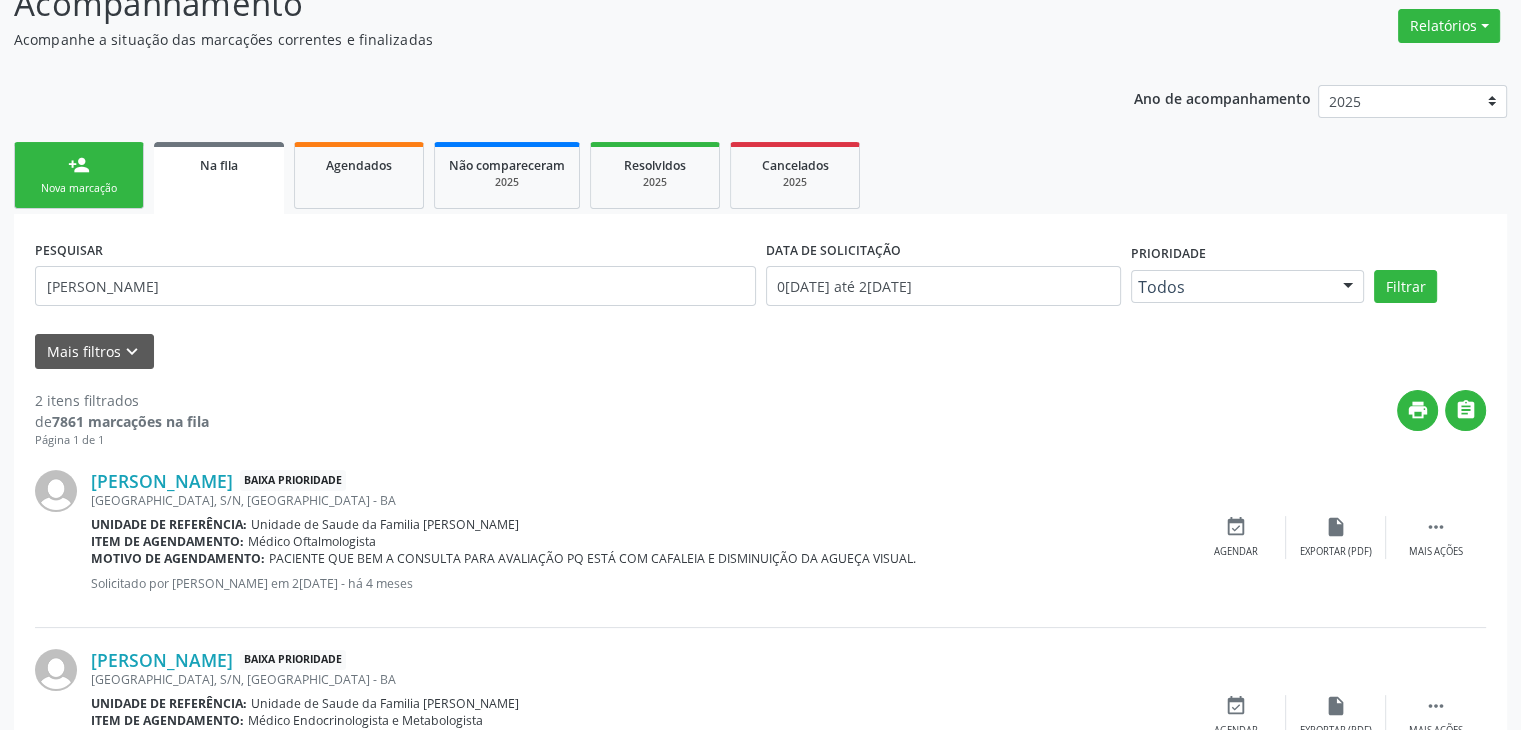 scroll, scrollTop: 267, scrollLeft: 0, axis: vertical 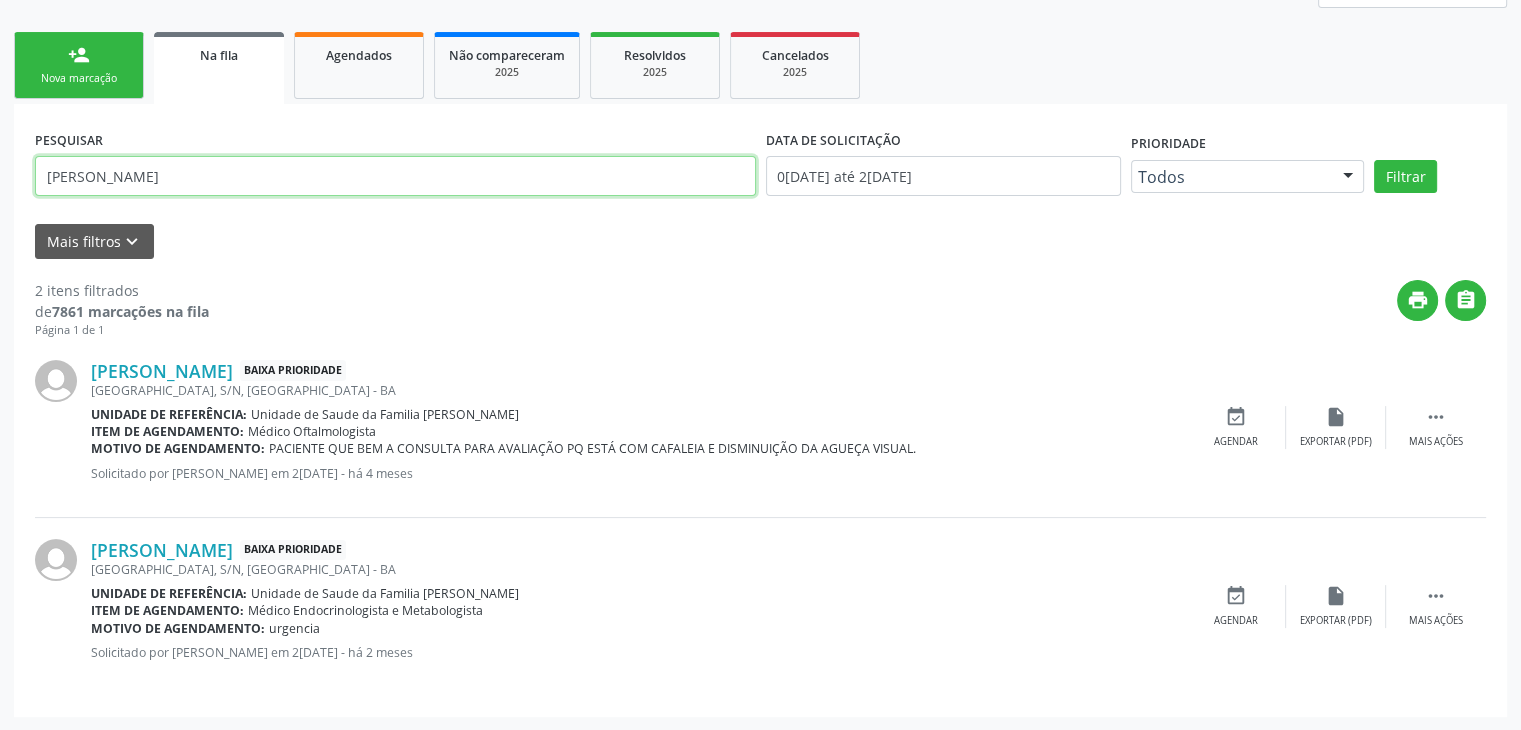 drag, startPoint x: 241, startPoint y: 157, endPoint x: 0, endPoint y: 162, distance: 241.05186 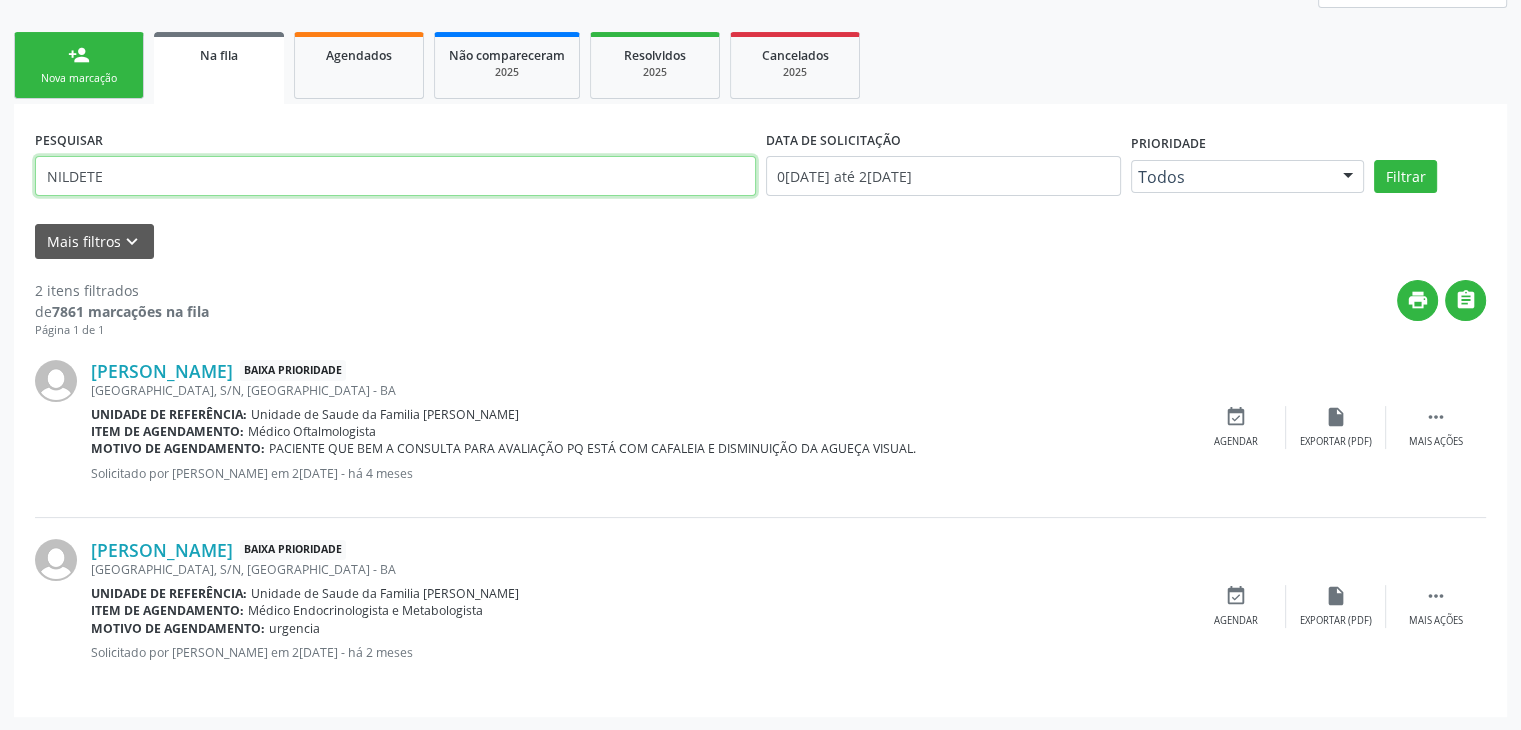 click on "Filtrar" at bounding box center (1405, 177) 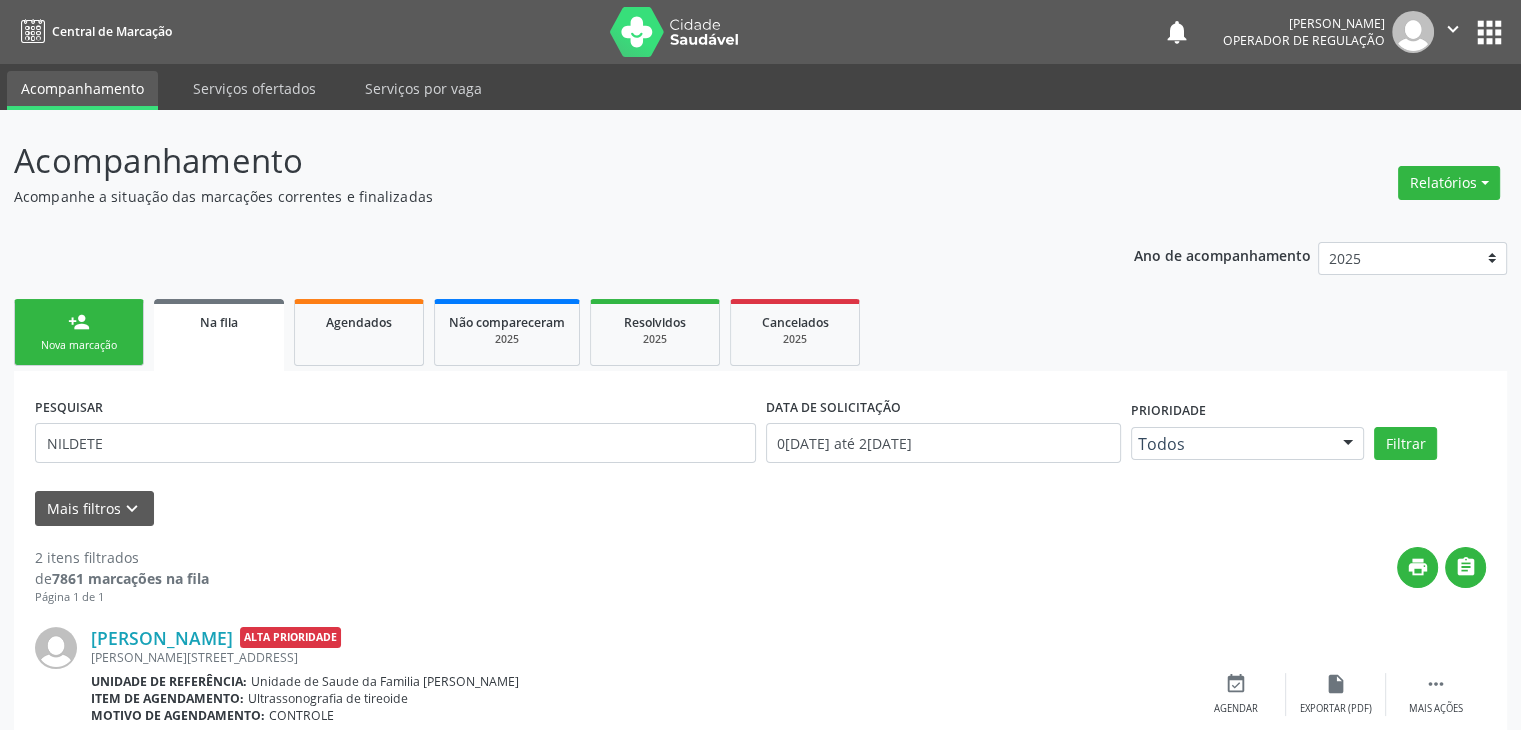 scroll, scrollTop: 267, scrollLeft: 0, axis: vertical 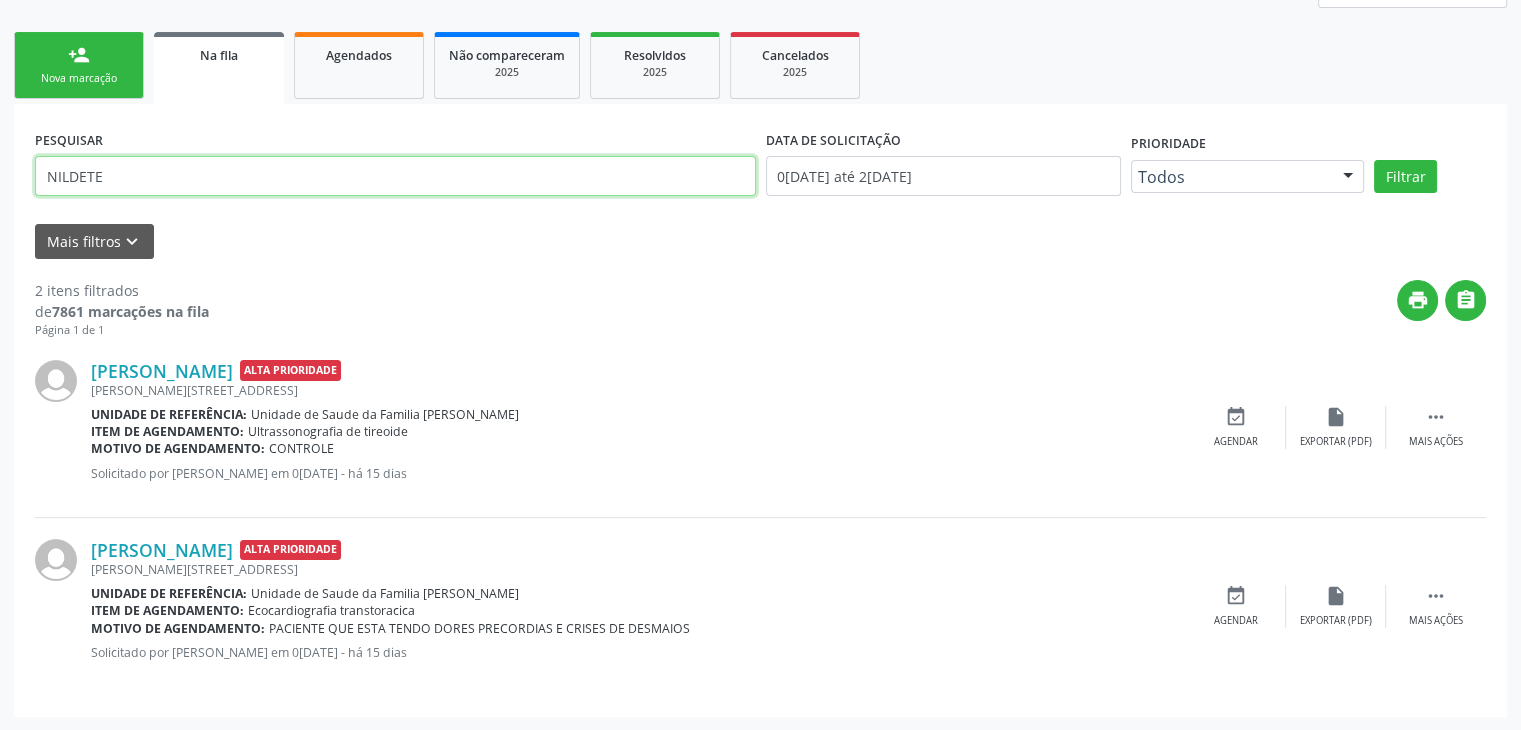 drag, startPoint x: 150, startPoint y: 180, endPoint x: 0, endPoint y: 177, distance: 150.03 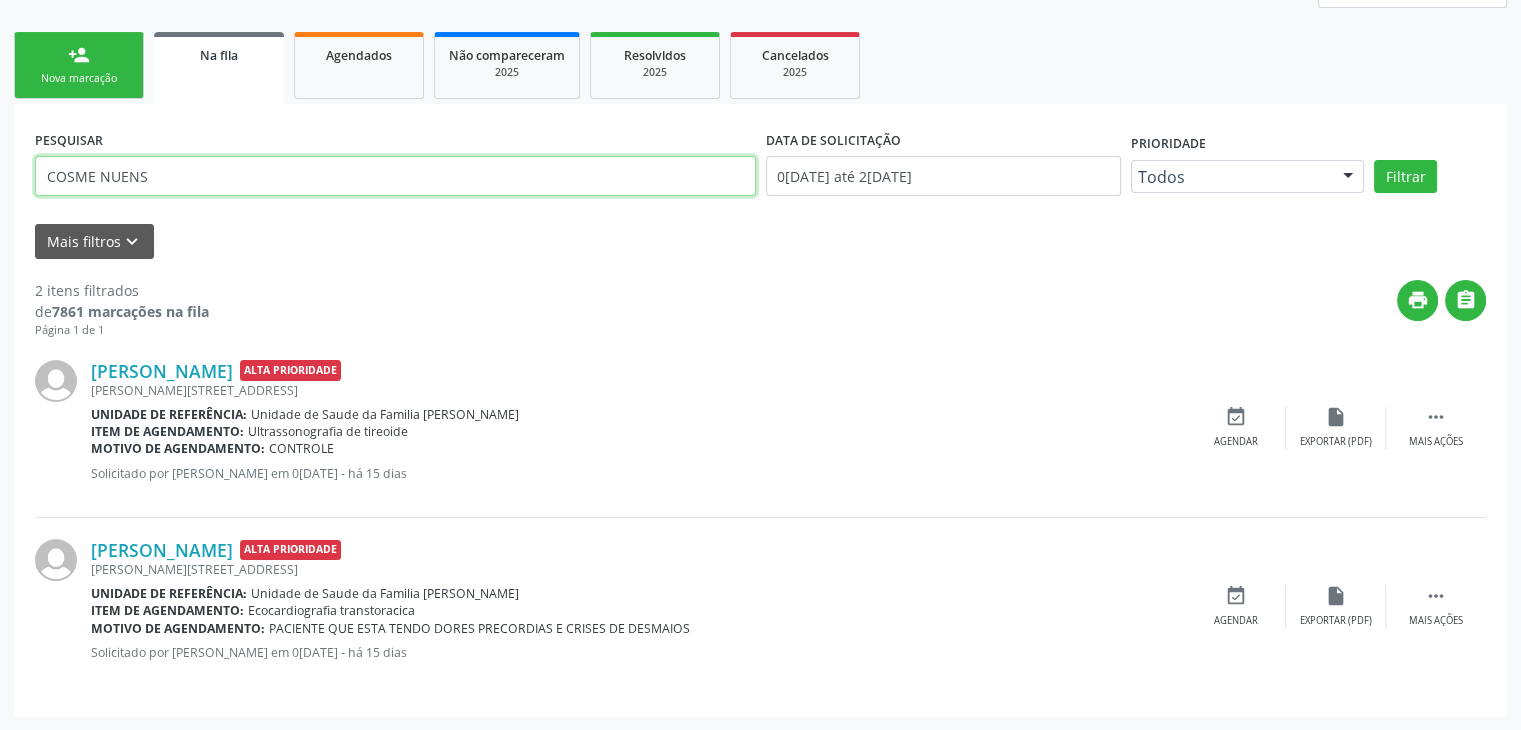 click on "Filtrar" at bounding box center [1405, 177] 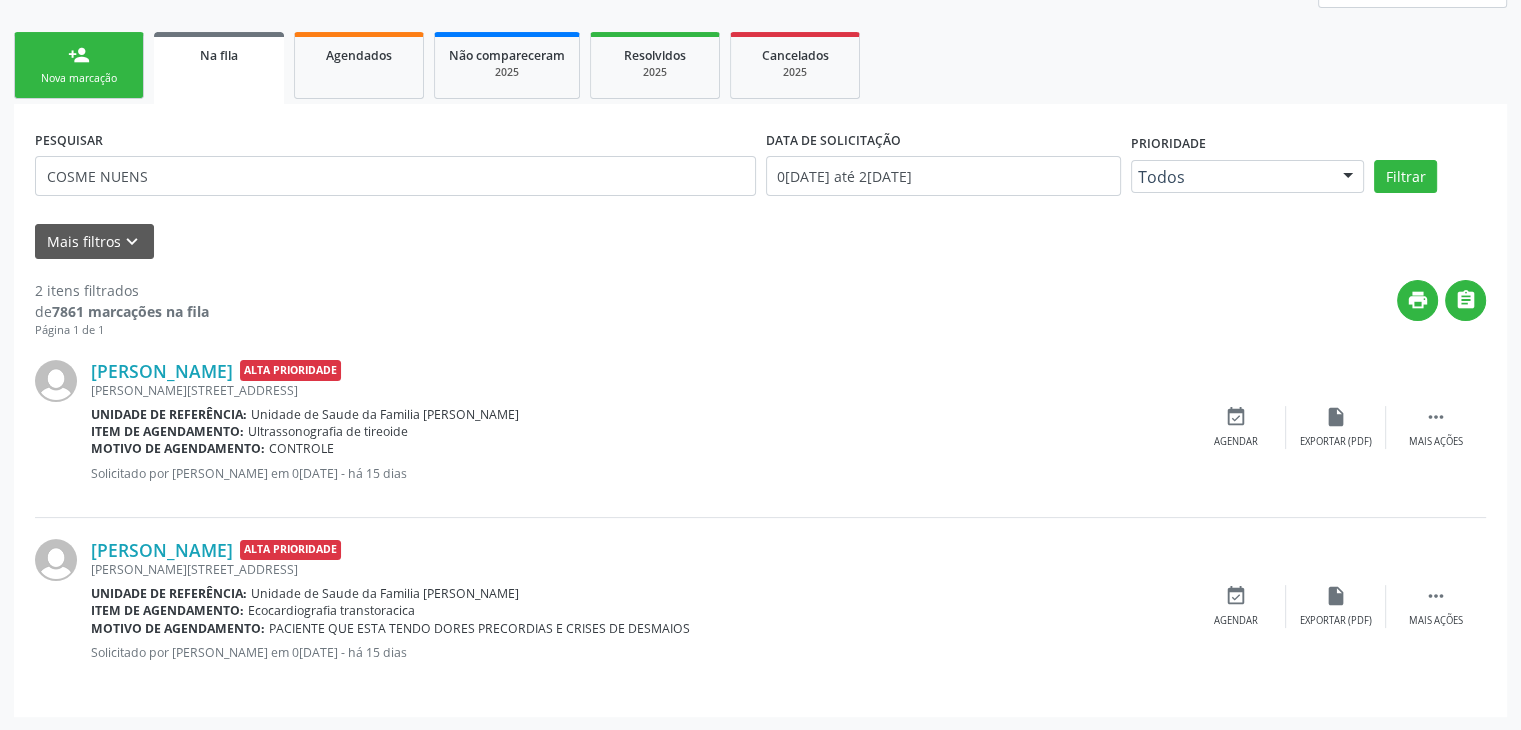 scroll, scrollTop: 0, scrollLeft: 0, axis: both 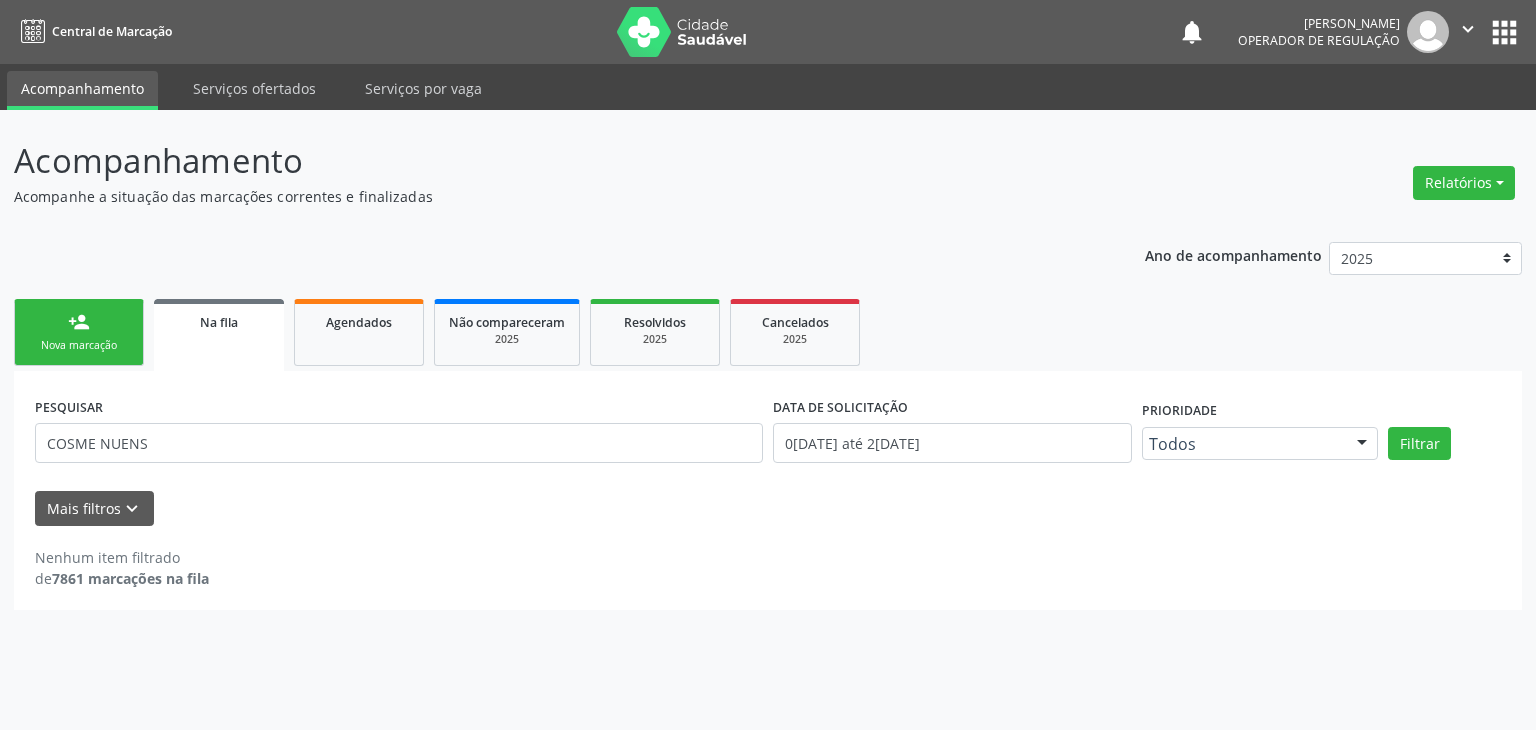 click on "PESQUISAR
COSME NUENS
DATA DE SOLICITAÇÃO
0[DATE] até 2[DATE]
Prioridade
Todos         Todos   Baixa Prioridade   Média Prioridade   Alta Prioridade
Nenhum resultado encontrado para: "   "
Não há nenhuma opção para ser exibida.
Filtrar
UNIDADE DE REFERÊNCIA
Selecione uma UBS
Todas as UBS   Unidade de Saude da Familia [PERSON_NAME]   Unidade de Saude da Familia [PERSON_NAME]   Unidade da Saude da Familia [PERSON_NAME]   Unidade de Saude da Familia [PERSON_NAME]   Unidade de Saude da Familia [PERSON_NAME]   Unidade de Saude da Familia [PERSON_NAME]   Posto de Saude de Alagoinhas
Nenhum resultado encontrado para: "   "
Não há nenhuma opção para ser exibida.
Grupo/Subgrupo" at bounding box center (768, 490) 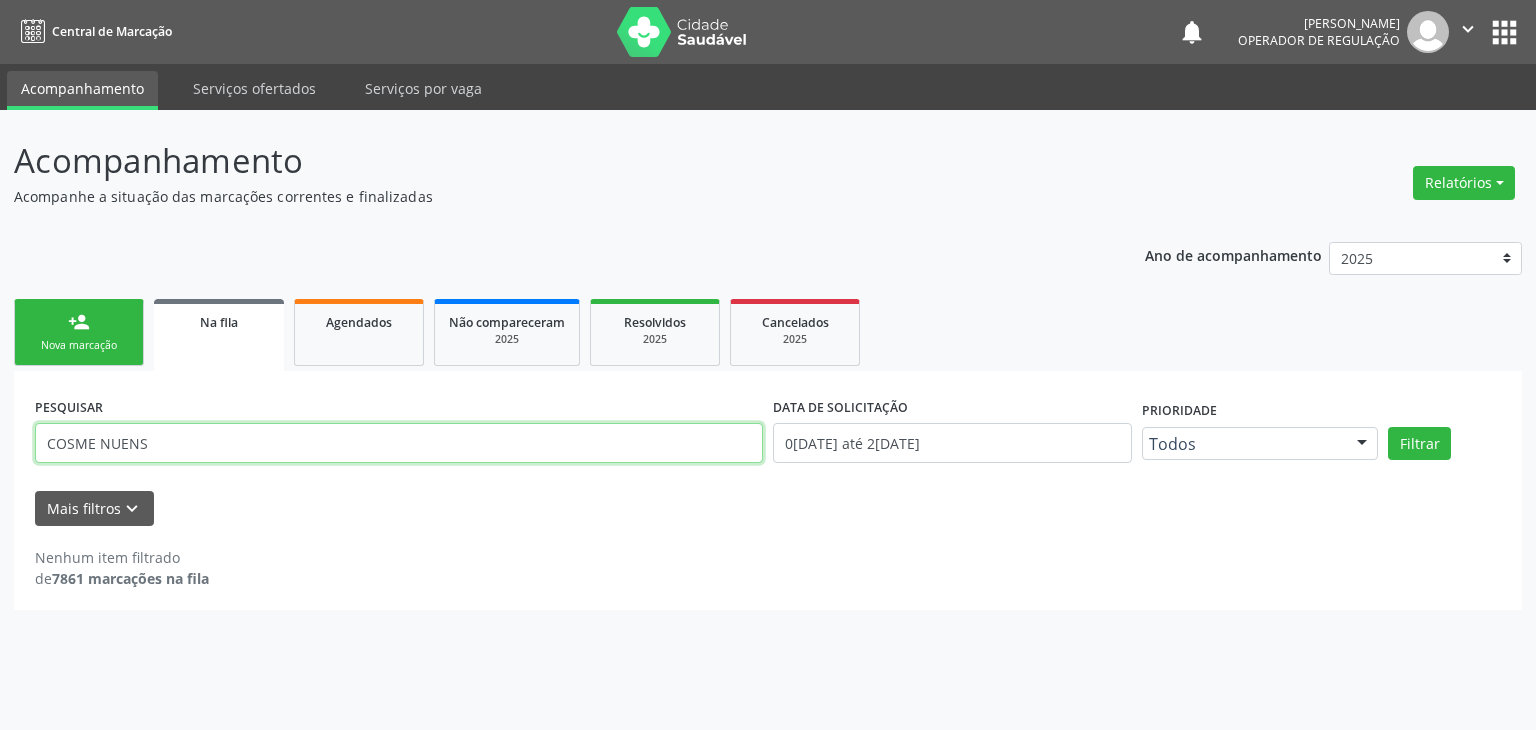 click on "COSME NUENS" at bounding box center (399, 443) 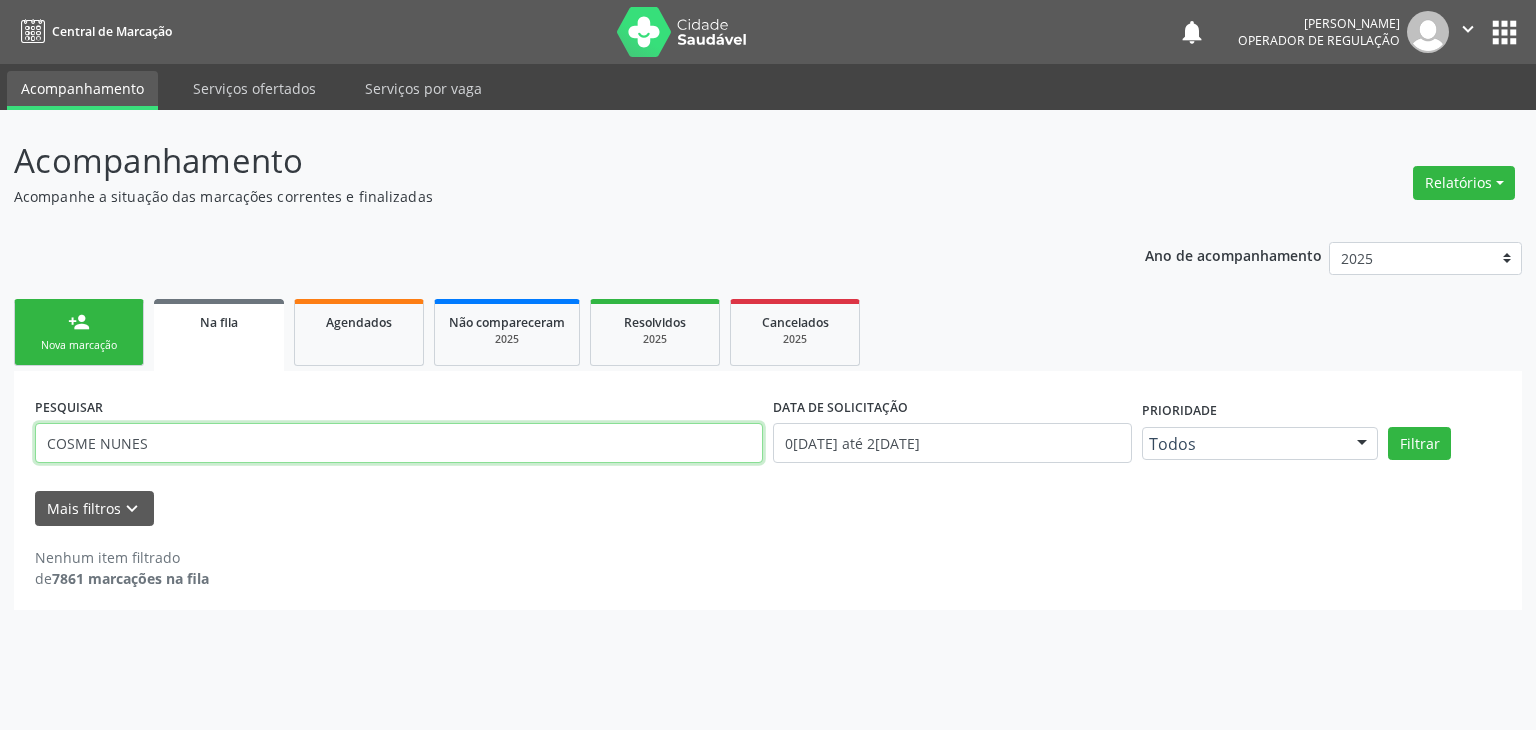 click on "Filtrar" at bounding box center (1419, 444) 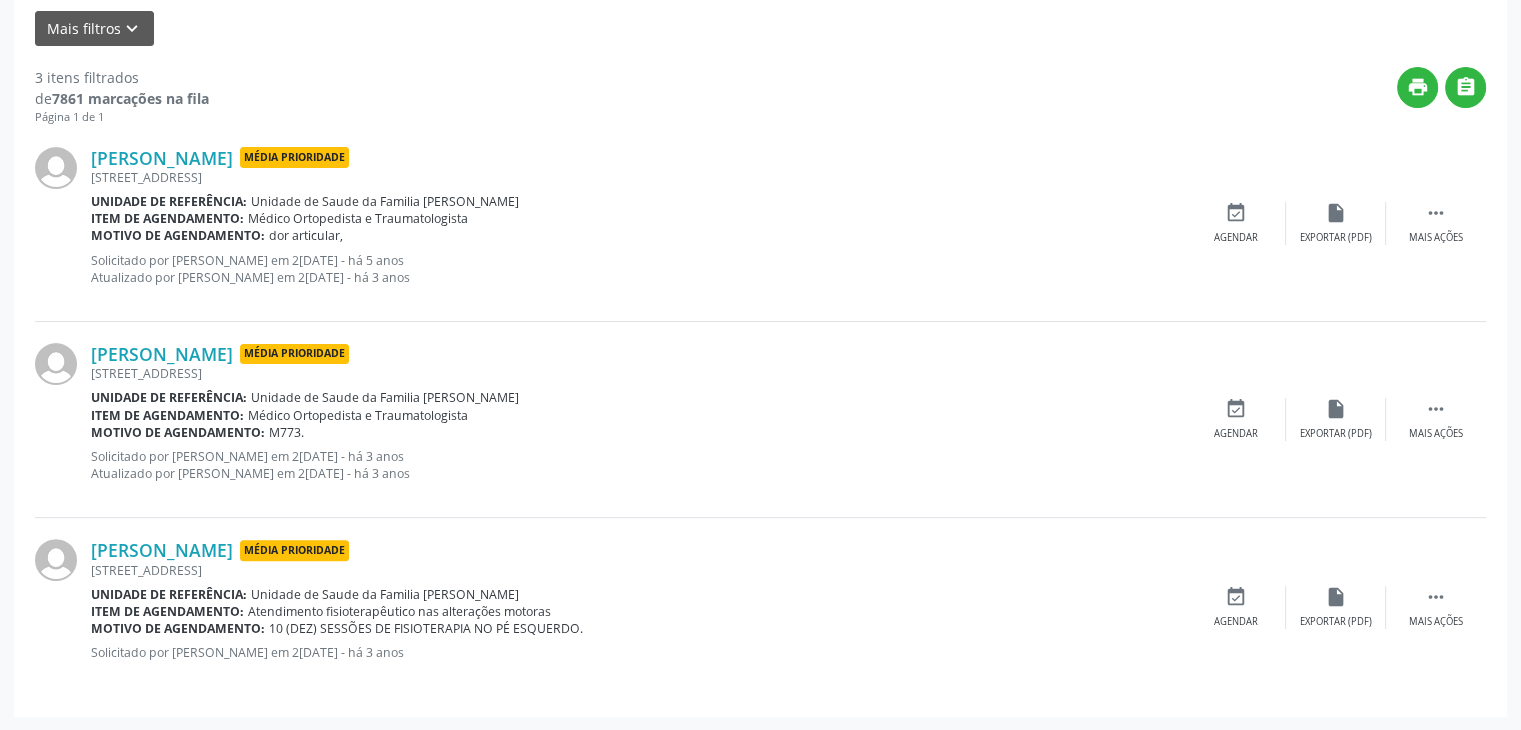 scroll, scrollTop: 180, scrollLeft: 0, axis: vertical 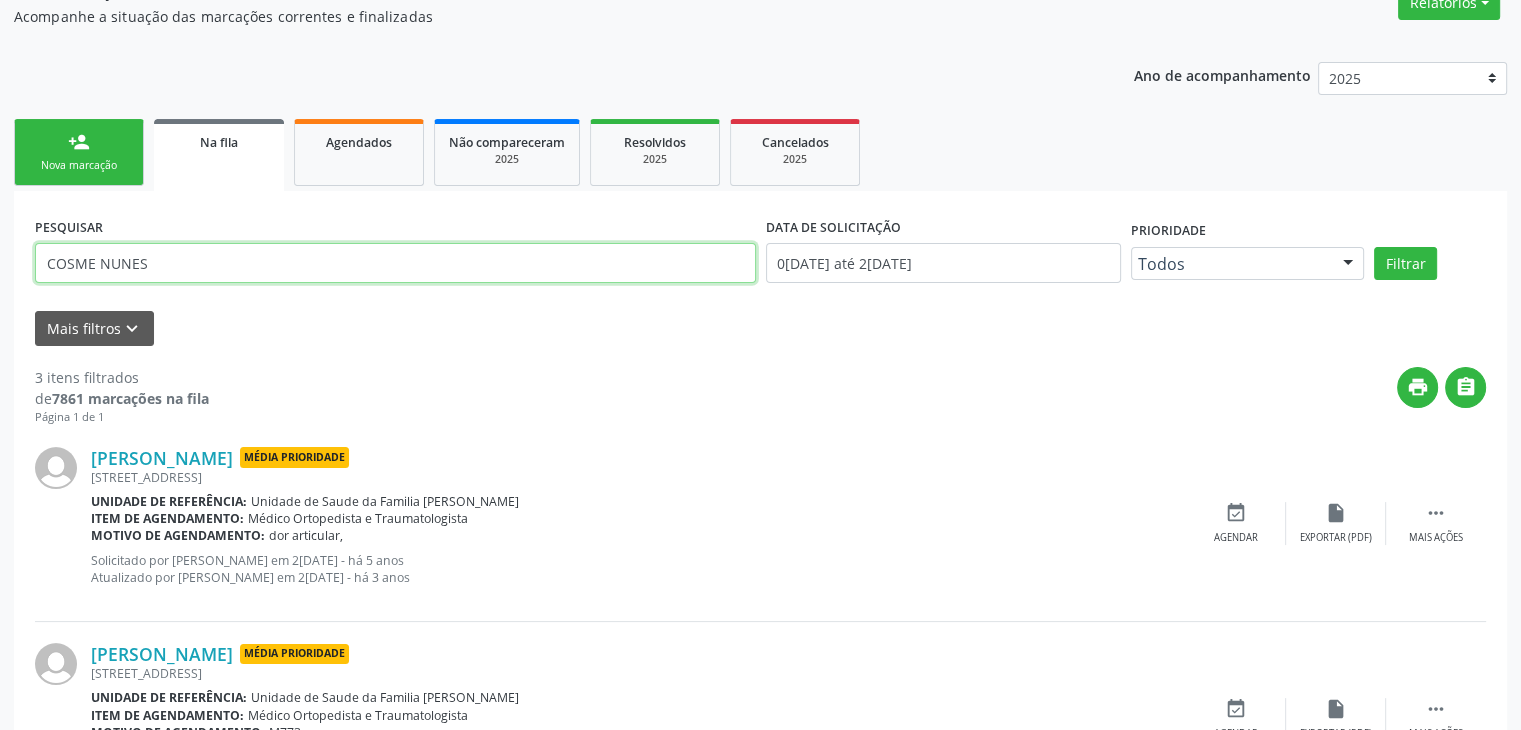 drag, startPoint x: 206, startPoint y: 247, endPoint x: 0, endPoint y: 239, distance: 206.15529 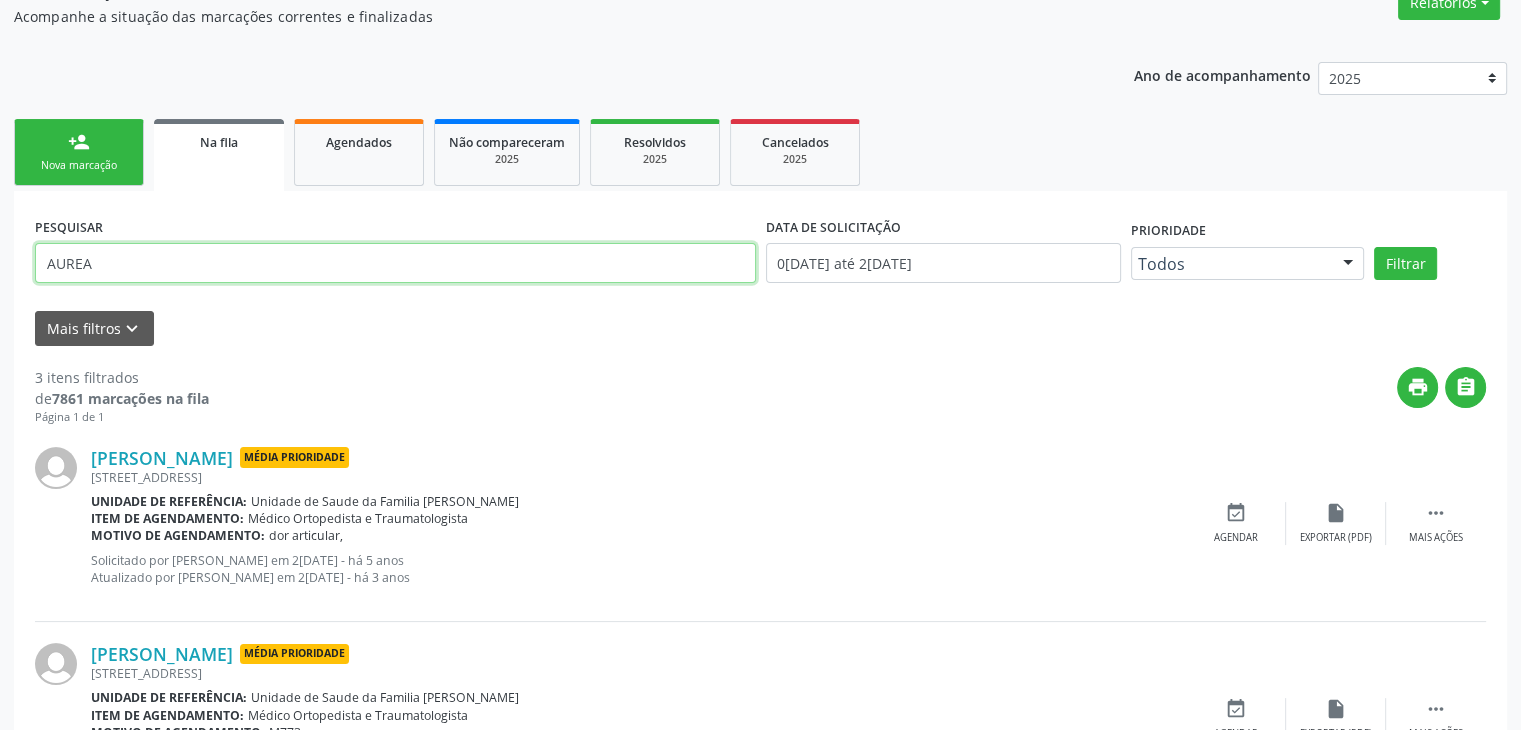 click on "Filtrar" at bounding box center [1405, 264] 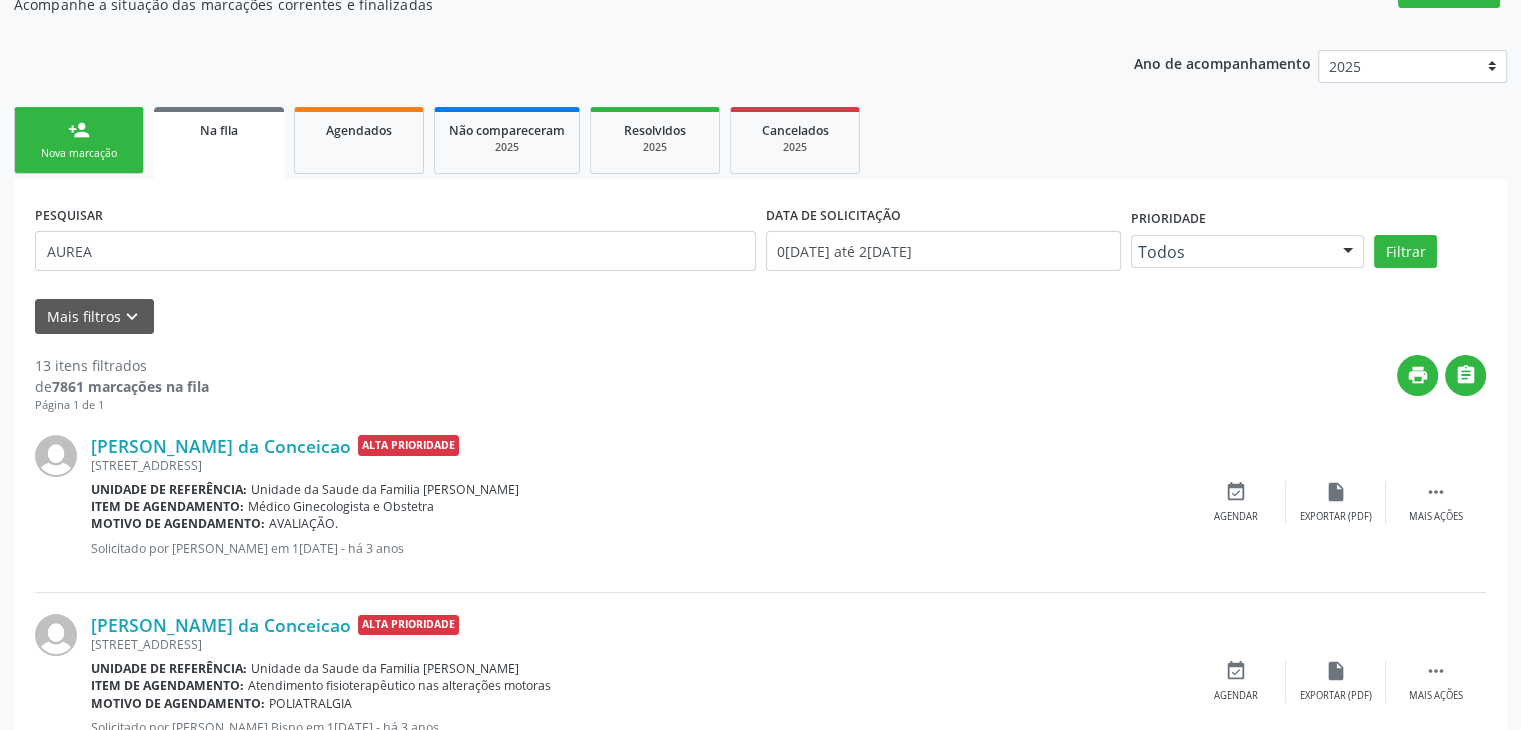 scroll, scrollTop: 0, scrollLeft: 0, axis: both 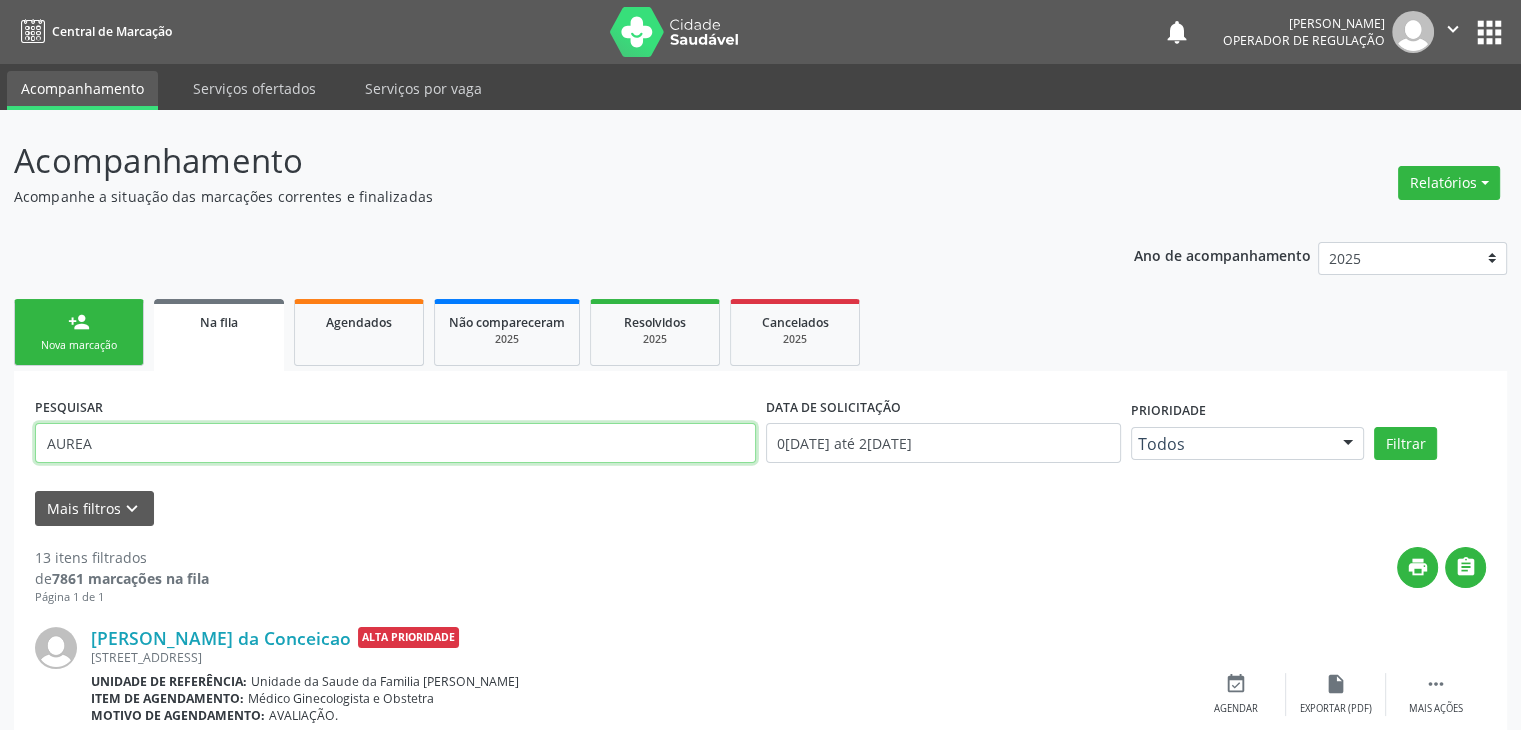 click on "AUREA" at bounding box center [395, 443] 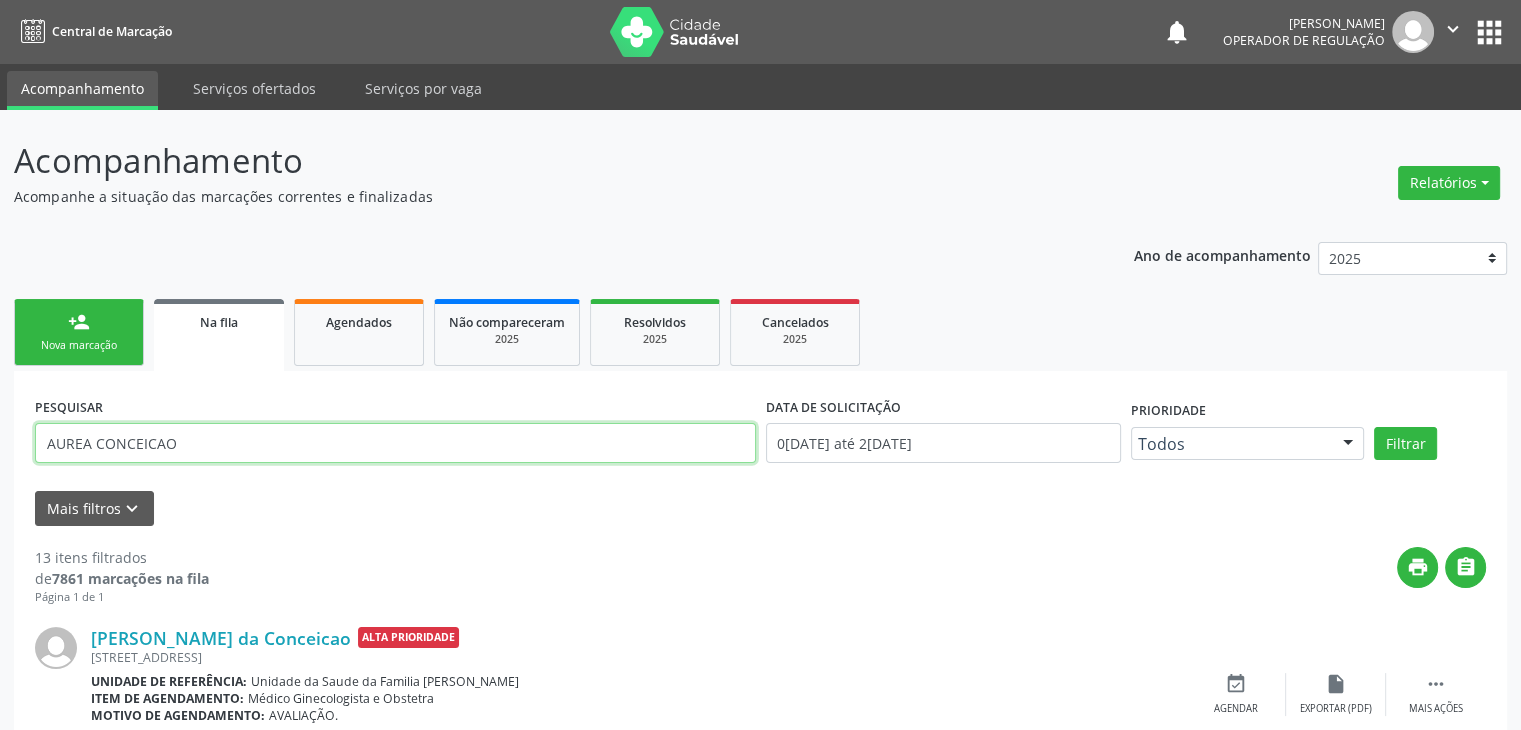type on "AUREA CONCEICAO" 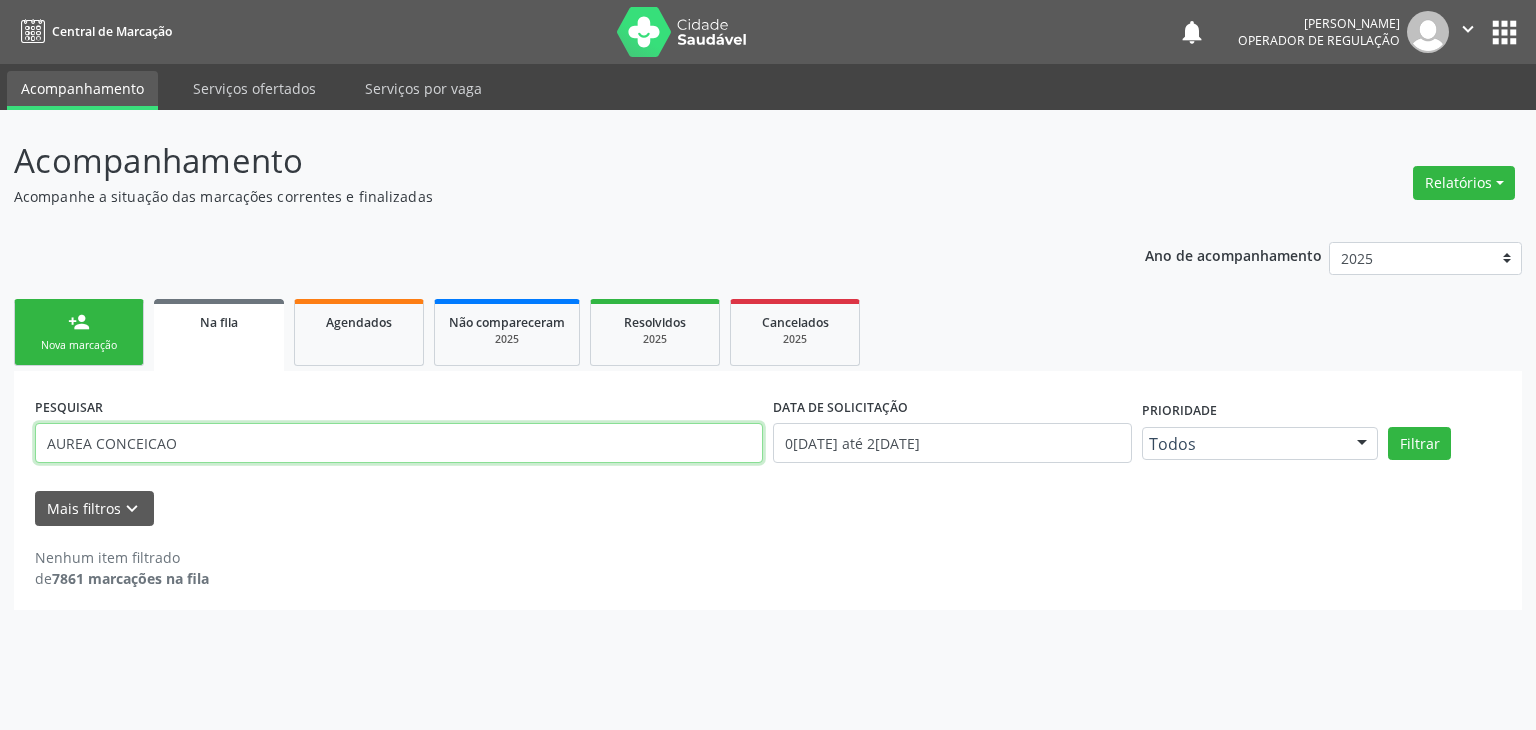 click on "AUREA CONCEICAO" at bounding box center (399, 443) 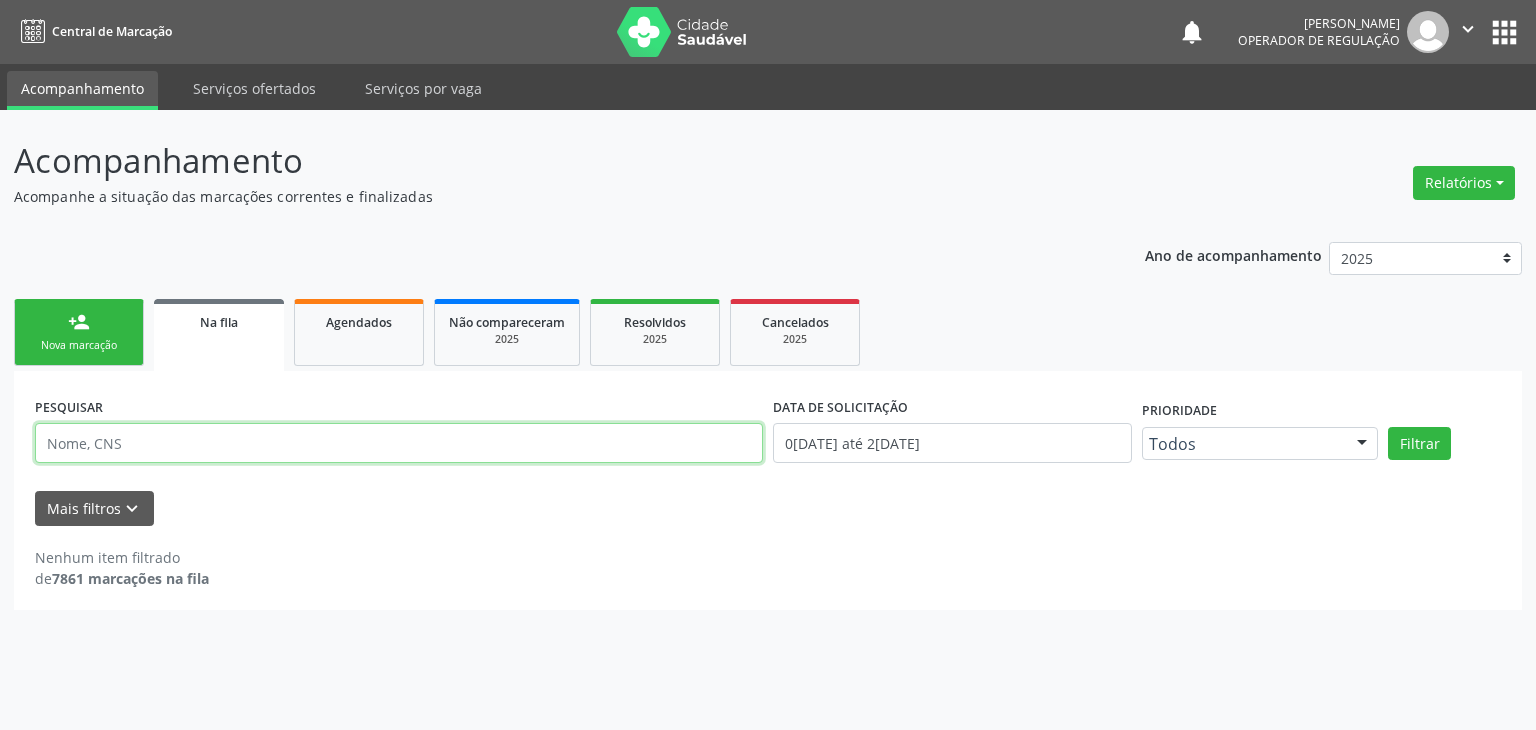 type 